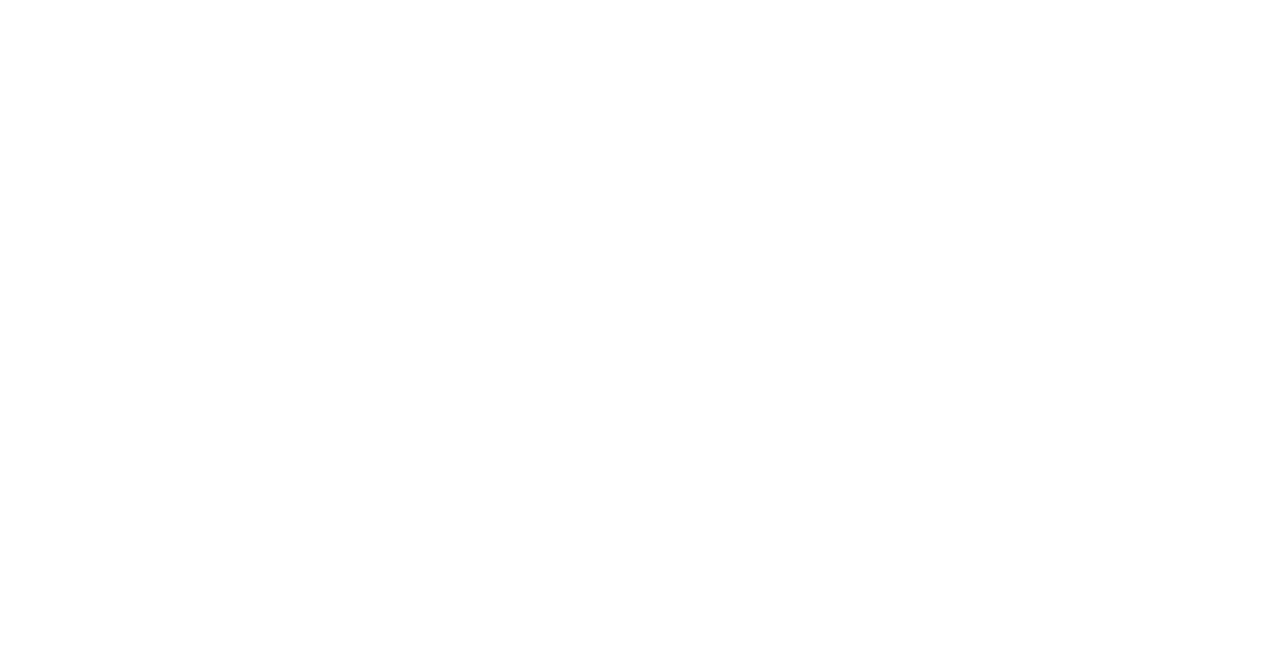 scroll, scrollTop: 0, scrollLeft: 0, axis: both 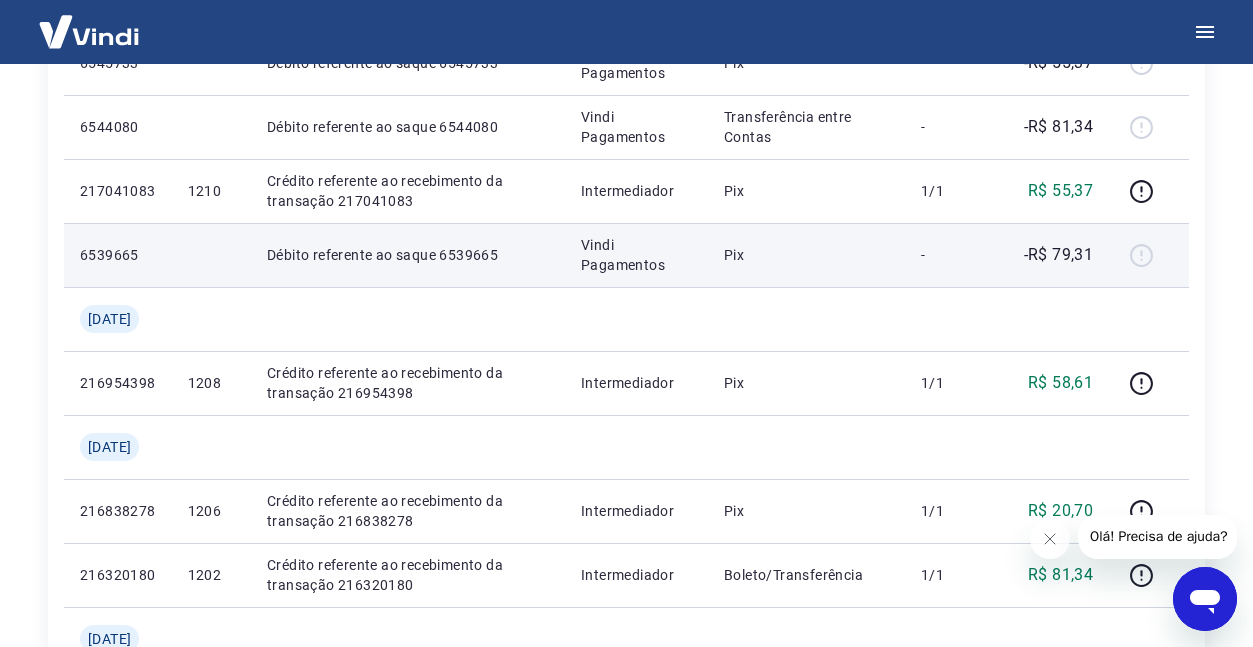 click on "6539665" at bounding box center [118, 255] 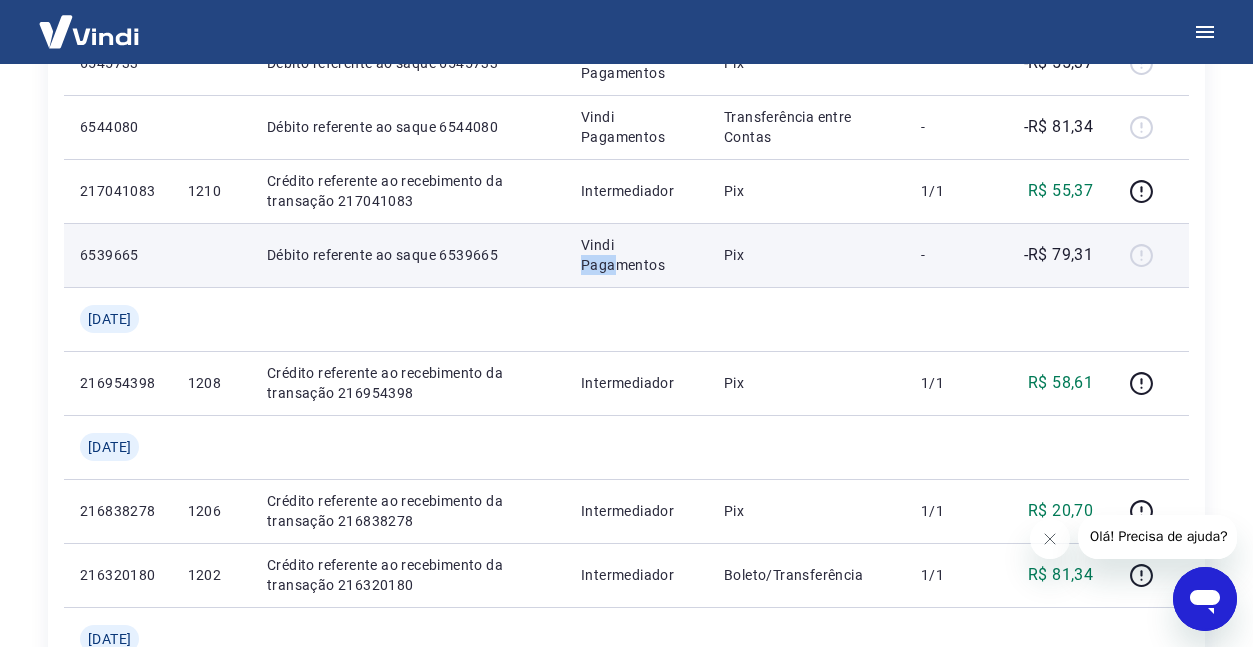 click on "Vindi Pagamentos" at bounding box center (636, 255) 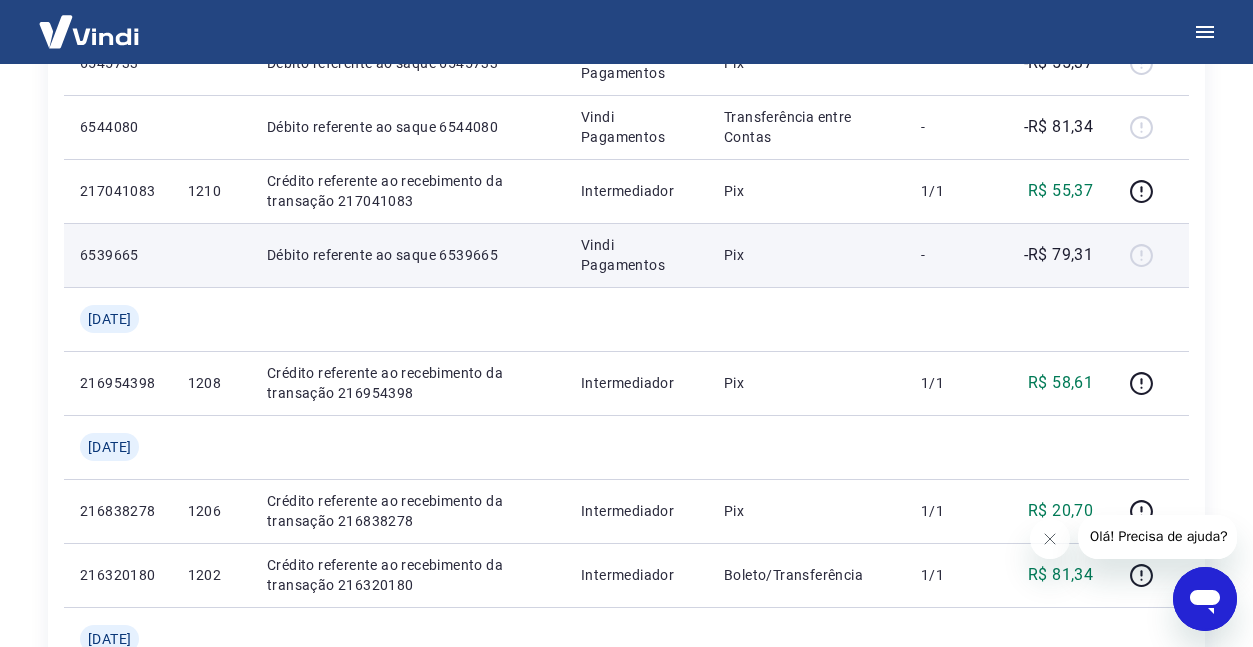 click at bounding box center [1149, 255] 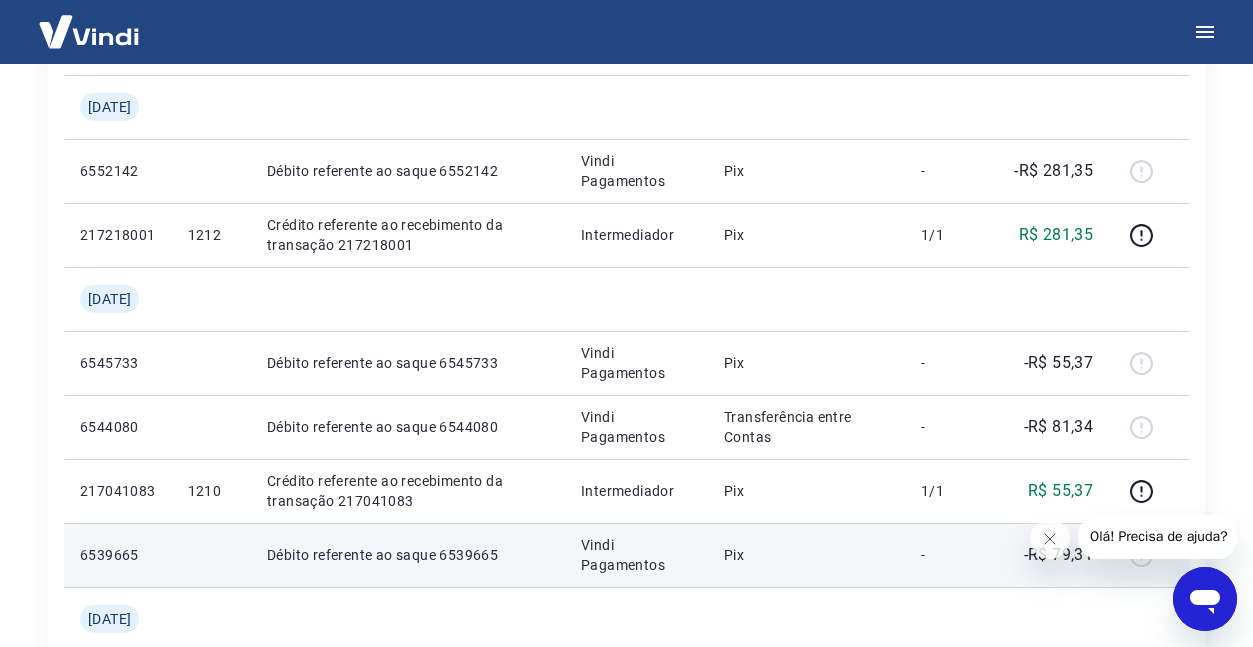 scroll, scrollTop: 1300, scrollLeft: 0, axis: vertical 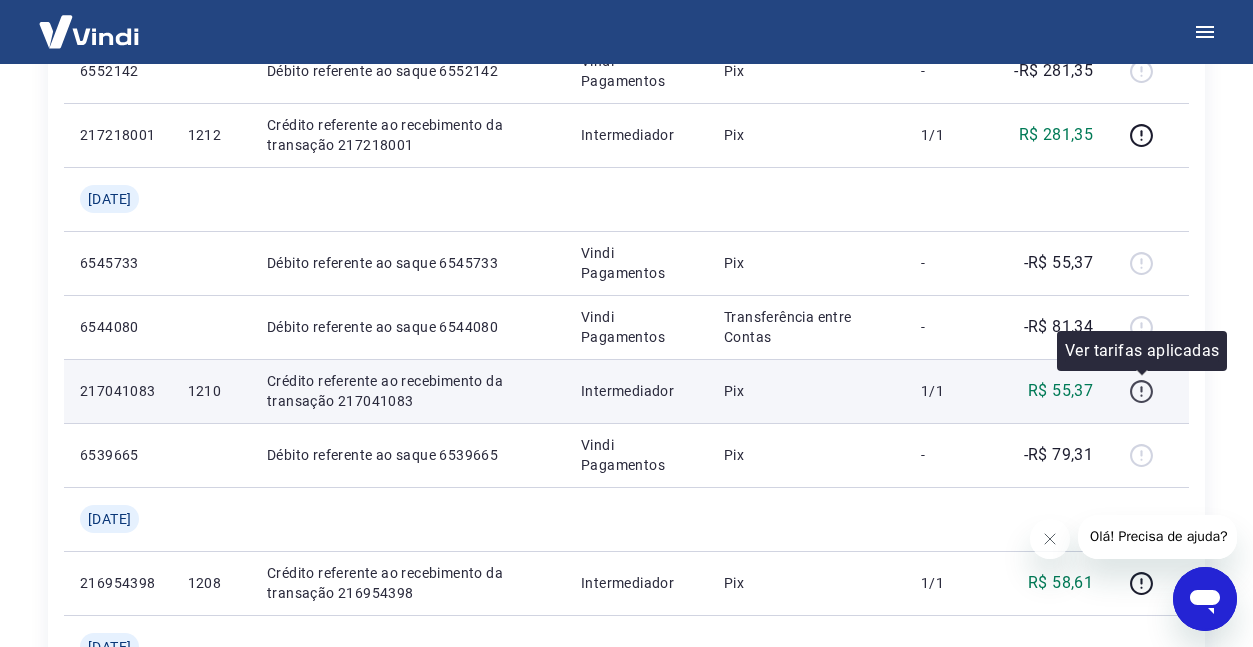 click 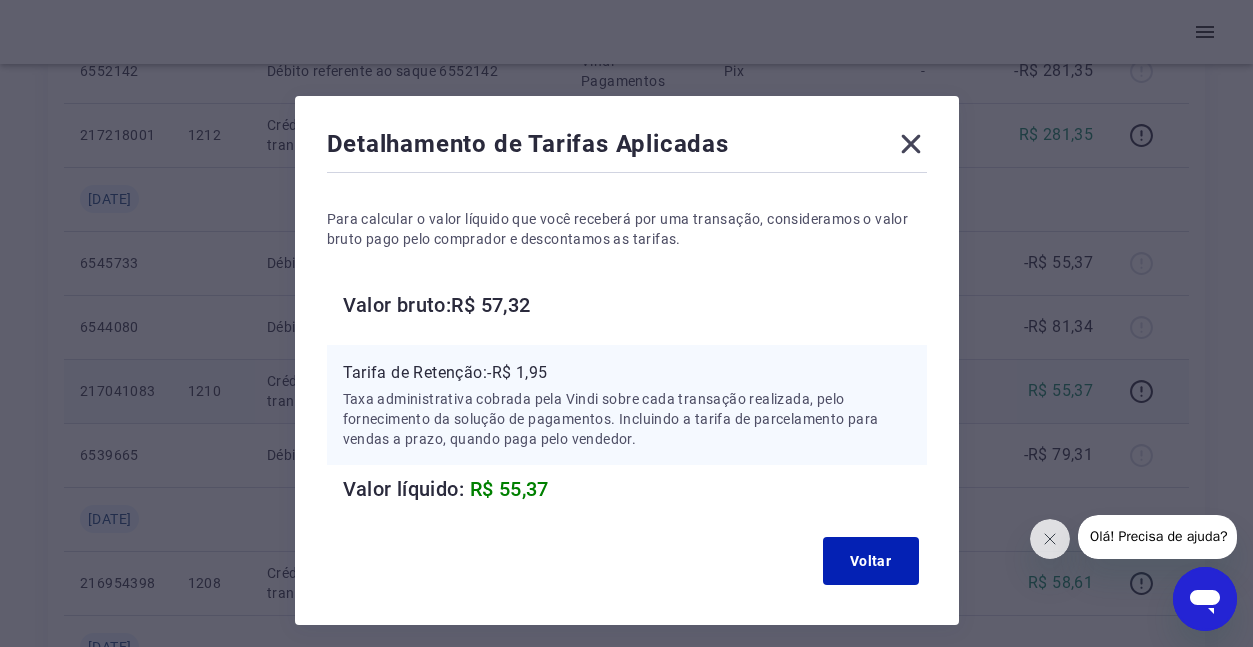 click 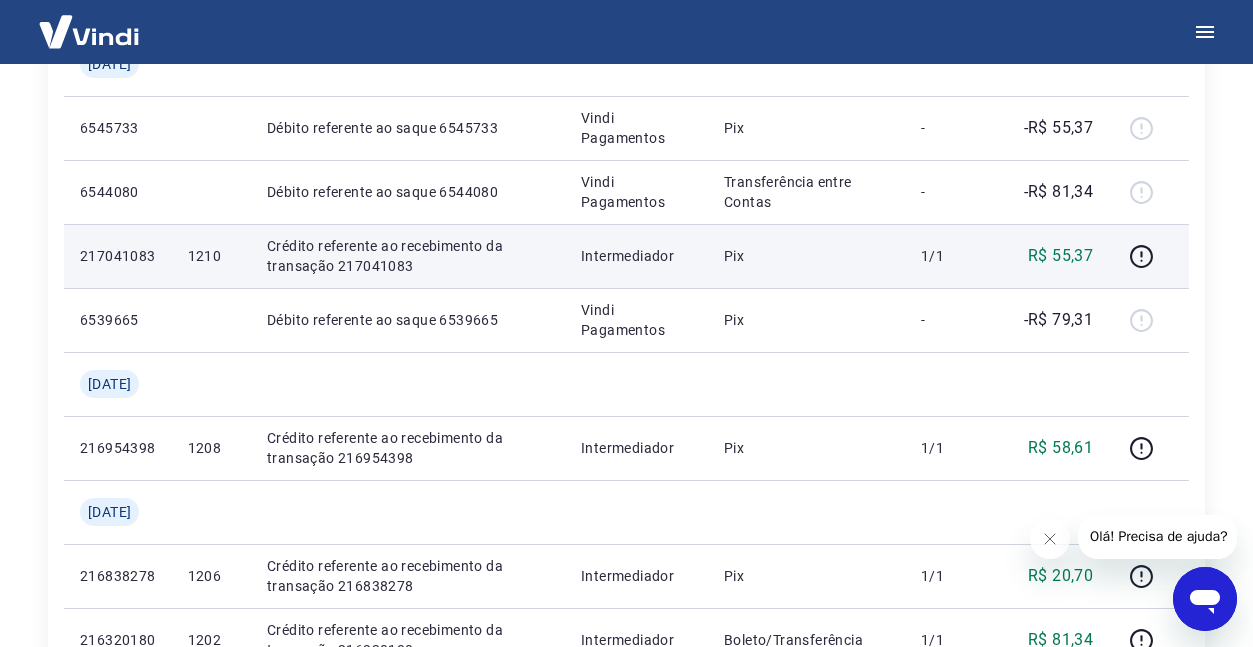 scroll, scrollTop: 1400, scrollLeft: 0, axis: vertical 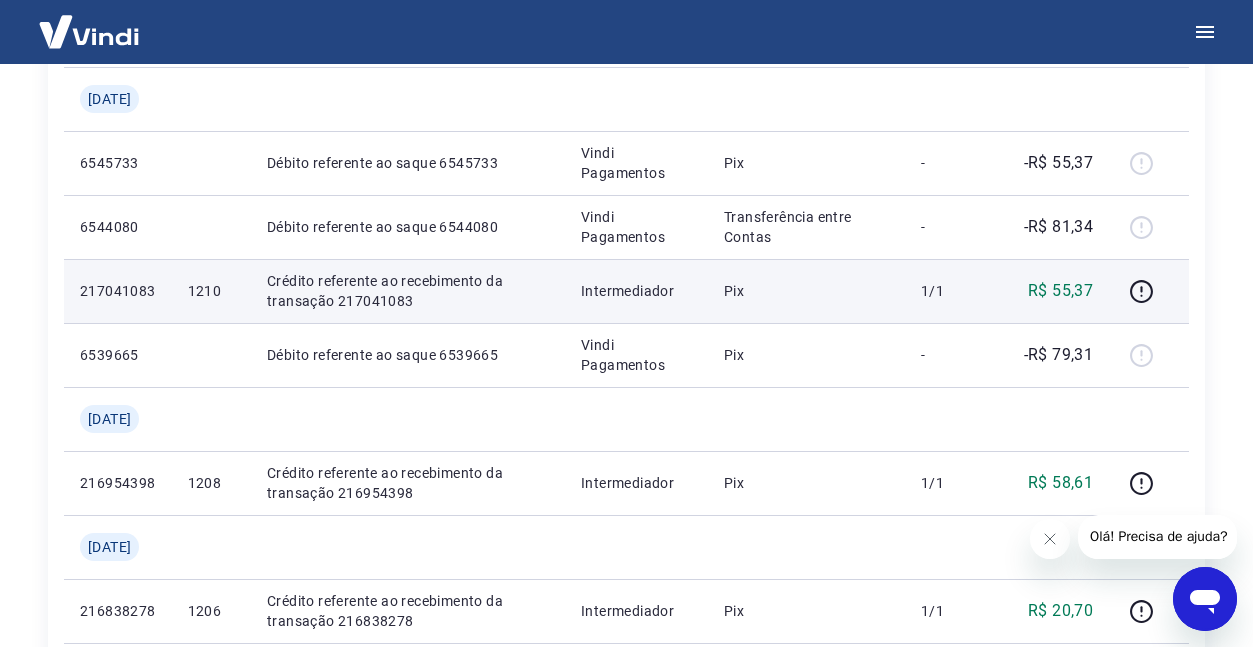 click 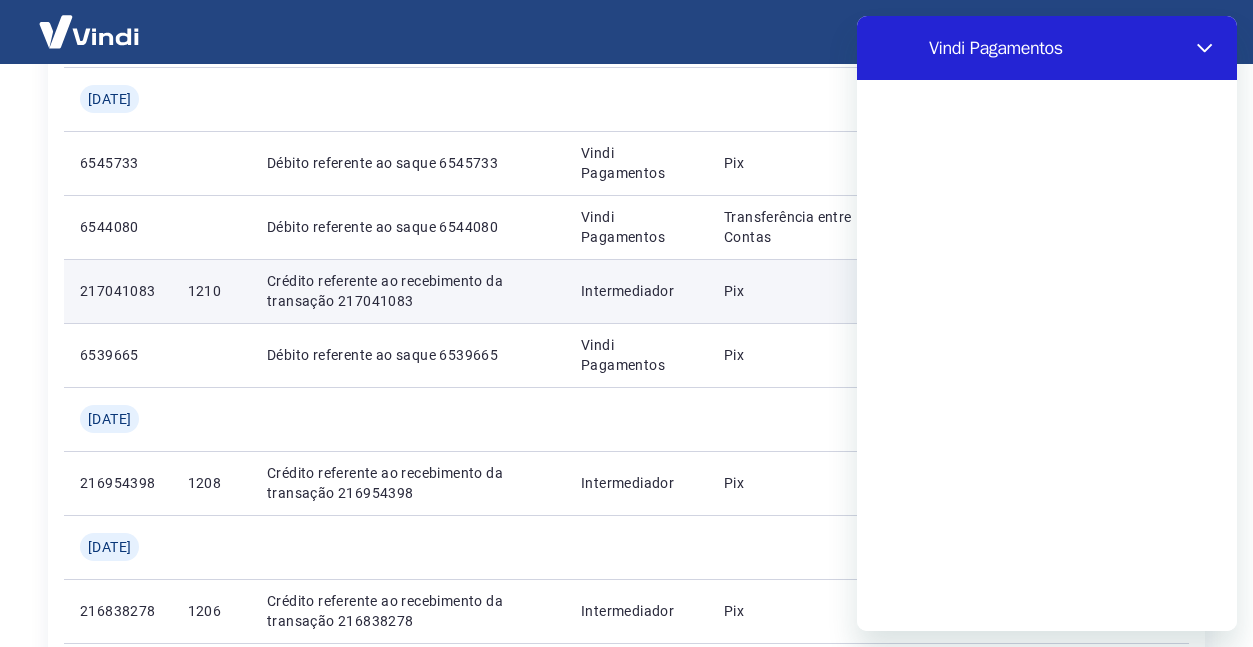 scroll, scrollTop: 0, scrollLeft: 0, axis: both 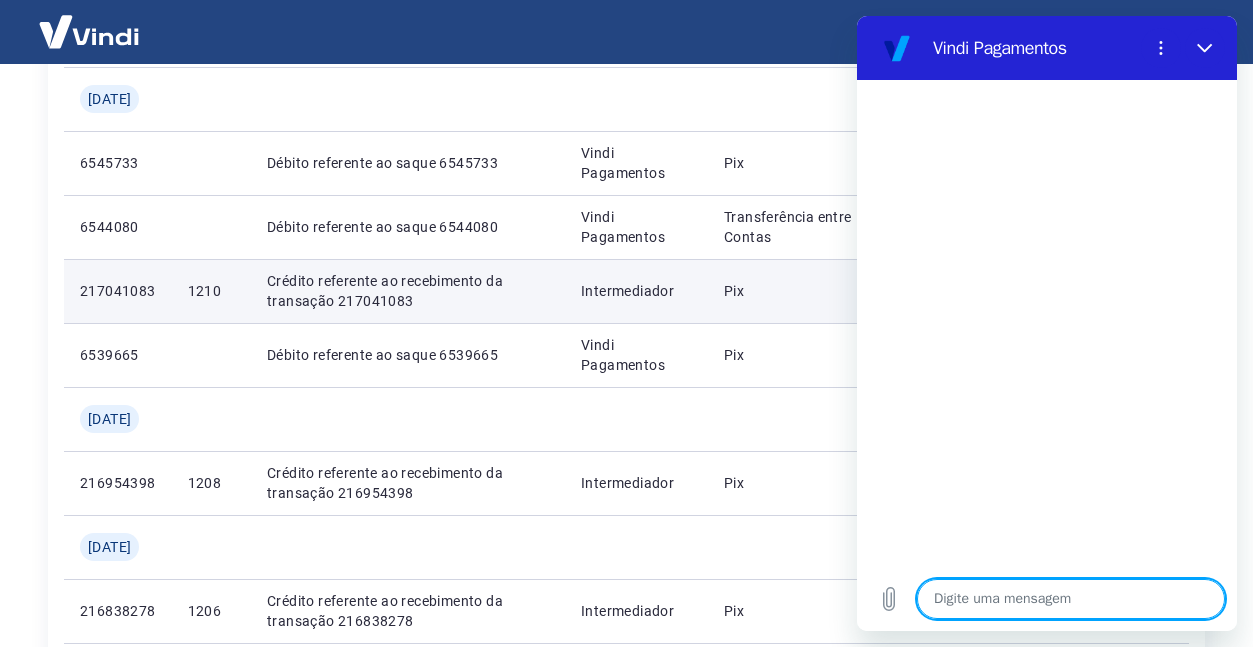 click at bounding box center [1071, 599] 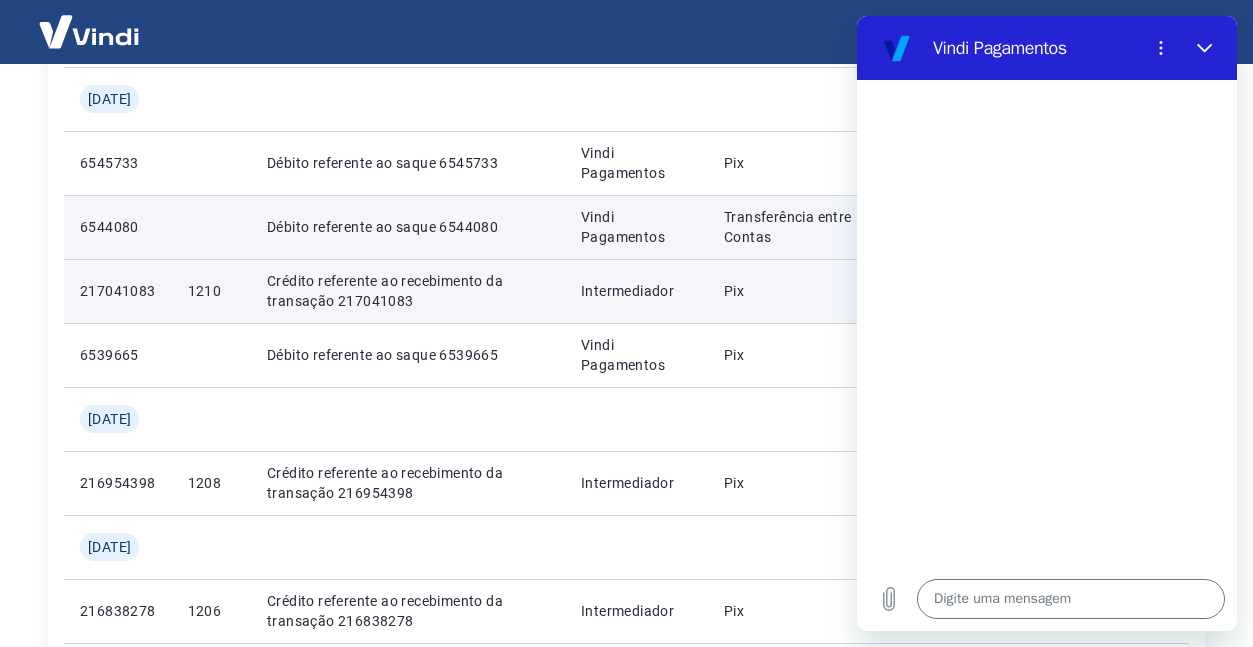 type on "x" 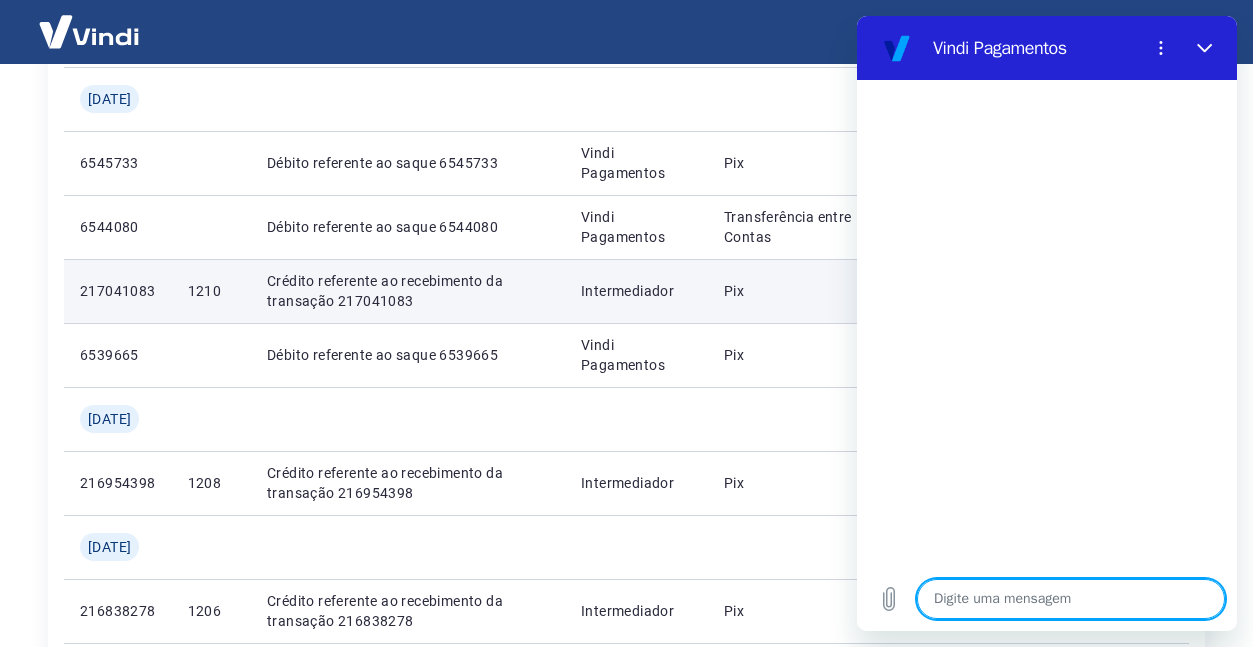 click at bounding box center (1071, 599) 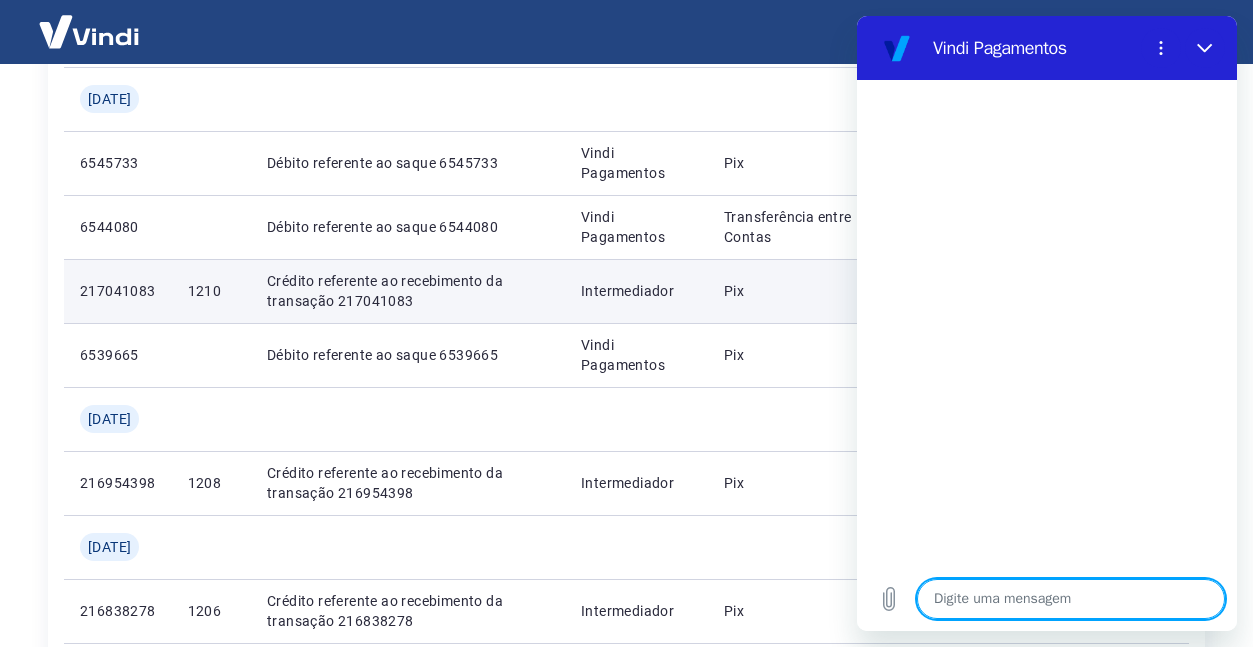 type on "o" 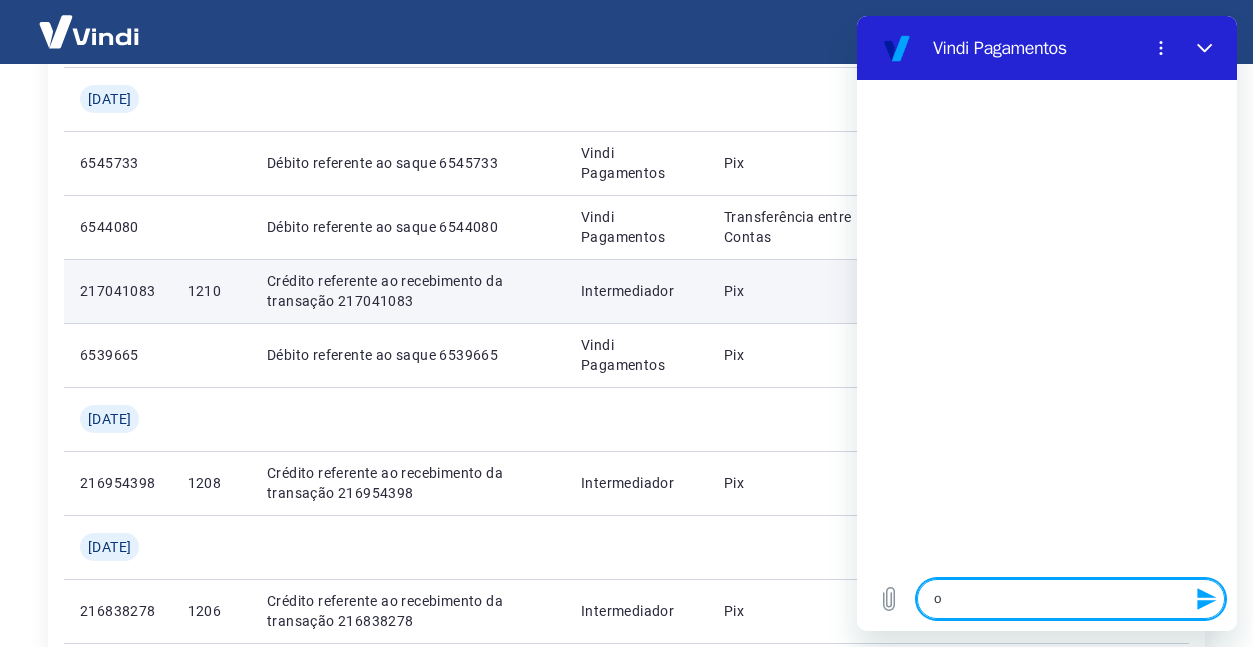 type on "ol" 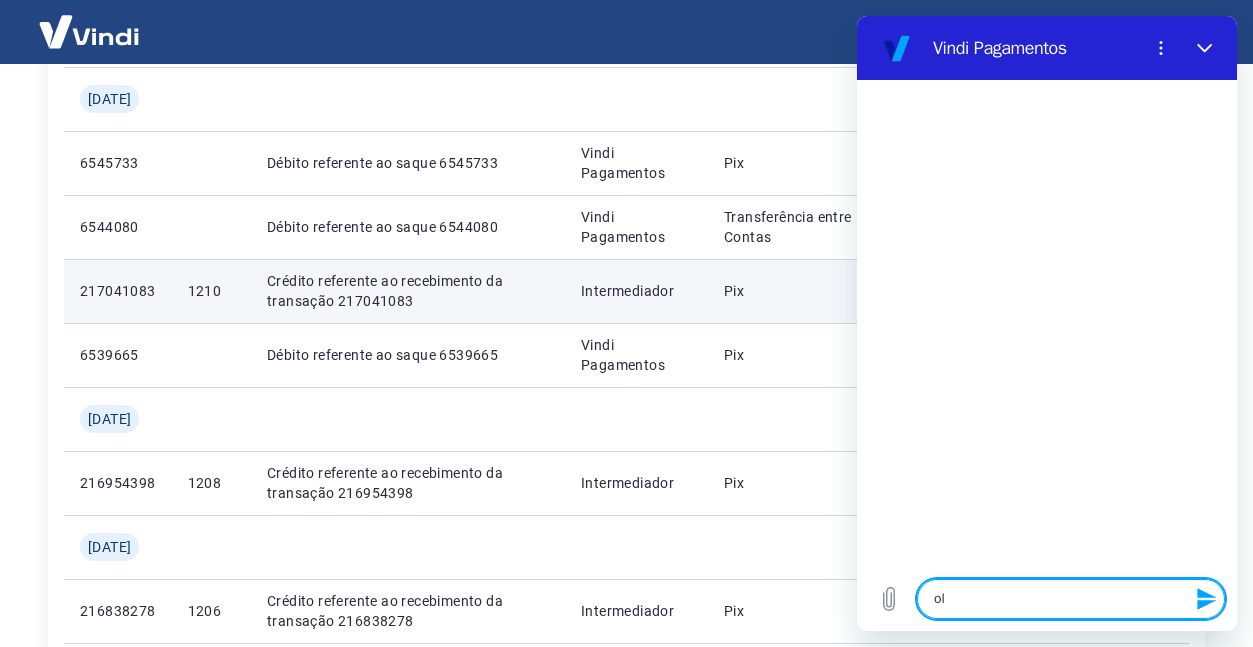 type on "ola" 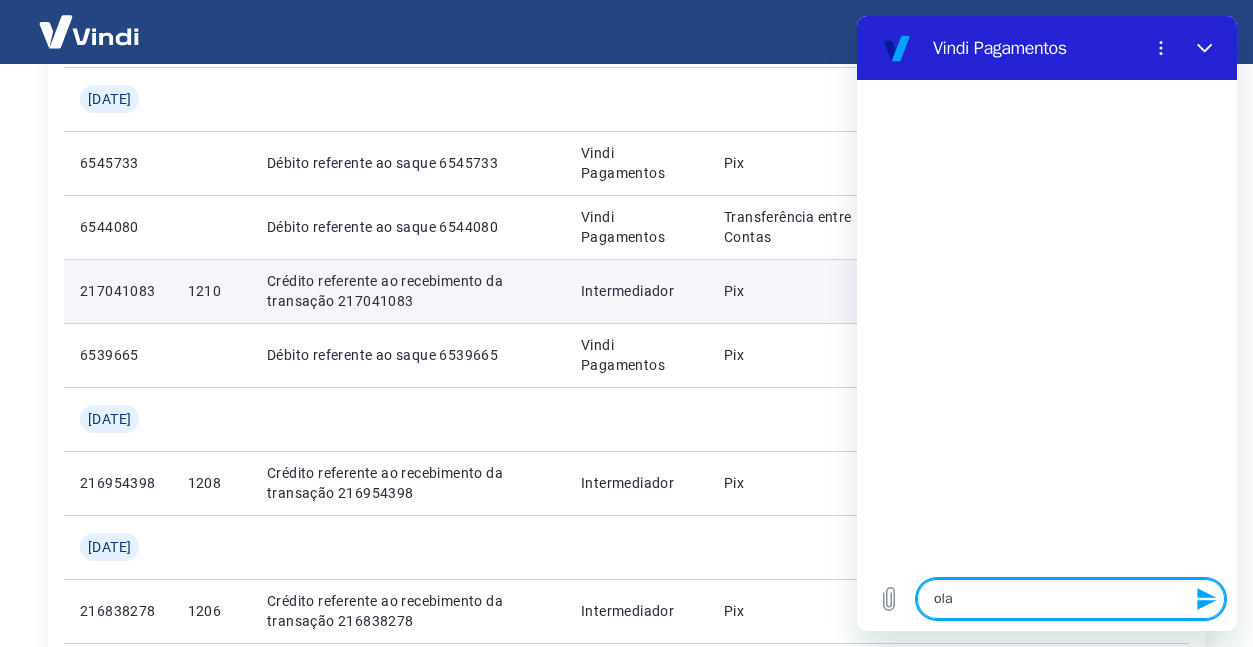 type on "x" 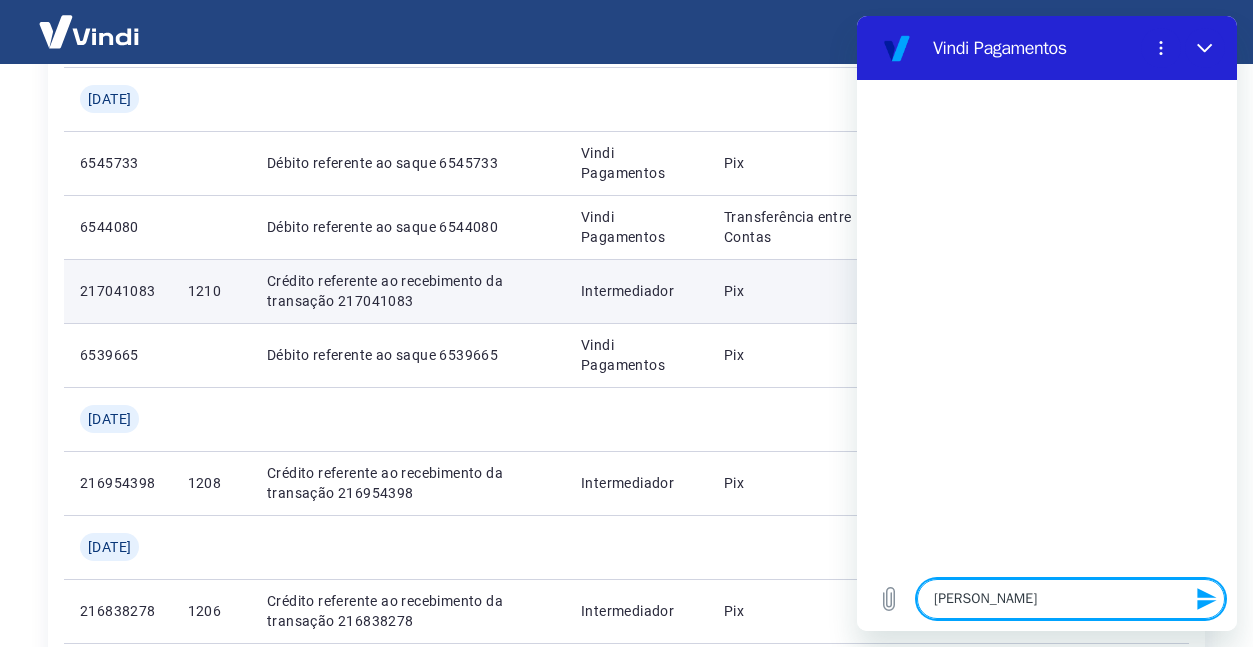 type on "ola bo" 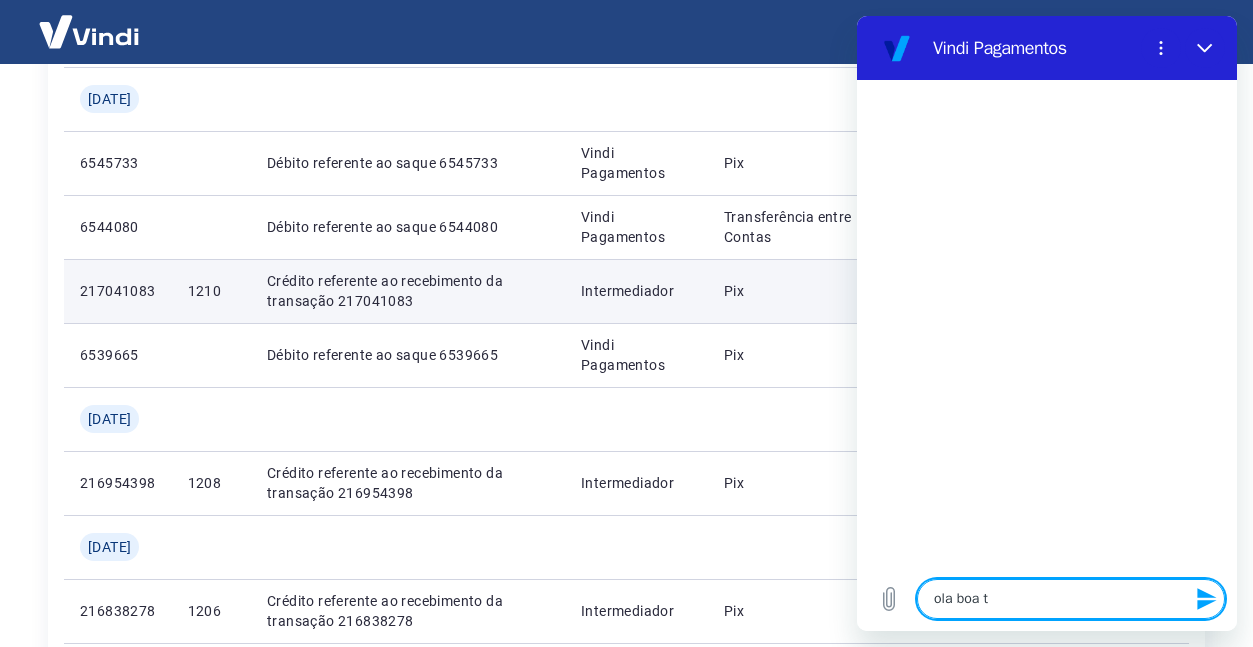 type on "ola boa ta" 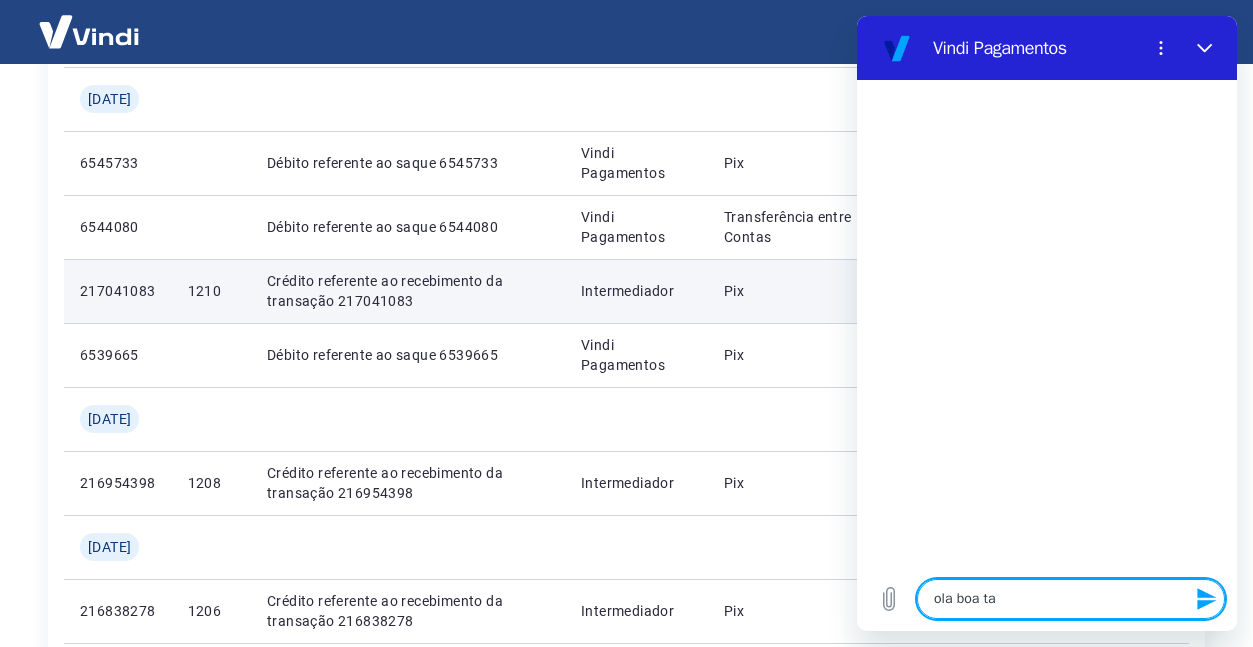 type on "ola boa tar" 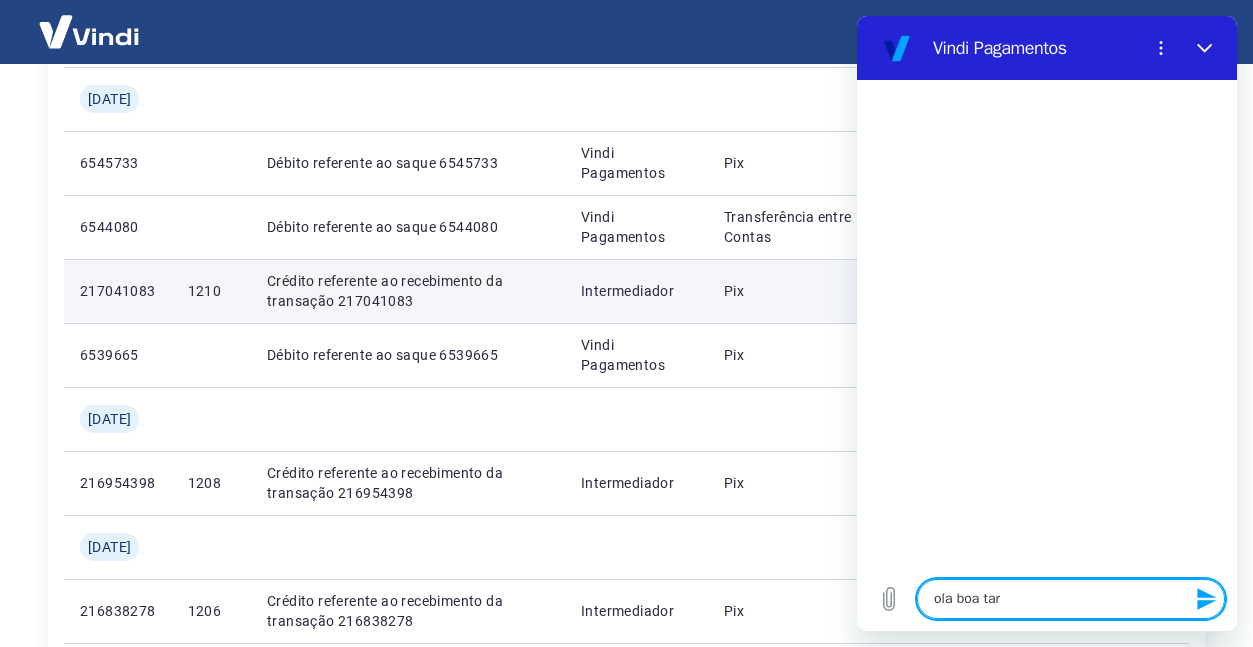 type on "x" 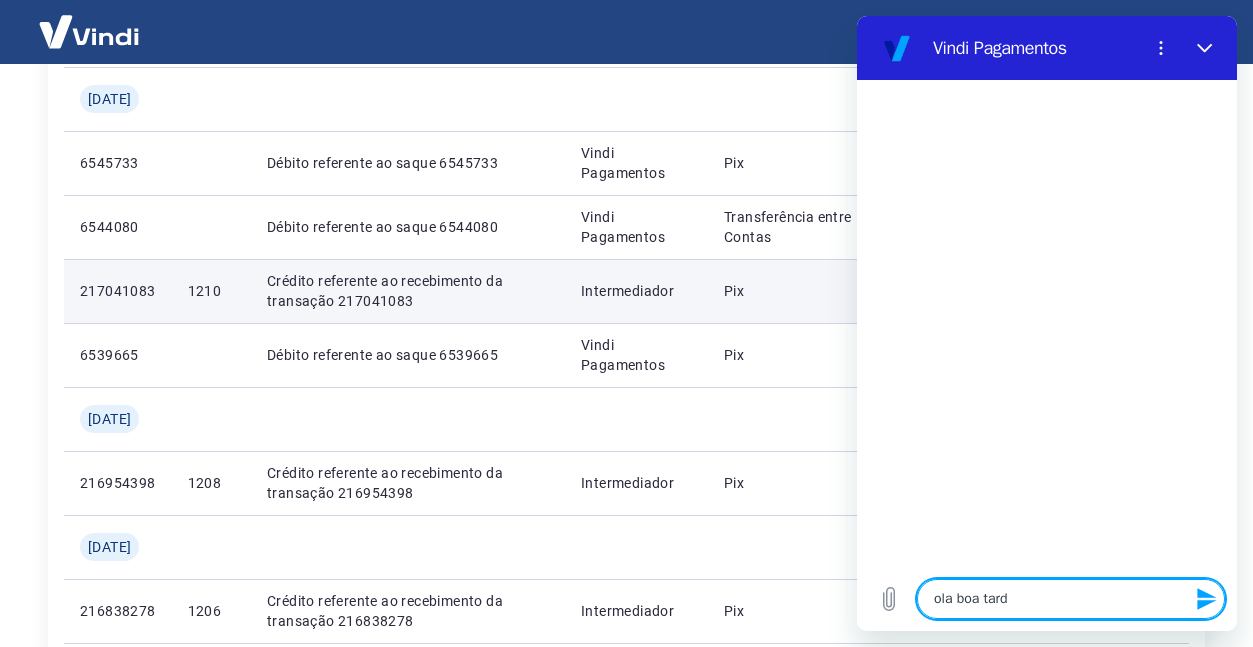 type on "ola boa tarde" 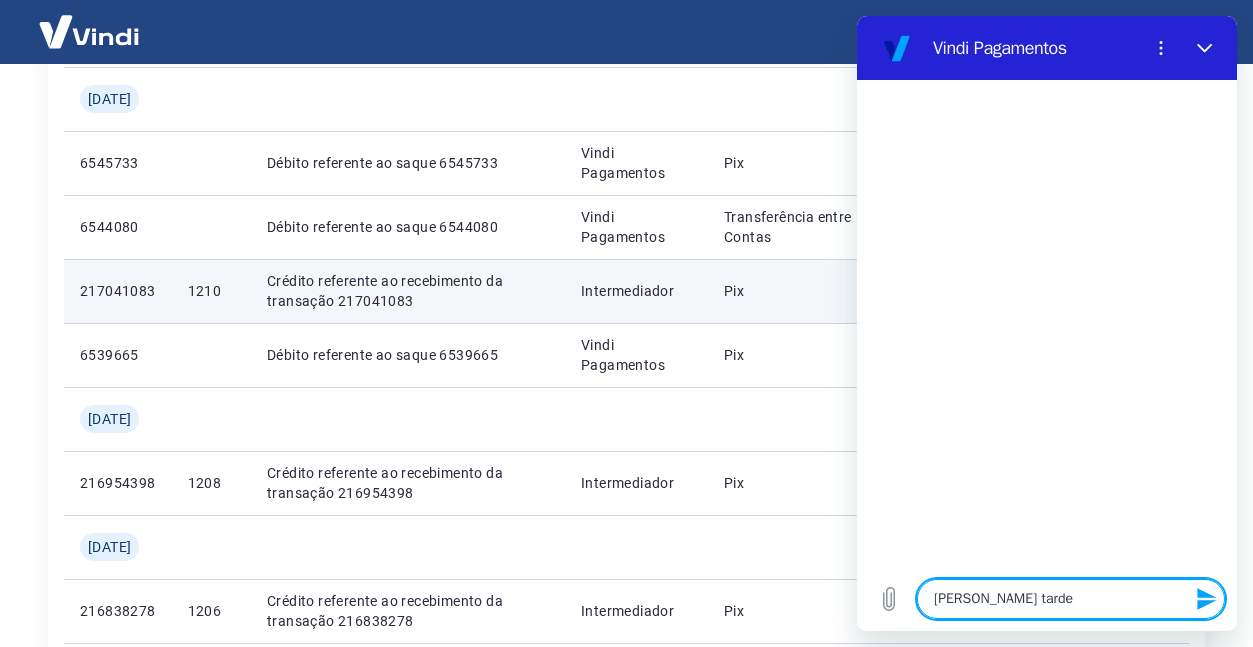 type 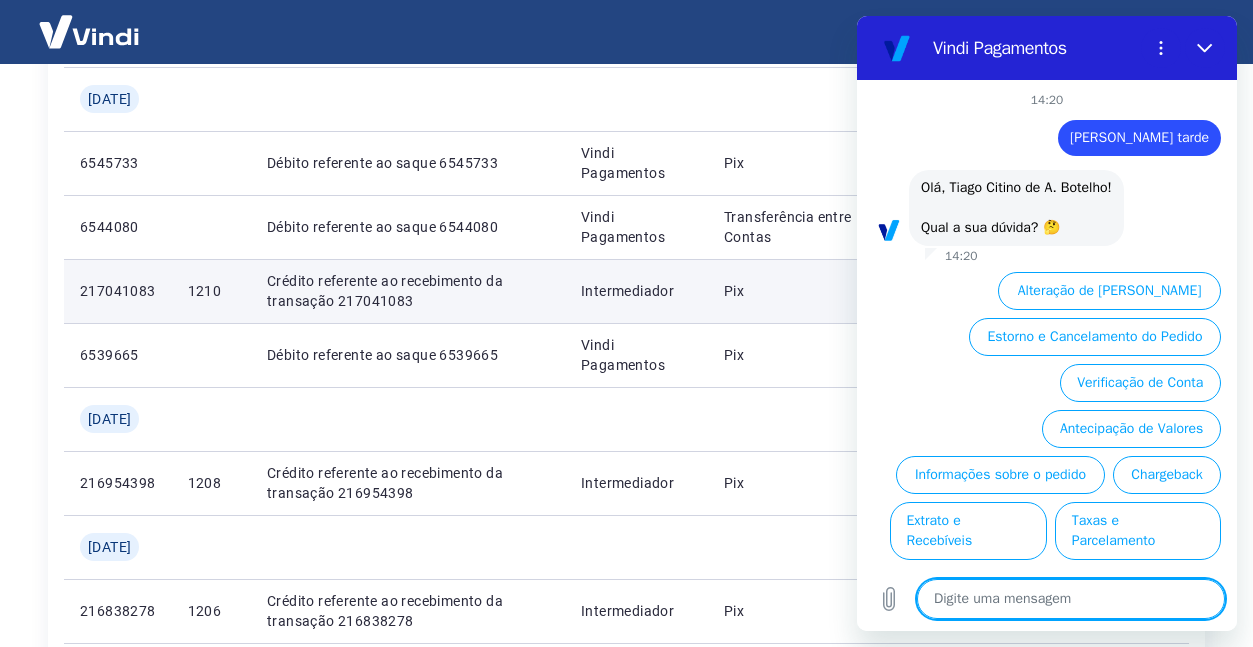 scroll, scrollTop: 70, scrollLeft: 0, axis: vertical 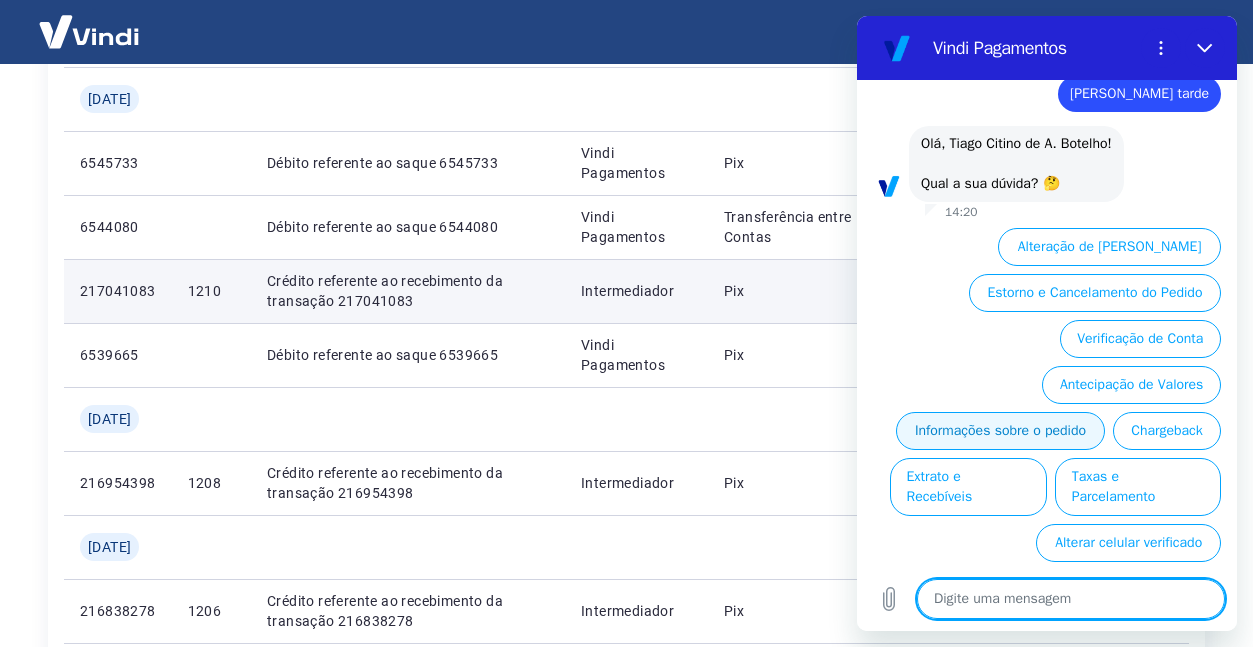 click on "Informações sobre o pedido" at bounding box center (1000, 431) 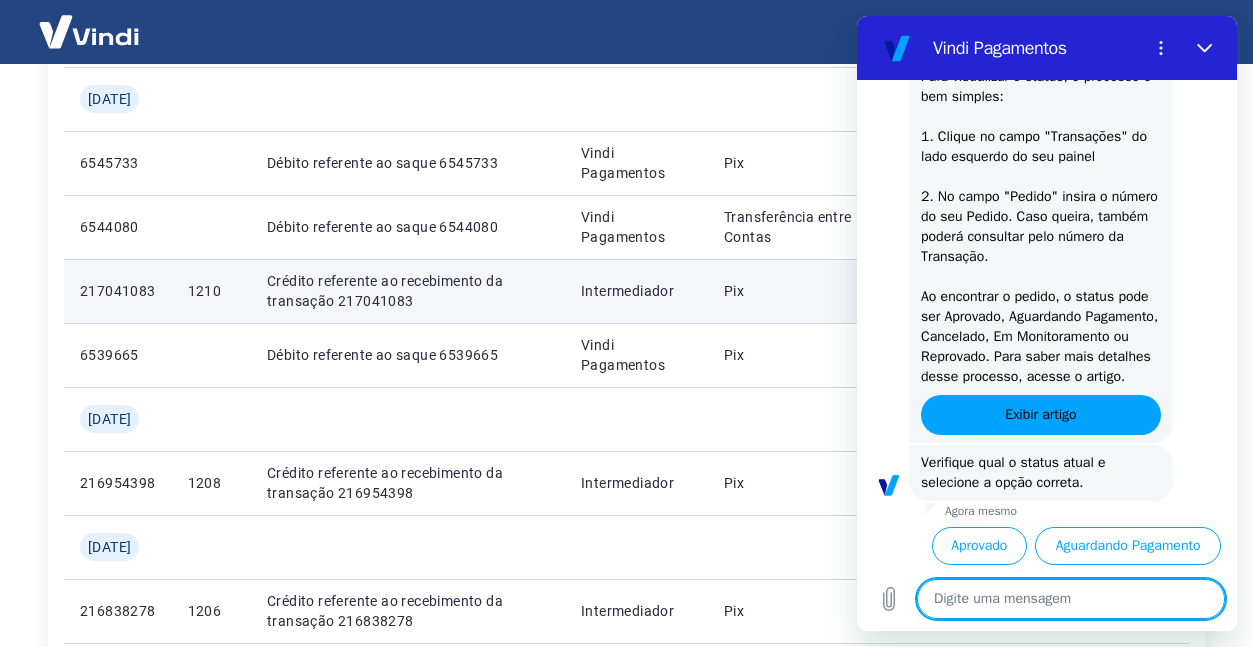 scroll, scrollTop: 460, scrollLeft: 0, axis: vertical 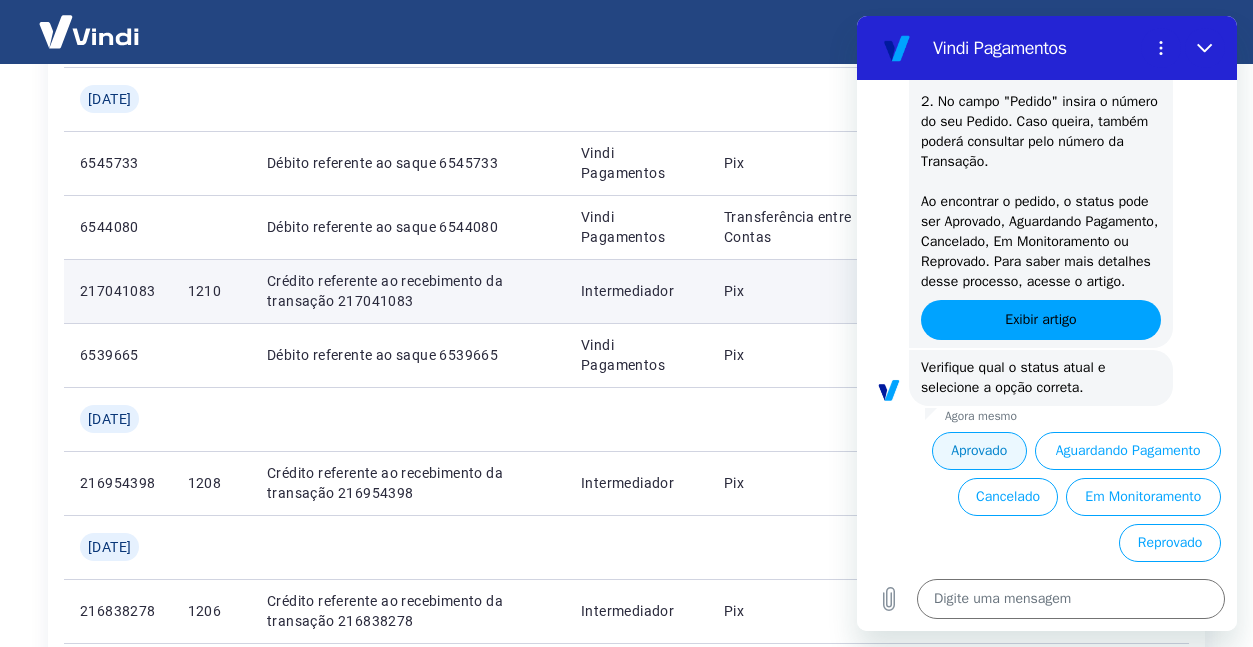 click on "Aprovado" at bounding box center [980, 451] 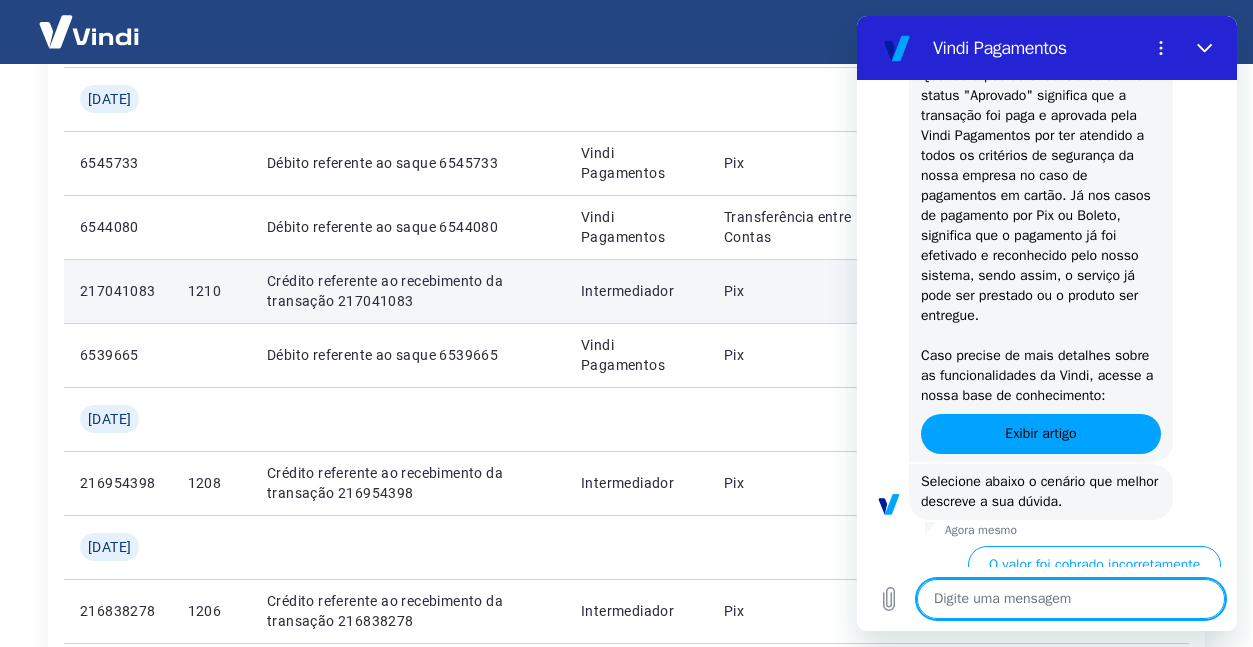 scroll, scrollTop: 1066, scrollLeft: 0, axis: vertical 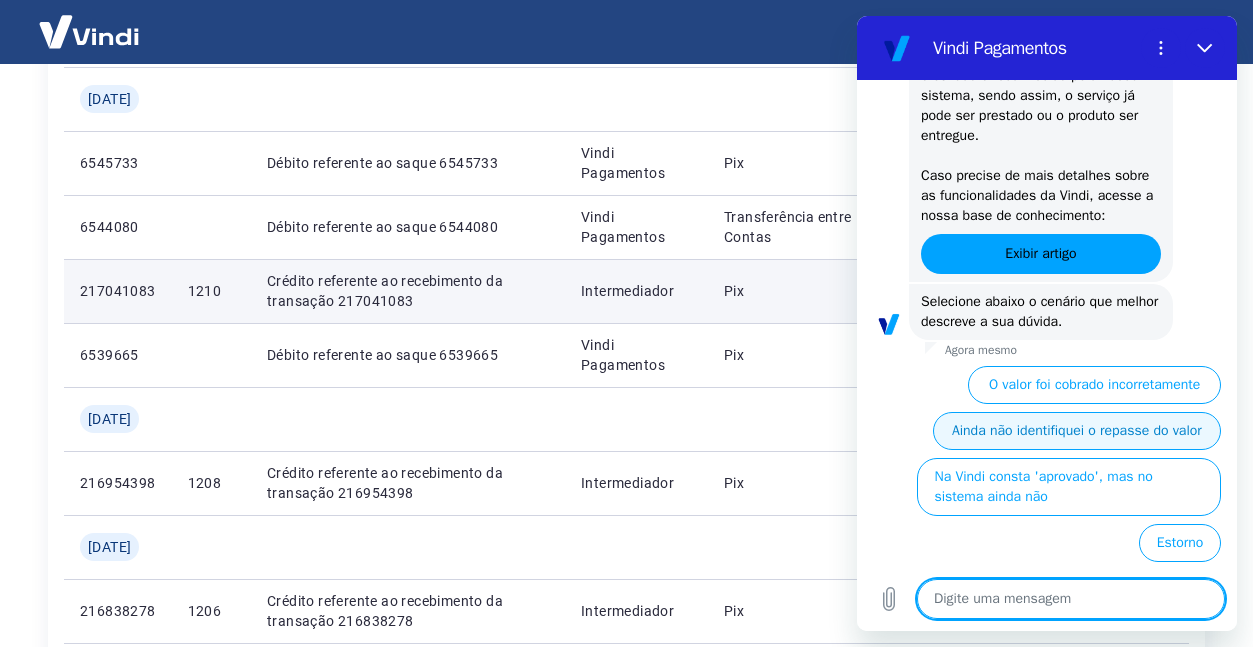 click on "Ainda não identifiquei o repasse do valor" at bounding box center (1077, 431) 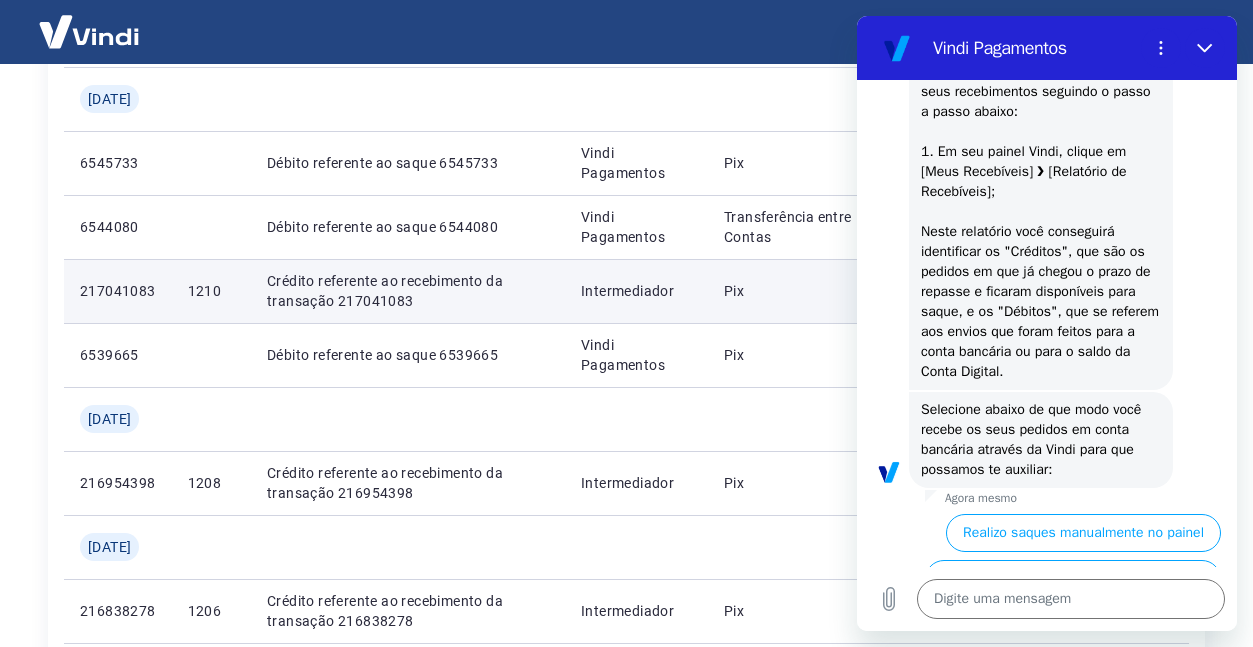 scroll, scrollTop: 1586, scrollLeft: 0, axis: vertical 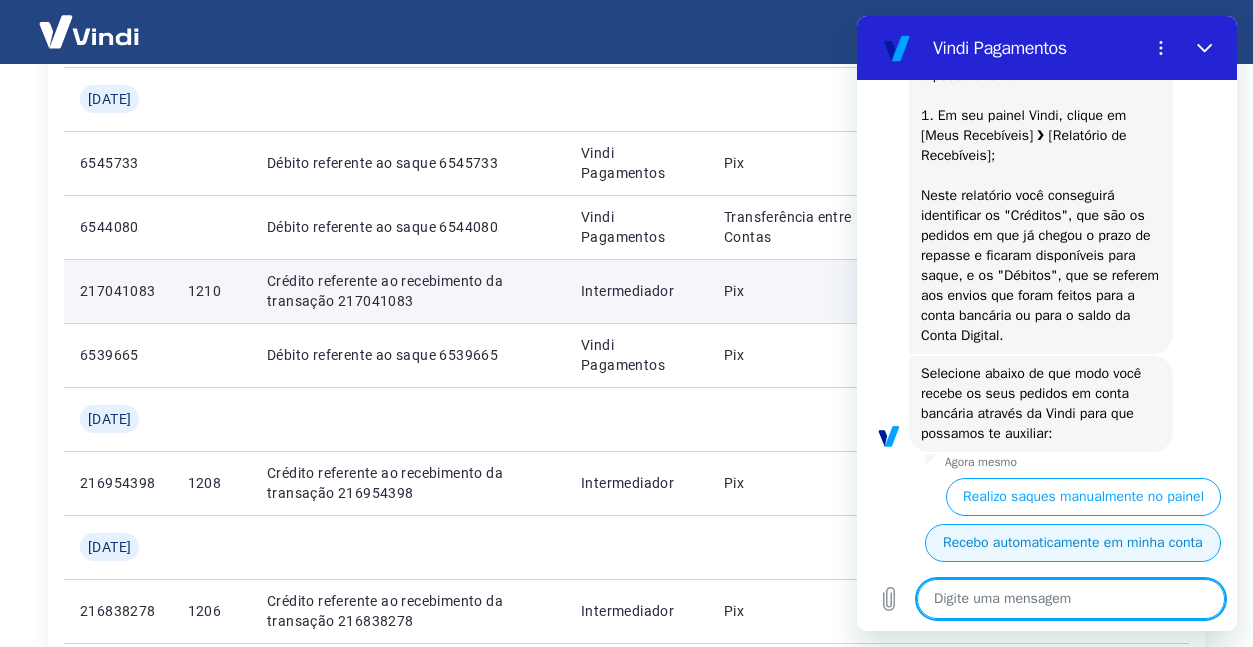 click on "Recebo automaticamente em minha conta" at bounding box center [1073, 543] 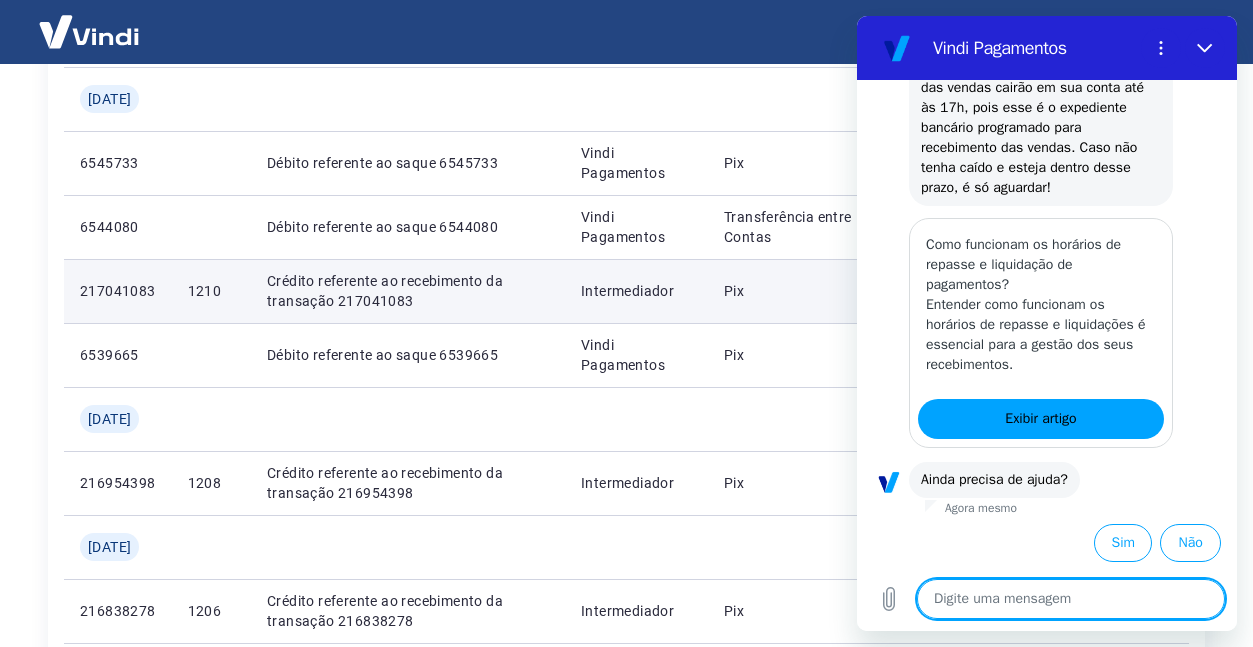scroll, scrollTop: 2166, scrollLeft: 0, axis: vertical 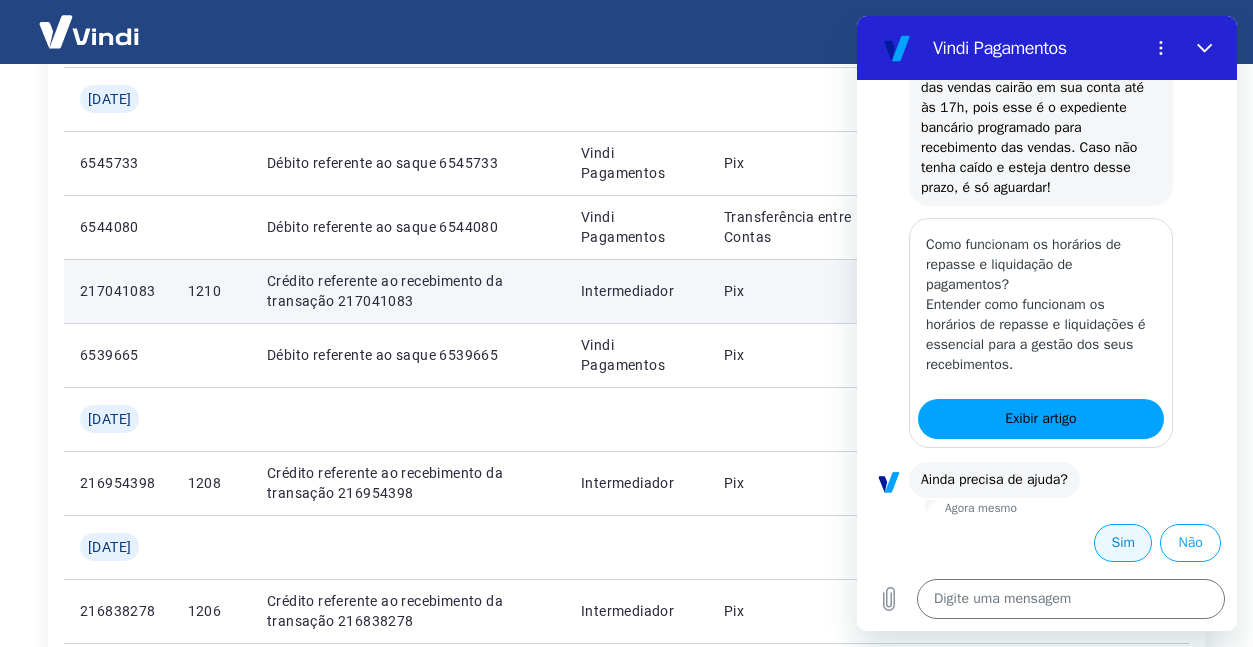 click on "Sim" at bounding box center [1123, 543] 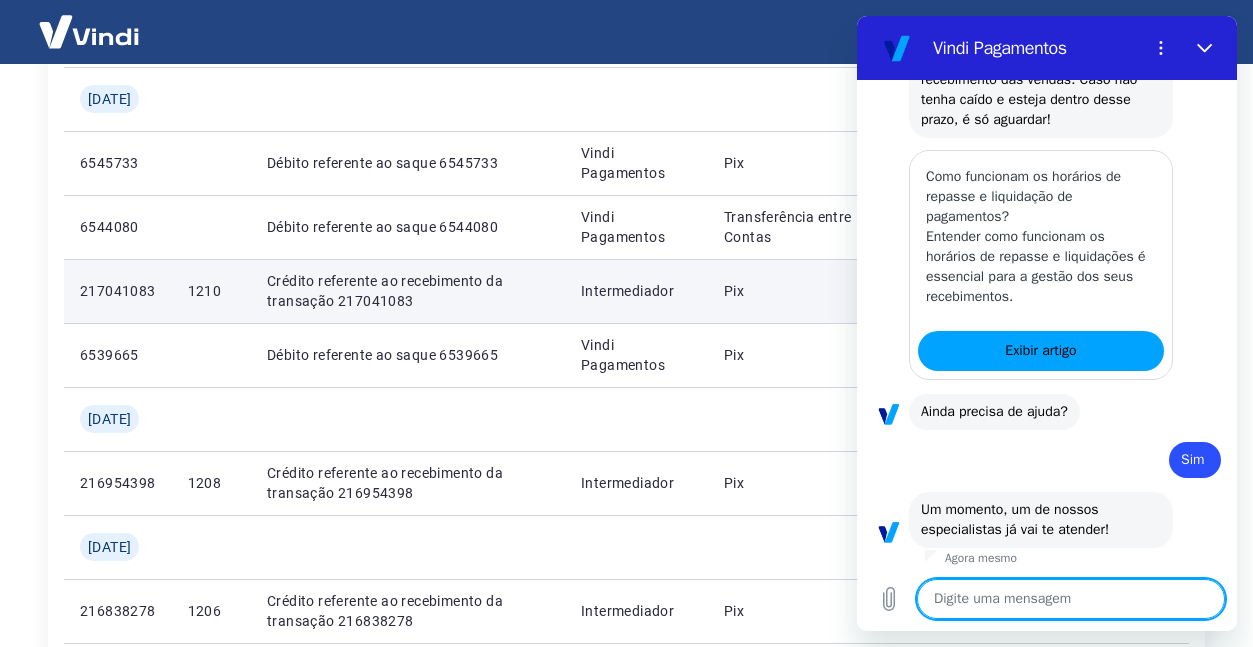 scroll, scrollTop: 2238, scrollLeft: 0, axis: vertical 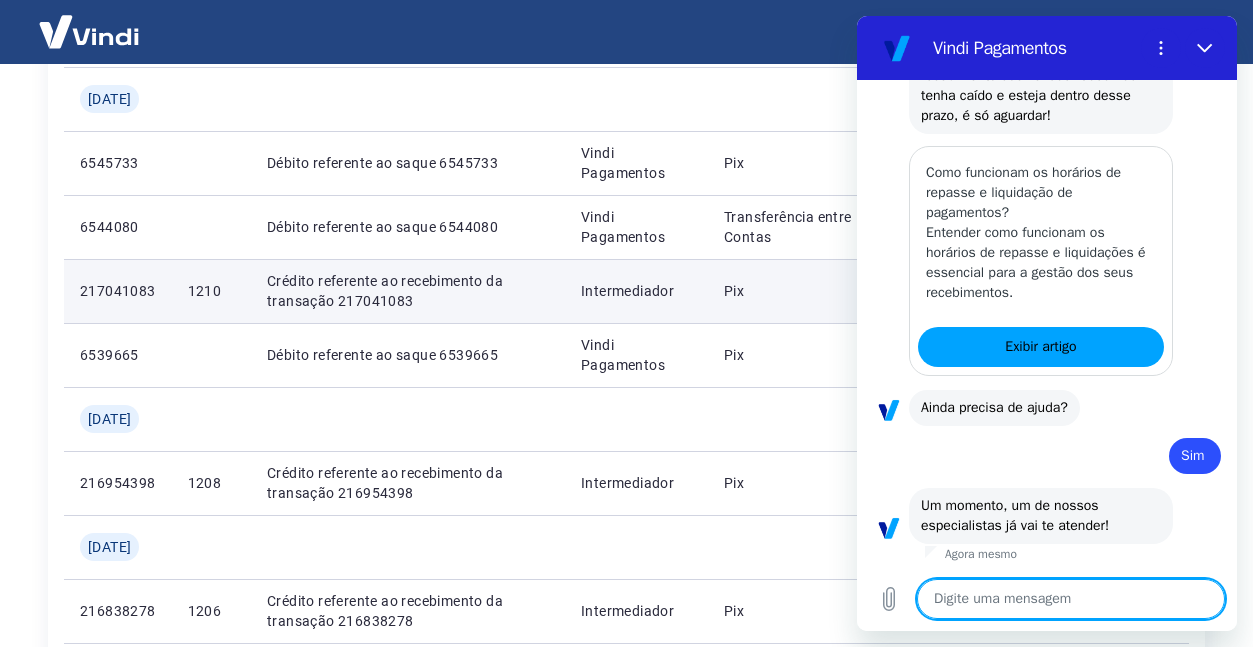 type on "x" 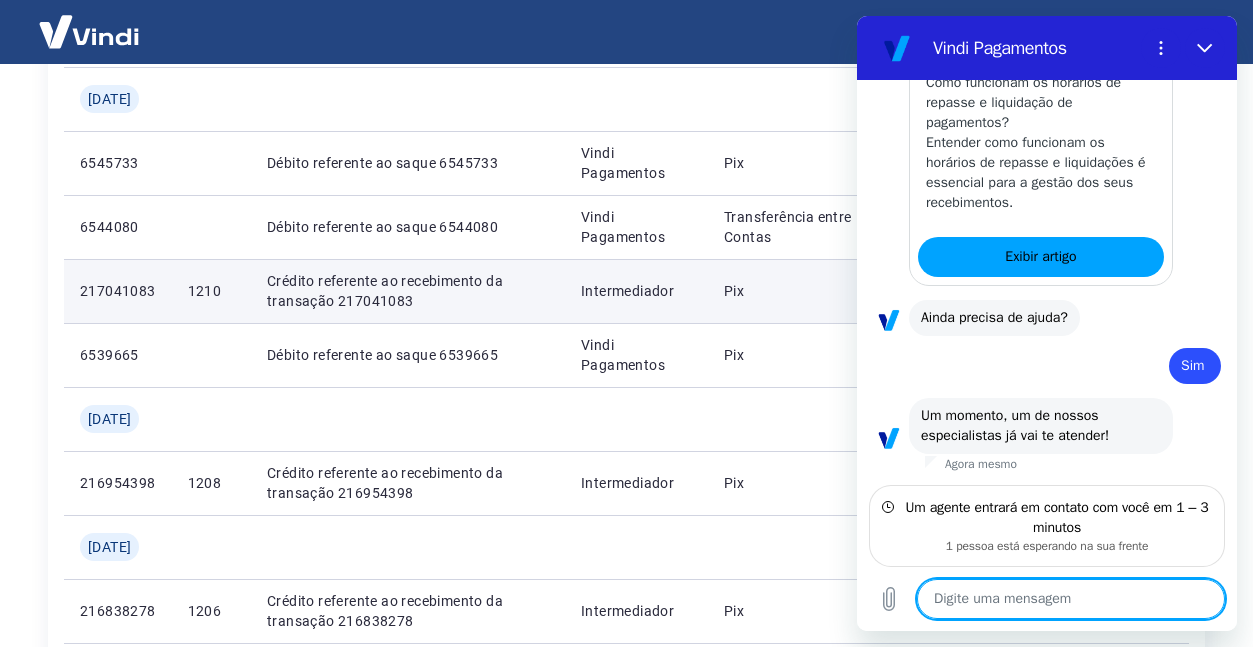scroll, scrollTop: 2328, scrollLeft: 0, axis: vertical 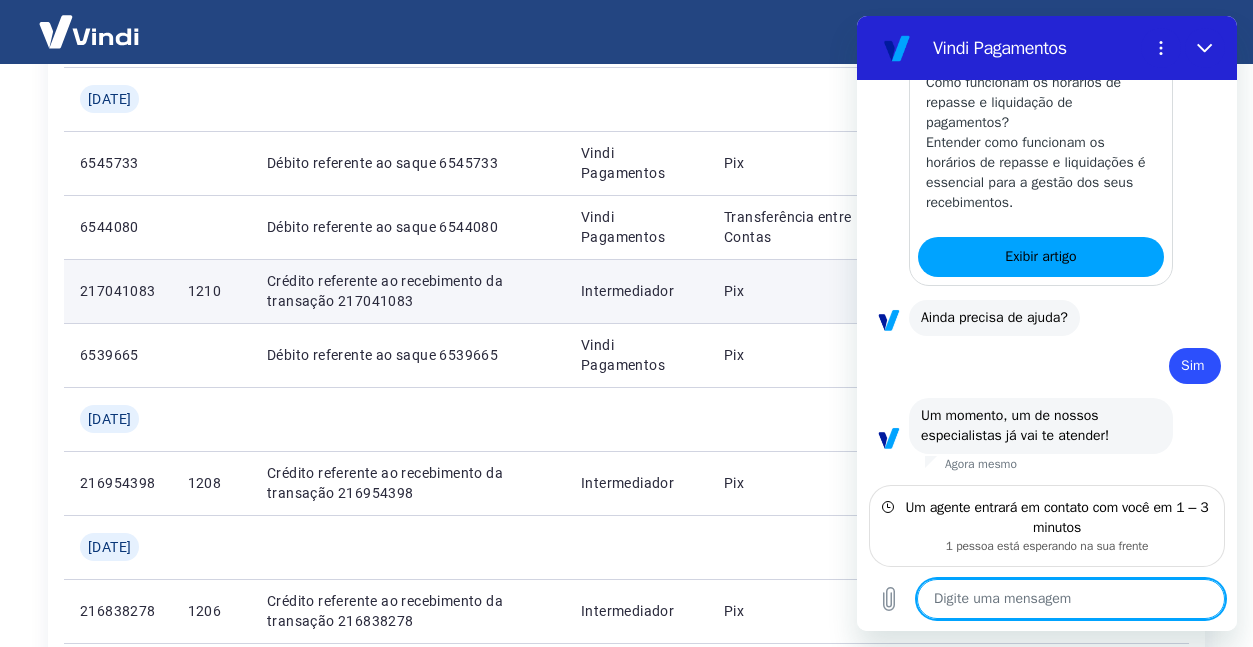 click at bounding box center [1071, 599] 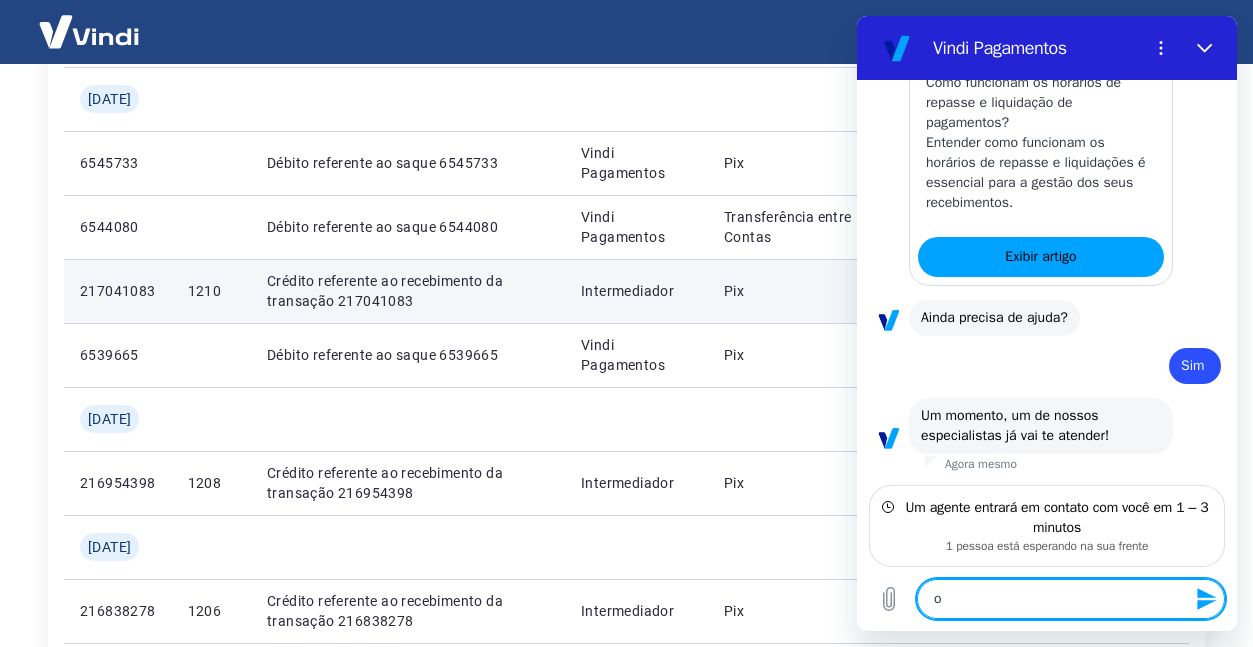 type on "ok" 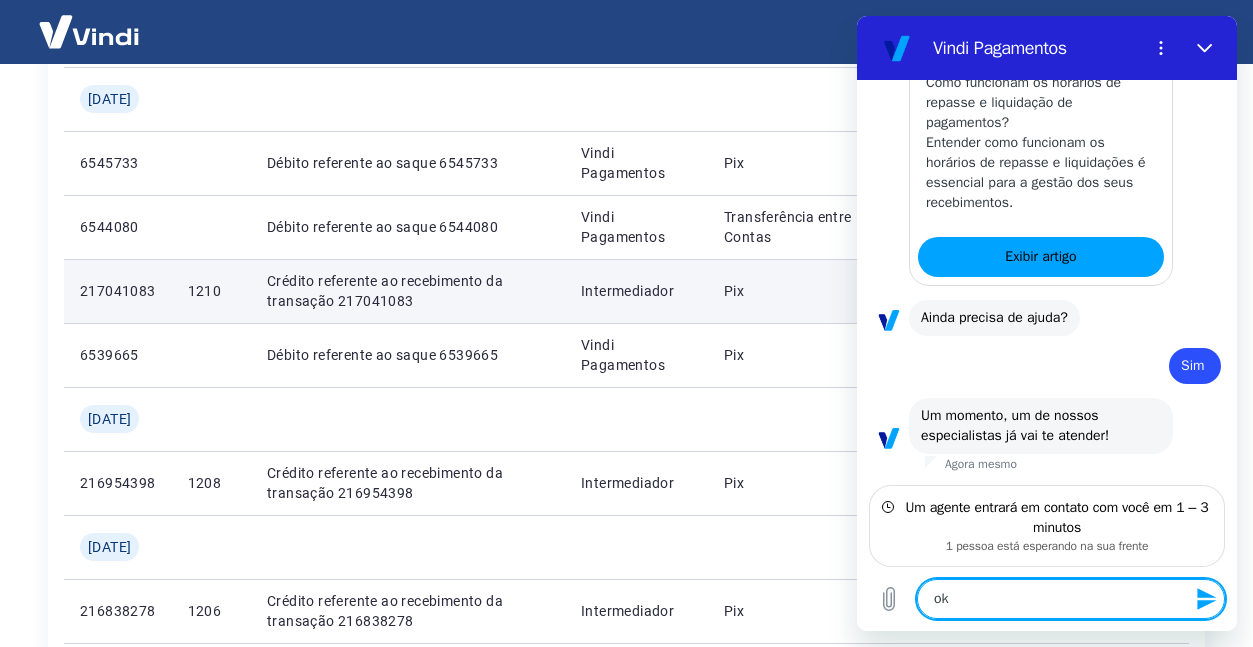 type 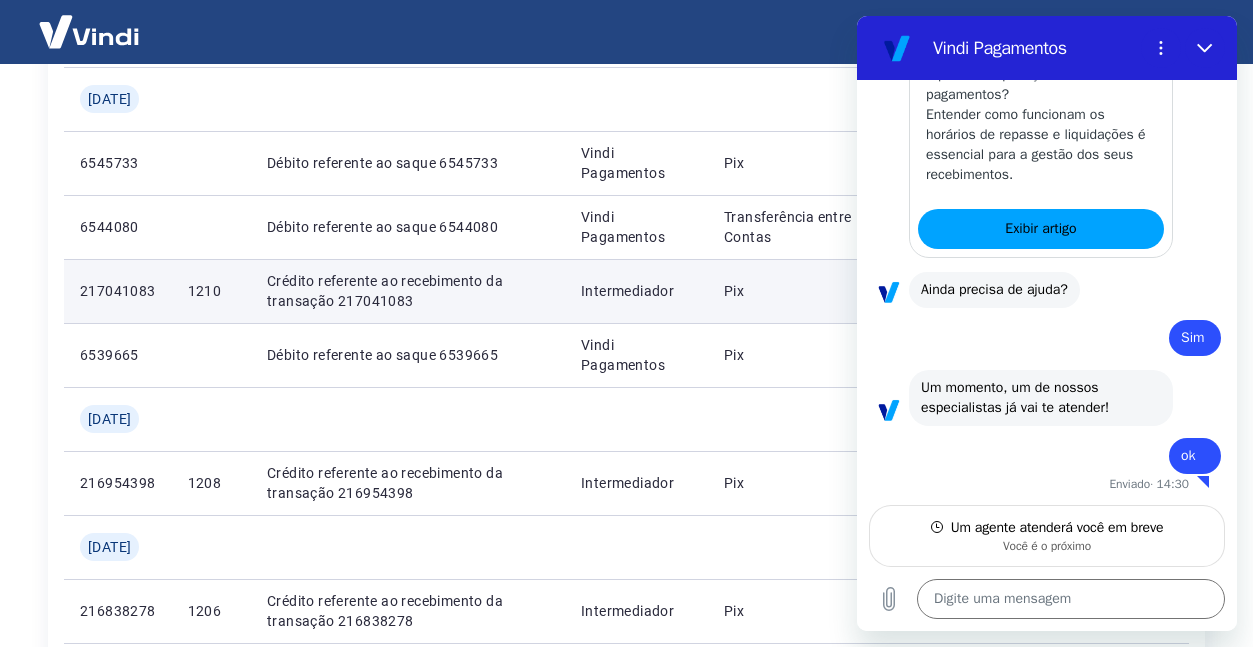 scroll, scrollTop: 2356, scrollLeft: 0, axis: vertical 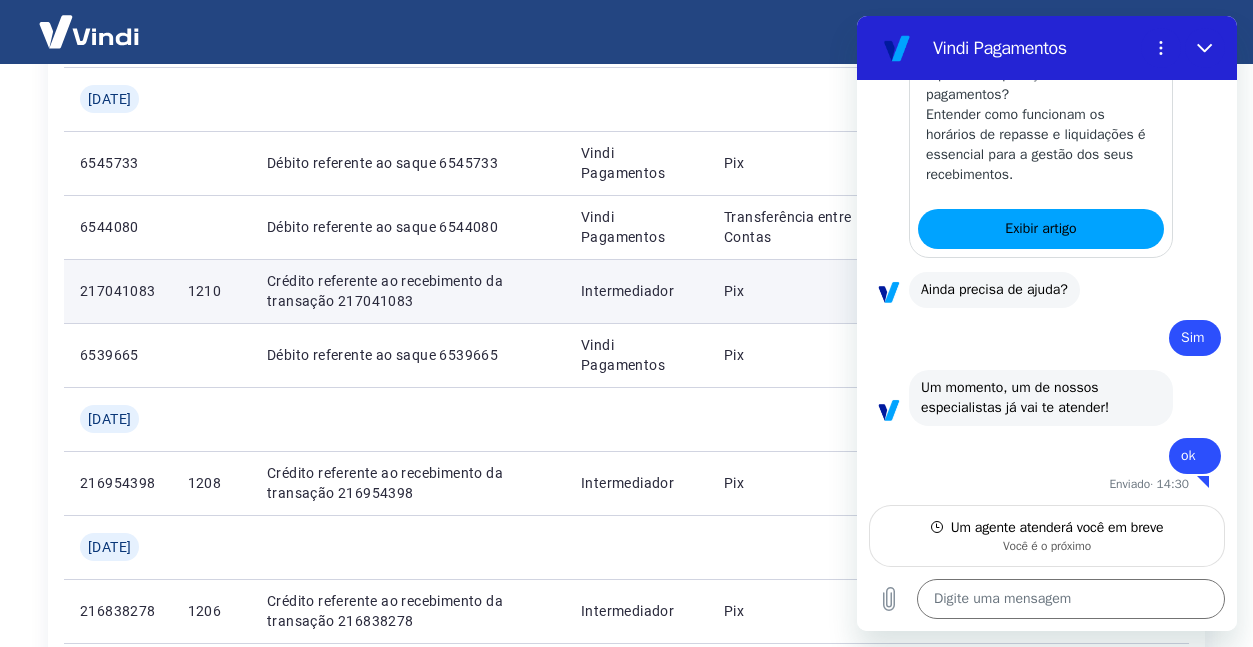 type on "x" 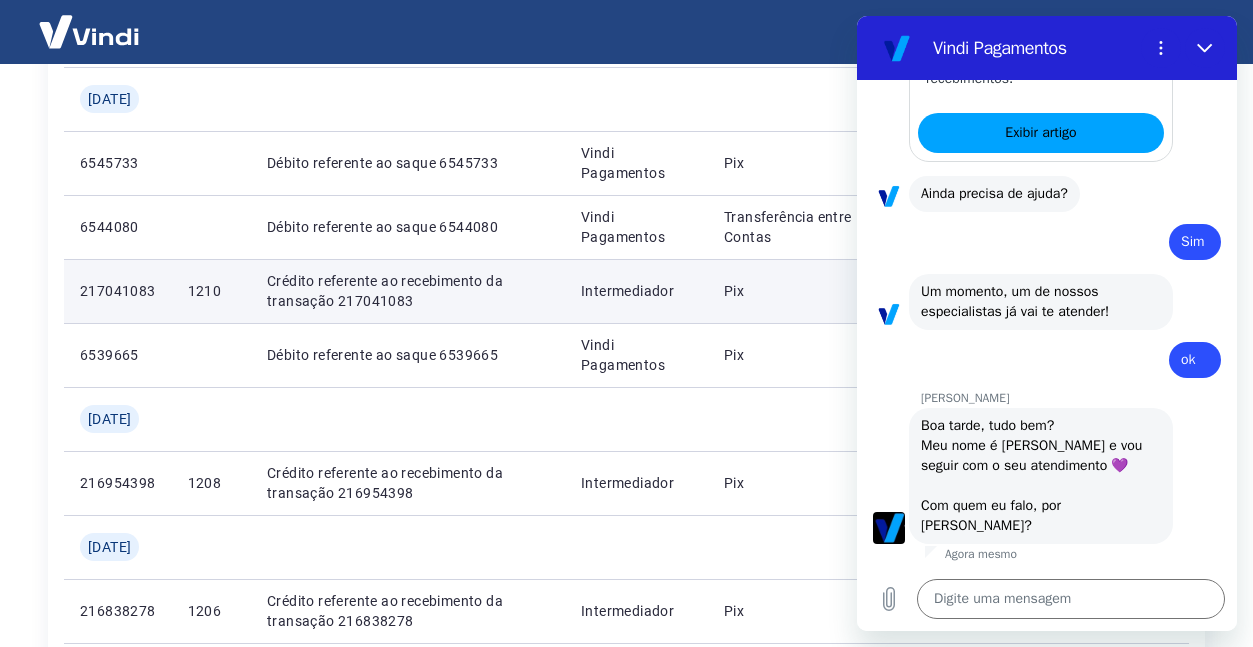 scroll, scrollTop: 2432, scrollLeft: 0, axis: vertical 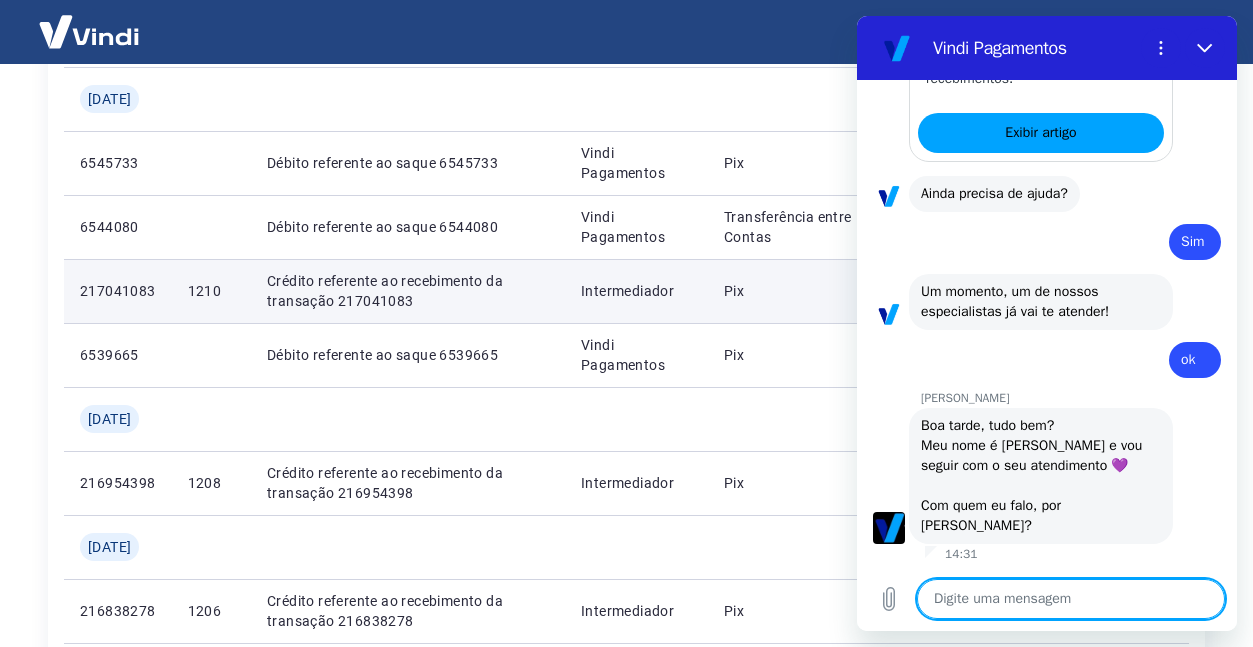click at bounding box center (1071, 599) 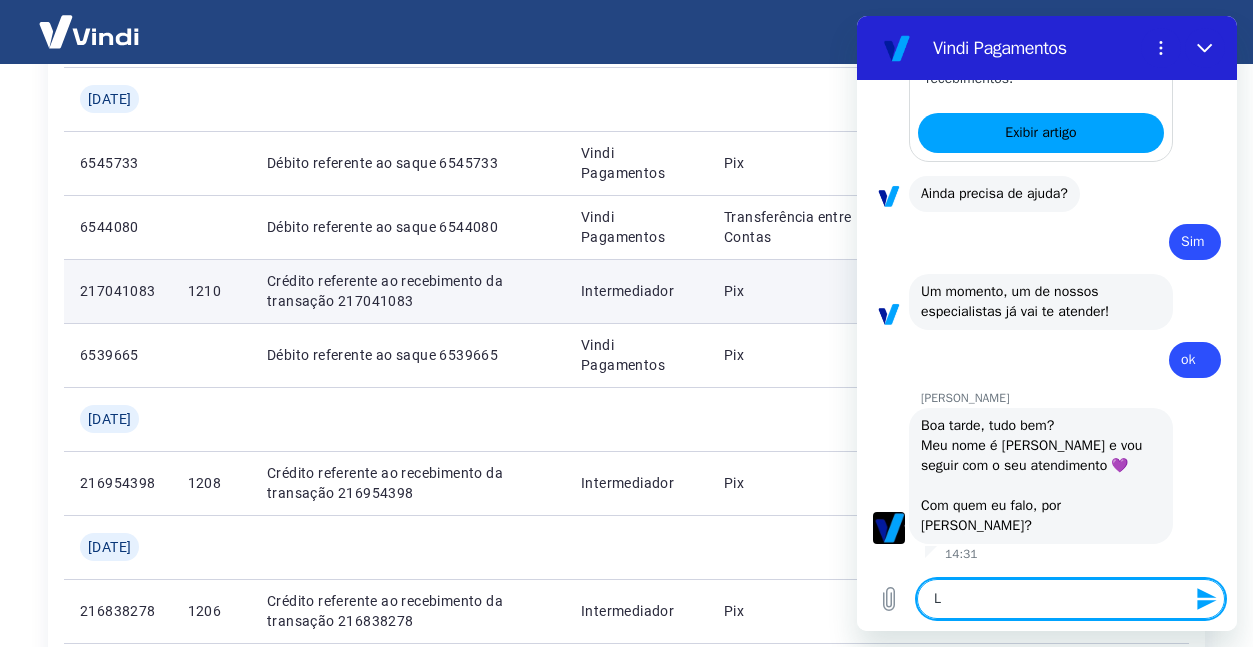 type on "Lu" 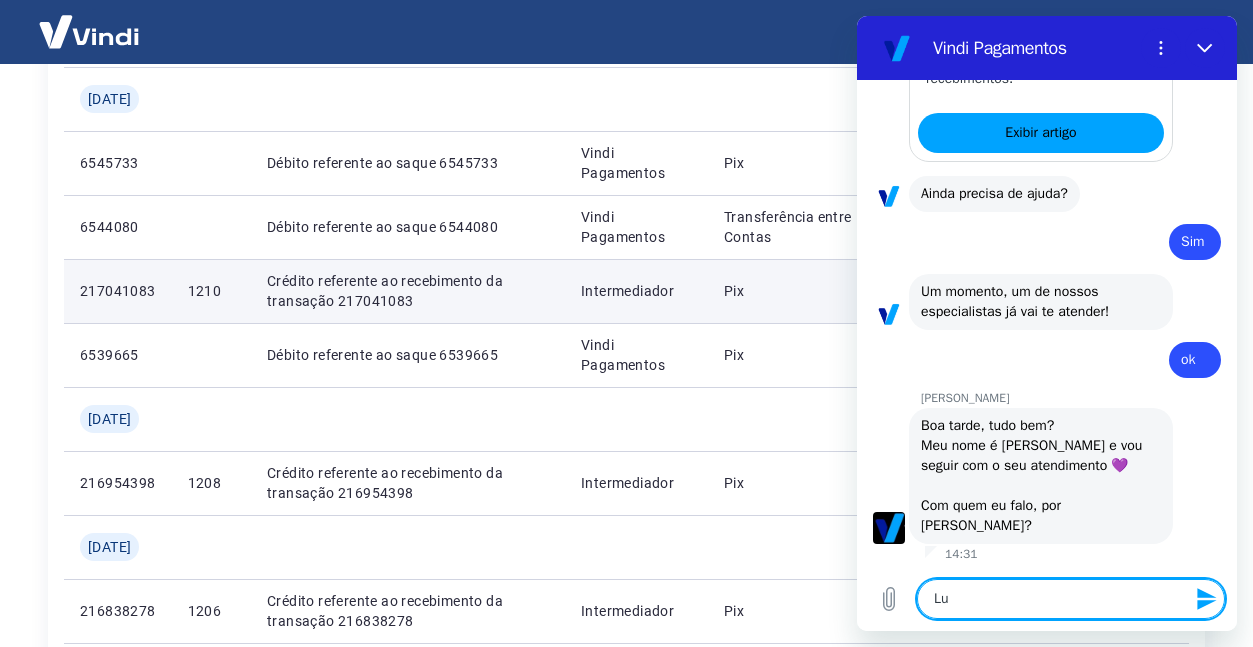 type on "Luc" 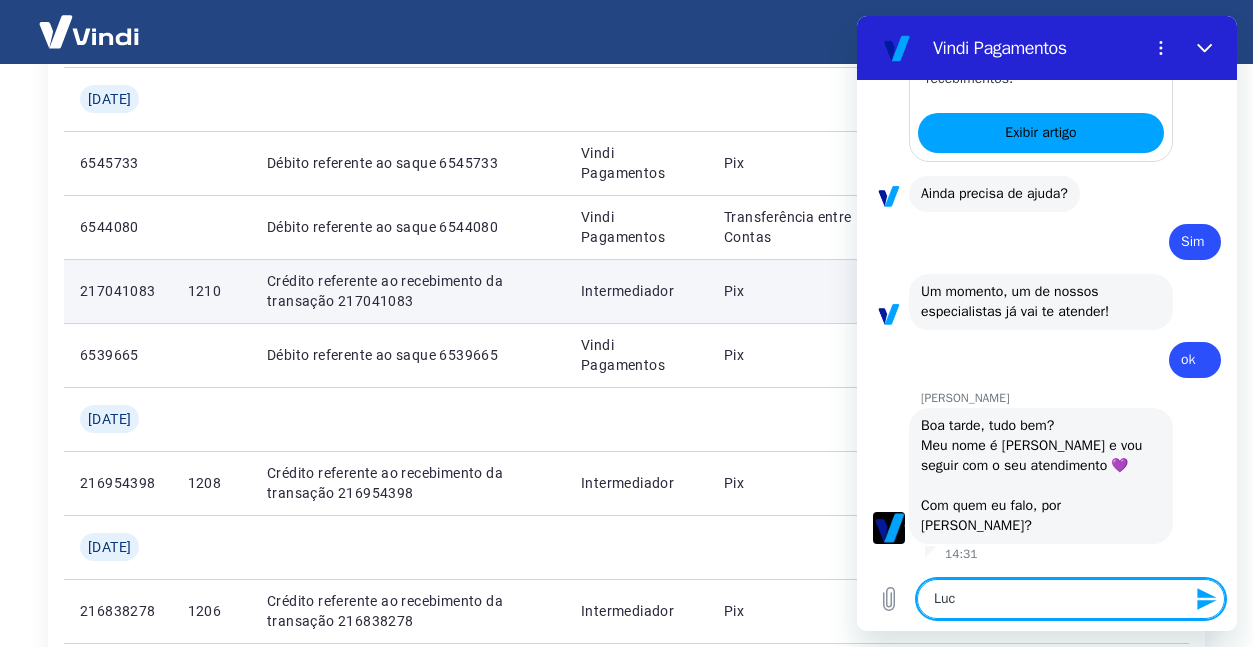 type on "Luci" 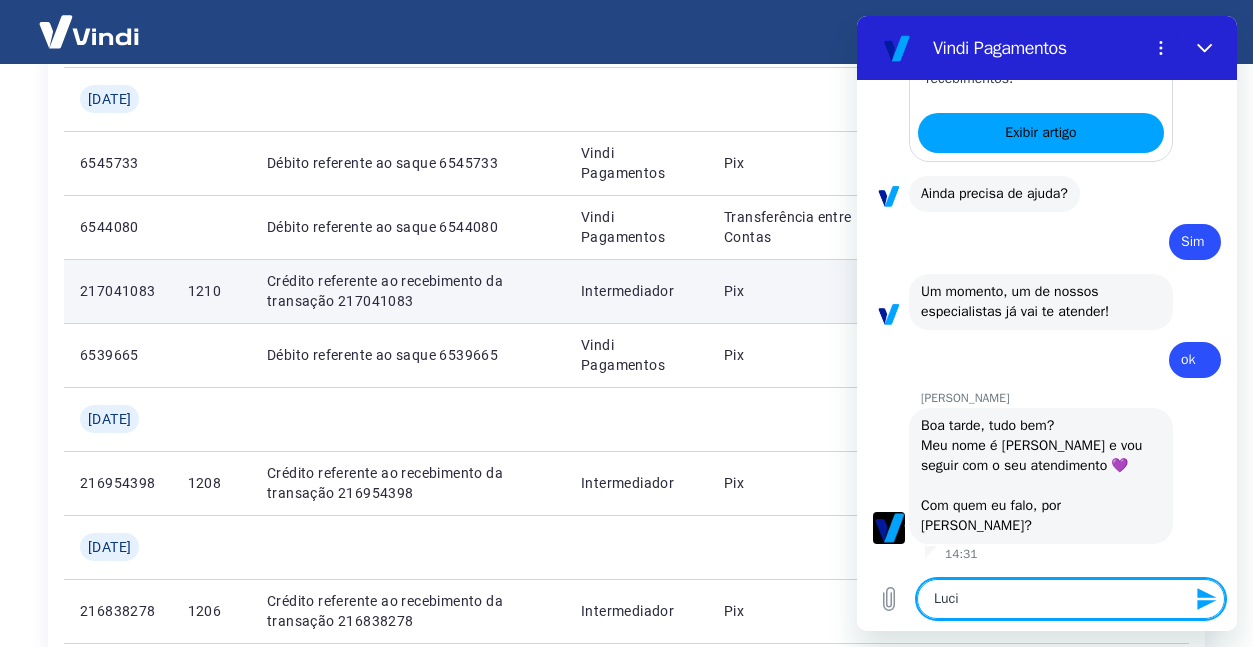 type on "Lucia" 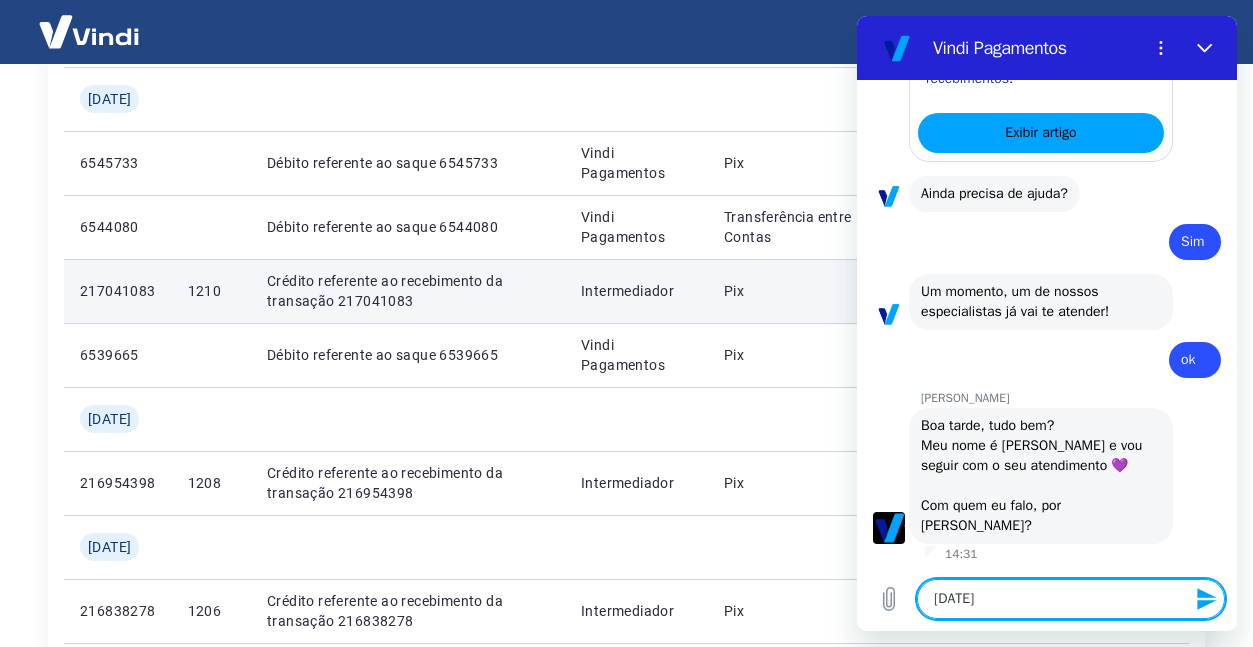 type on "Lucian" 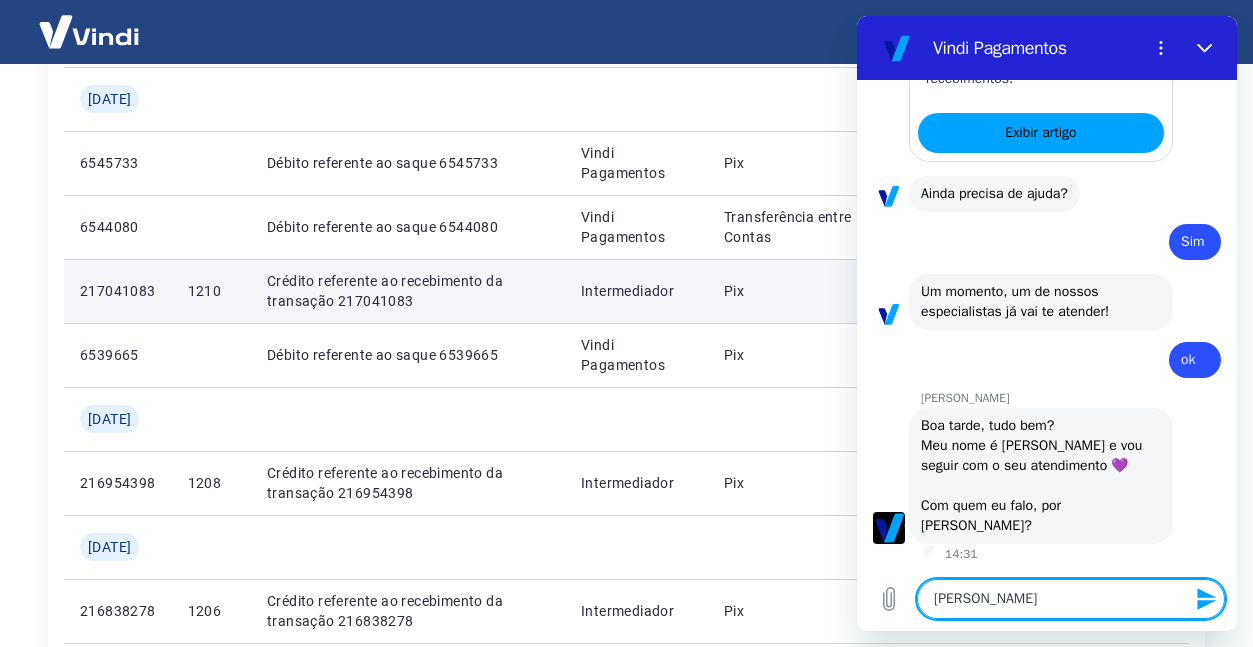type on "Luciana" 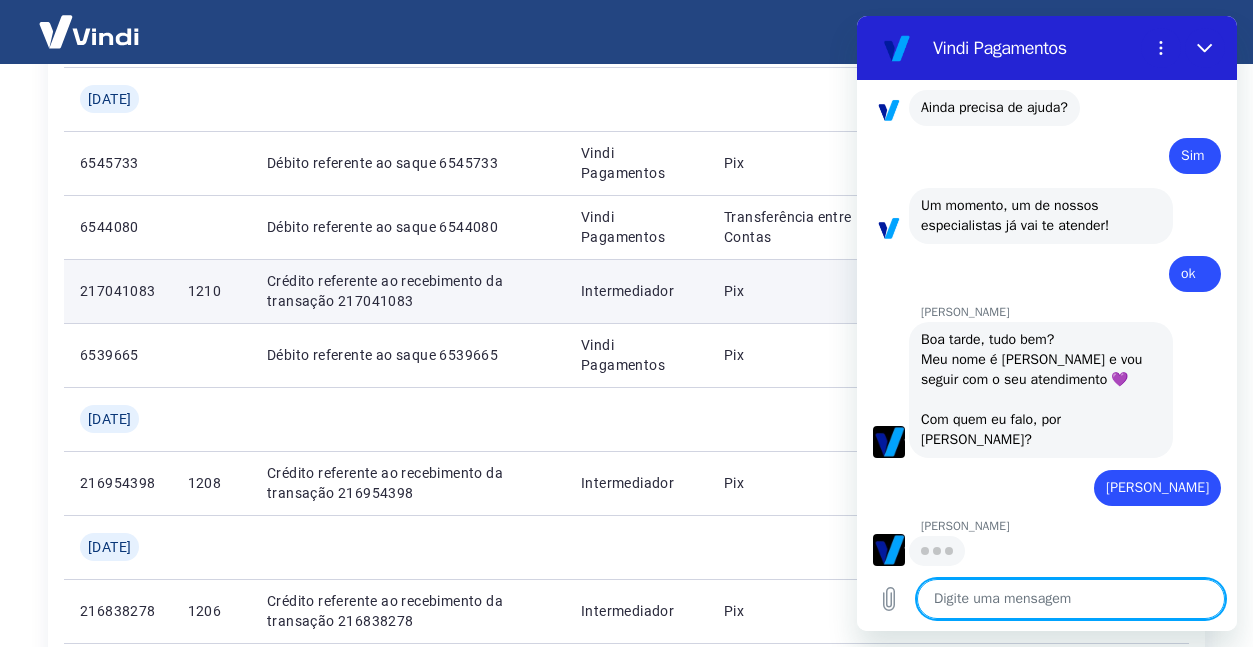 scroll, scrollTop: 2518, scrollLeft: 0, axis: vertical 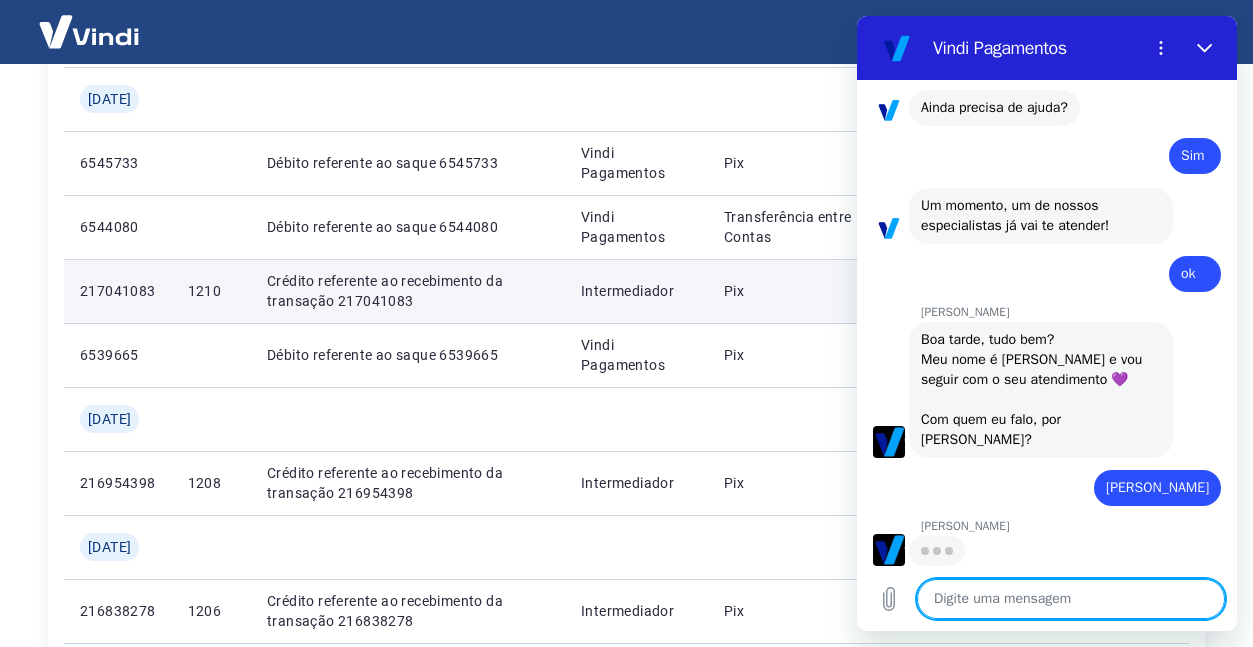 type on "x" 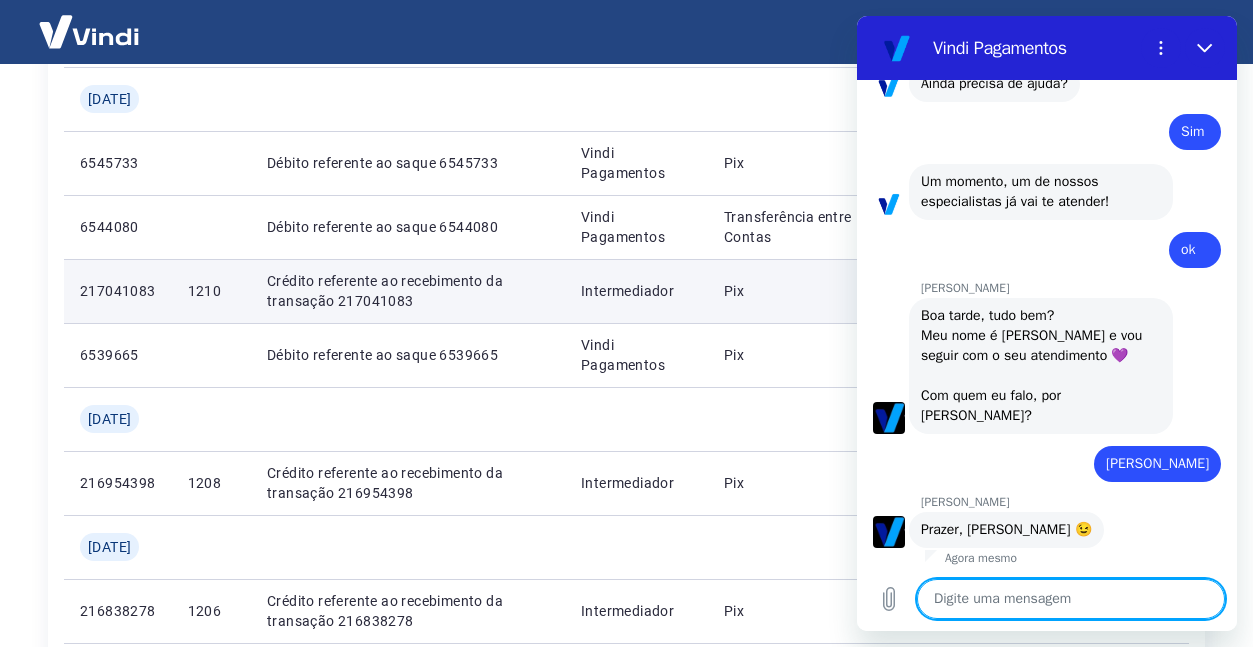 scroll, scrollTop: 2546, scrollLeft: 0, axis: vertical 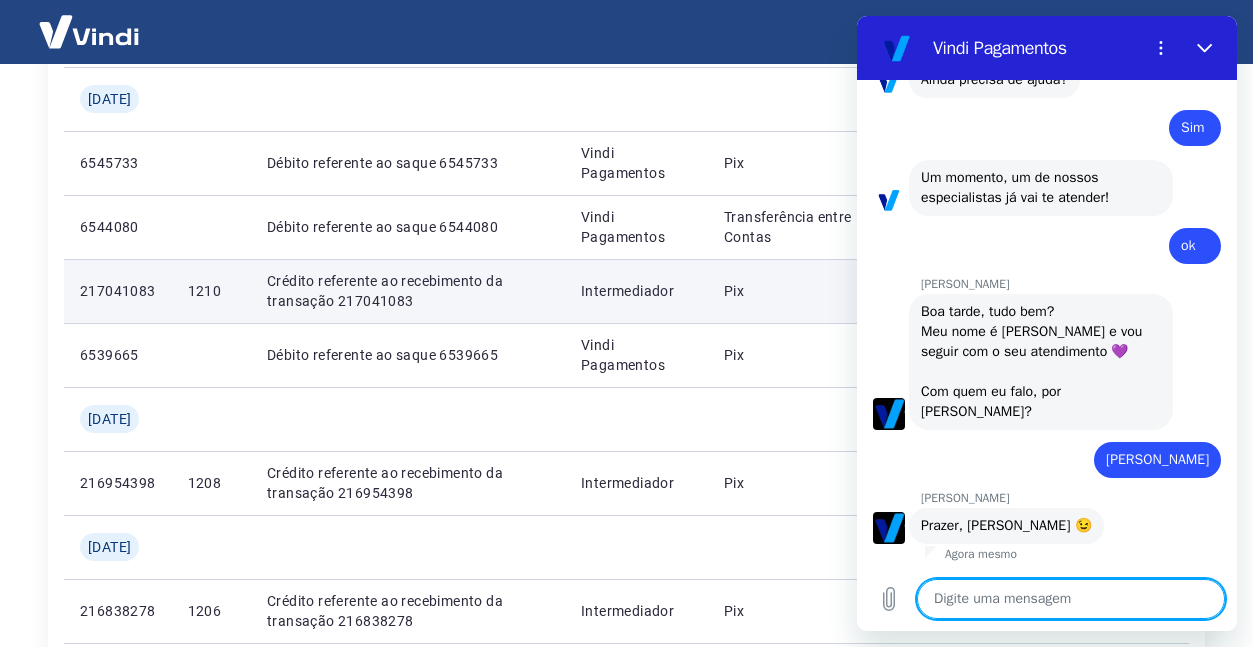 type on "i" 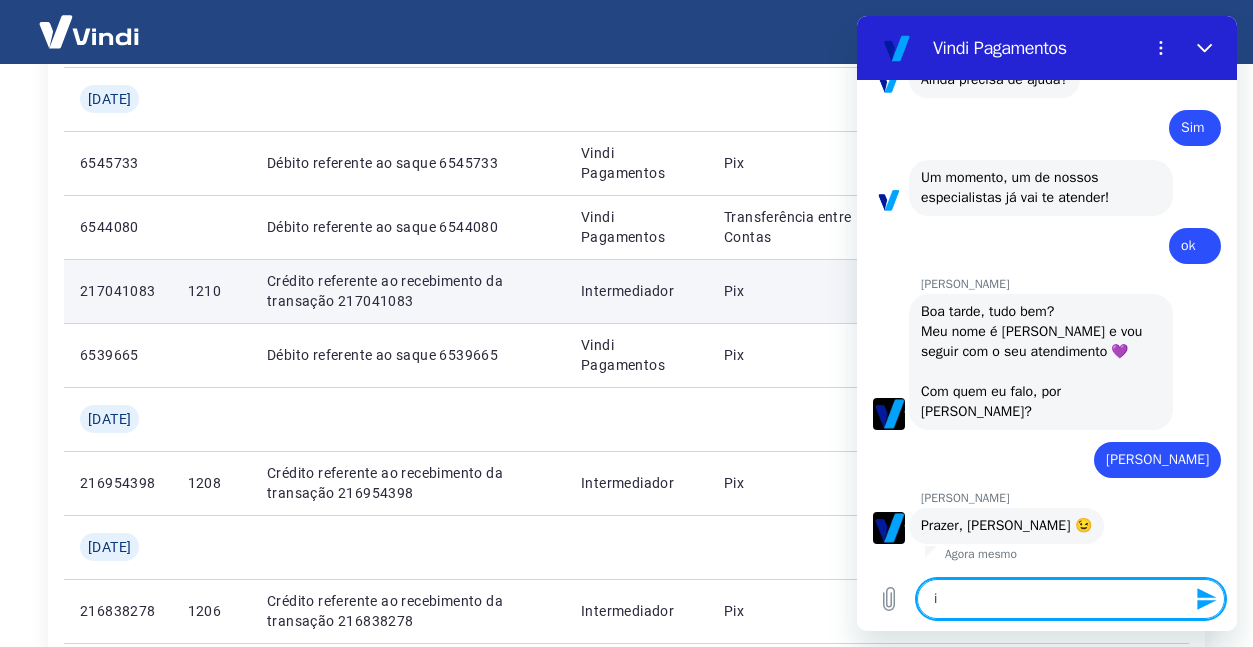 type on "ig" 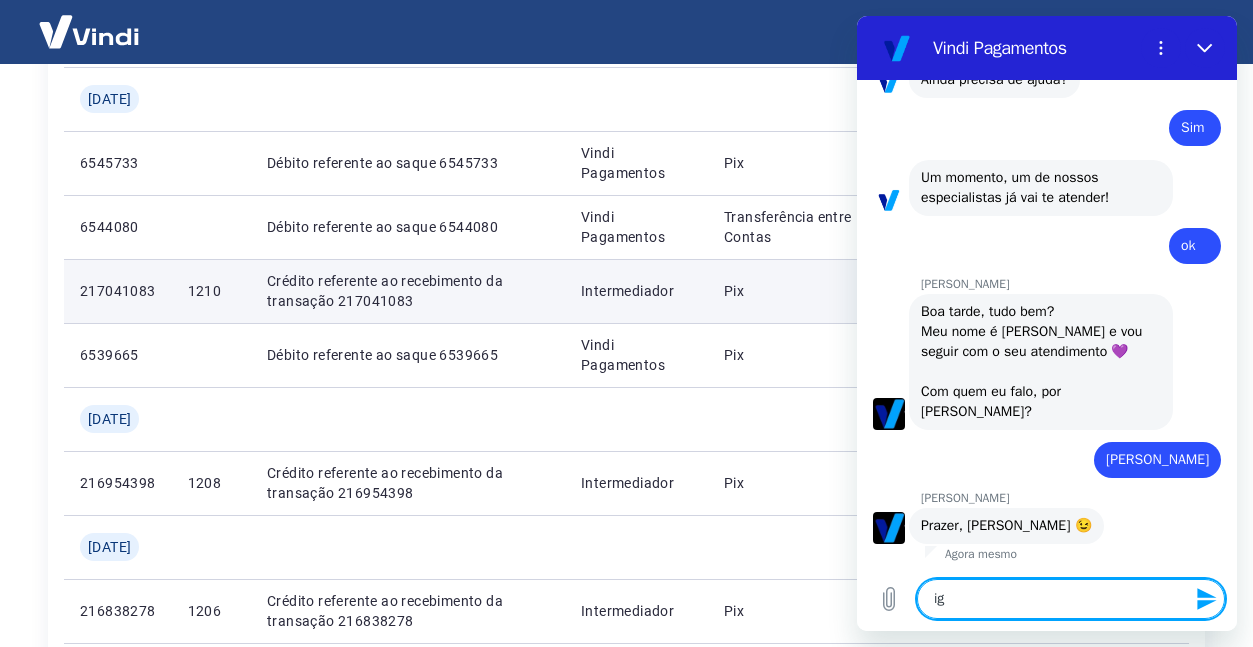 type on "igu" 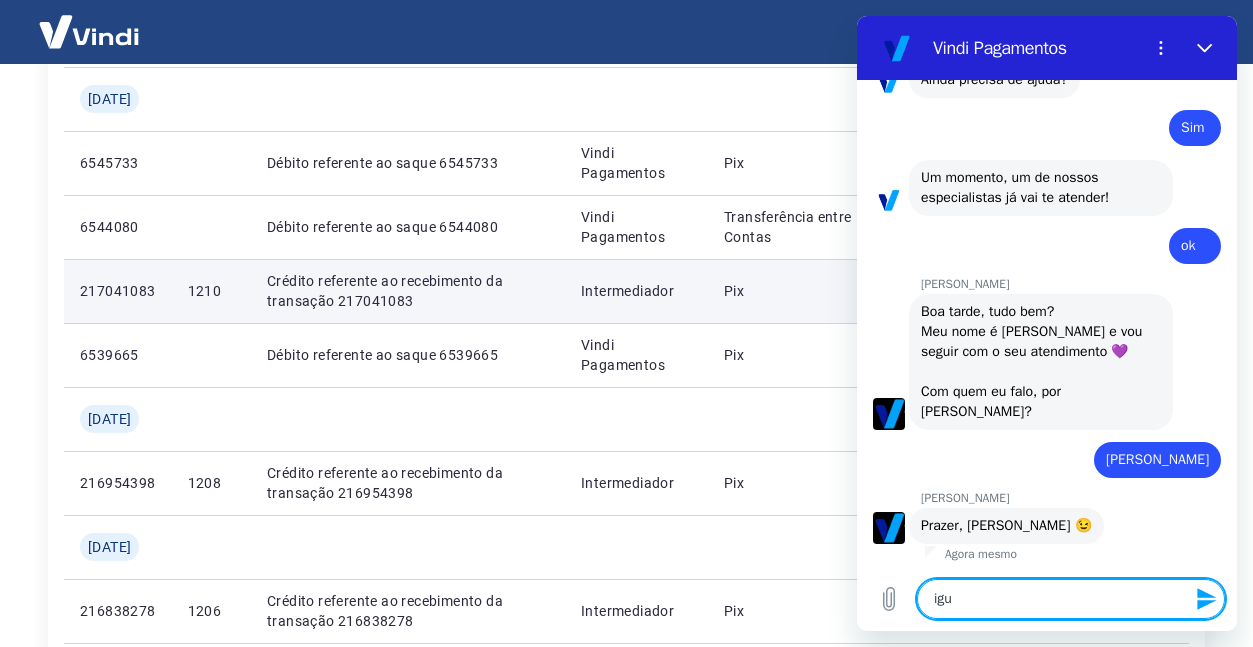 type on "igua" 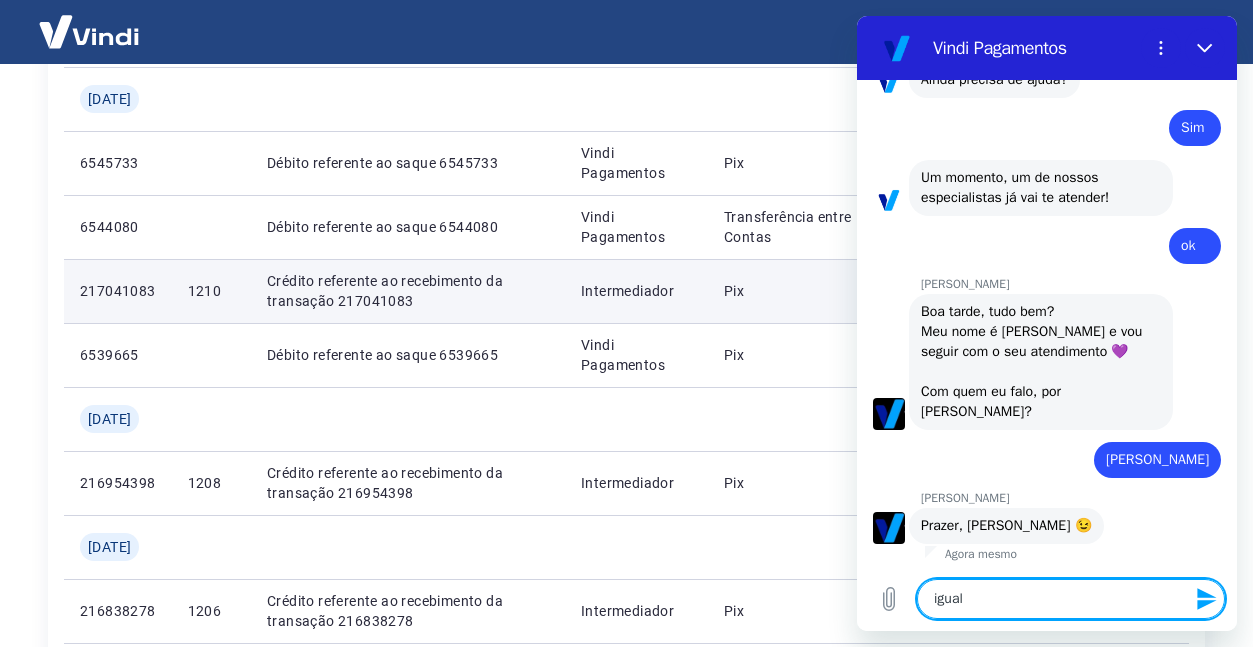 type on "igualk" 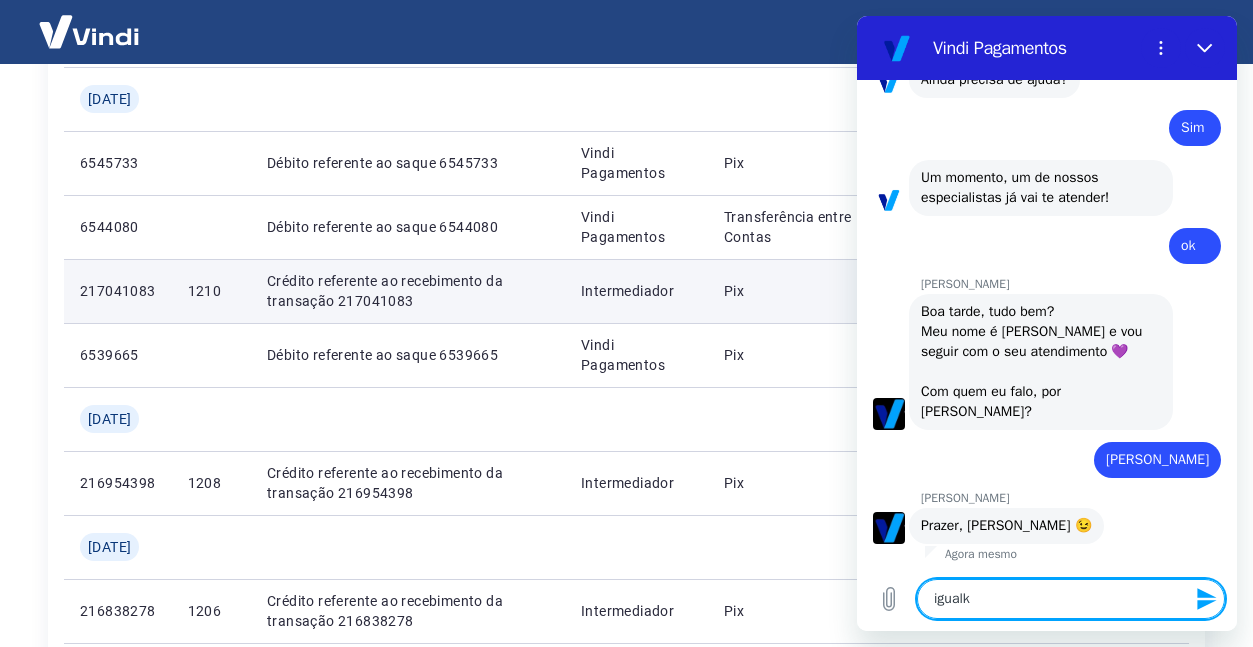 type on "x" 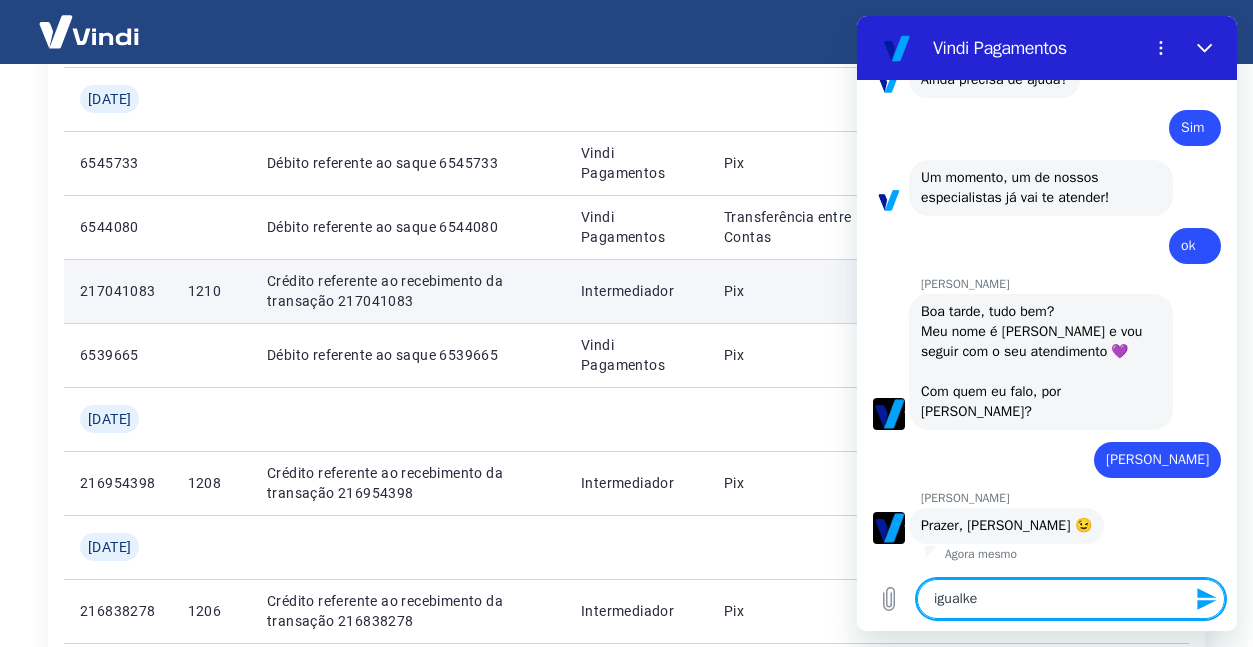 type on "igualk" 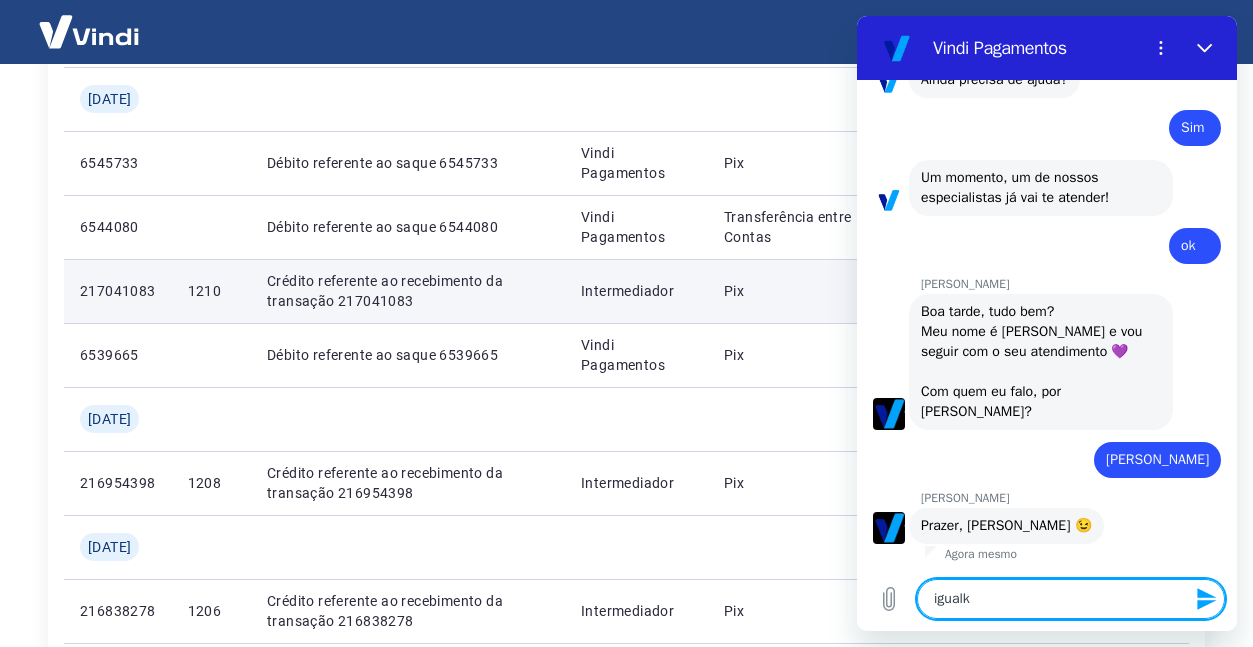 type on "x" 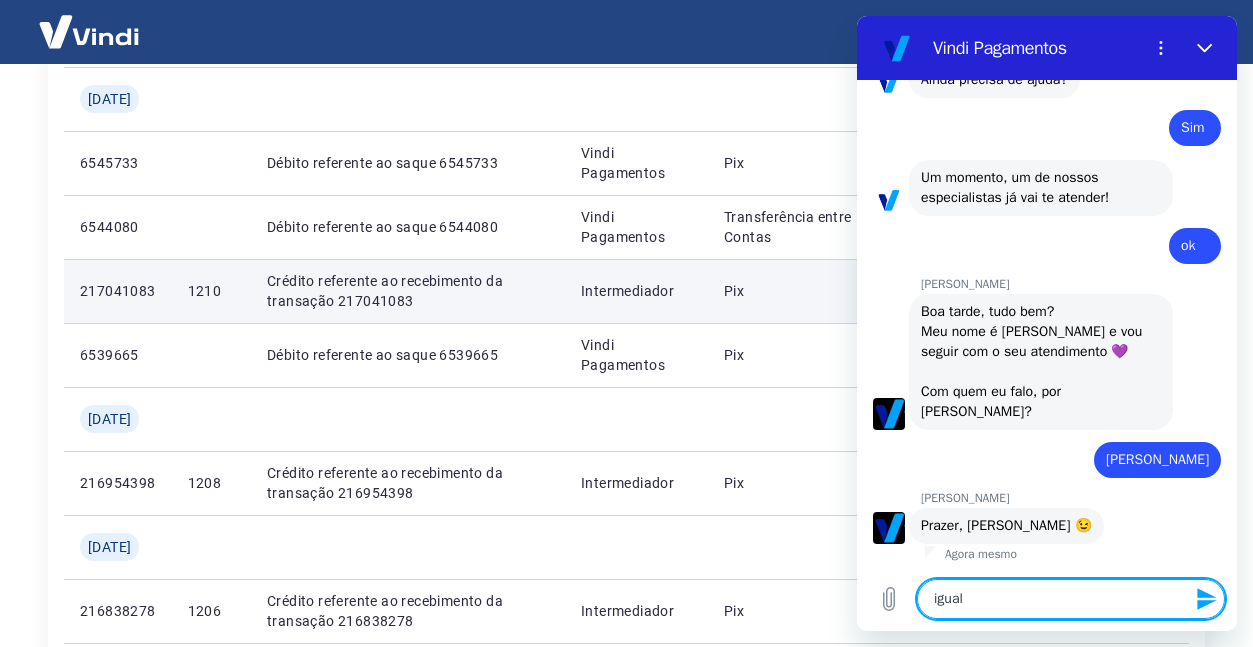 type on "igua" 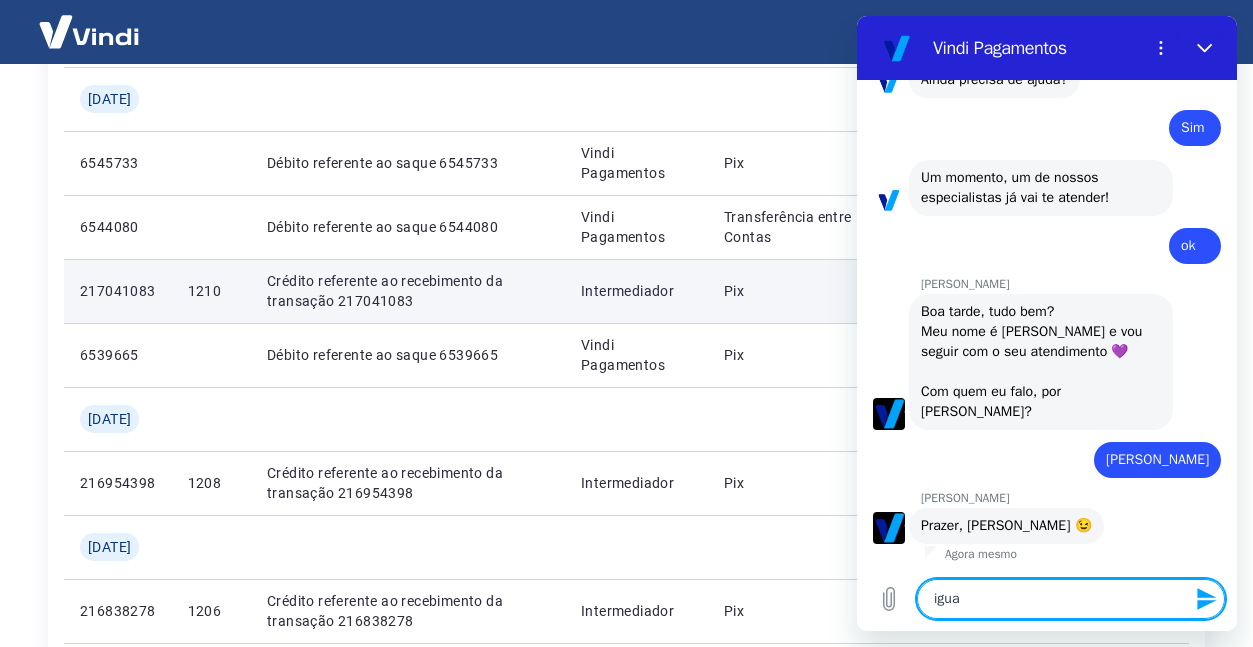 type on "igual" 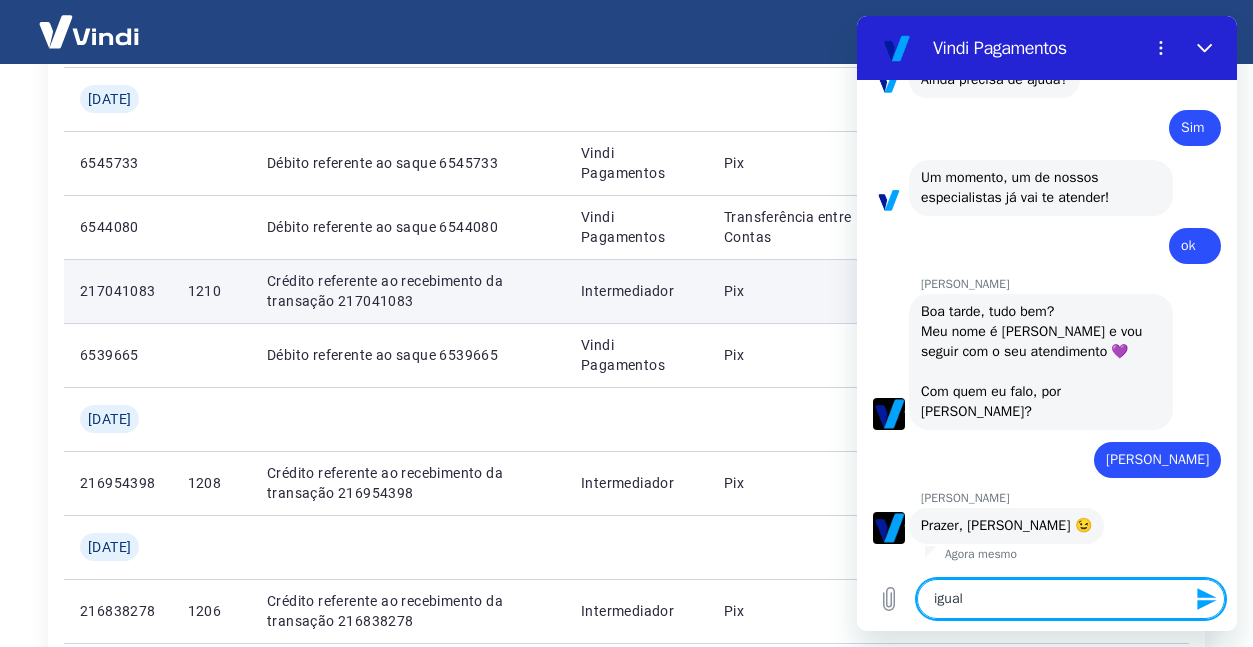 type on "igualm" 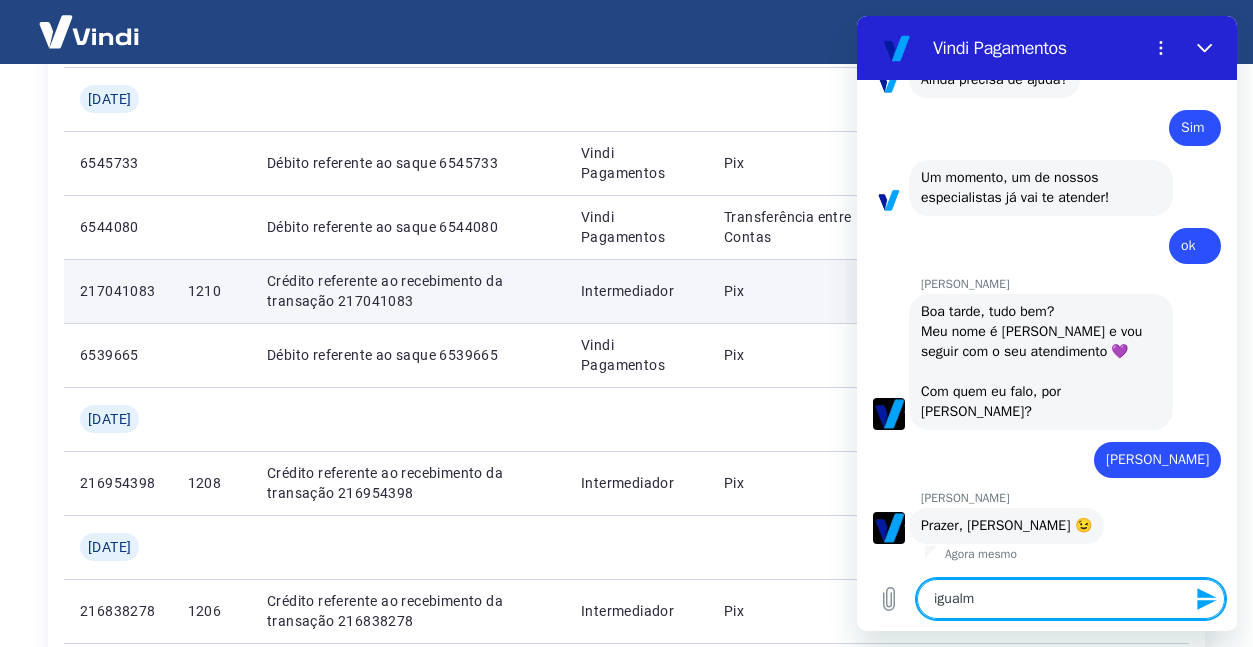 type on "igualme" 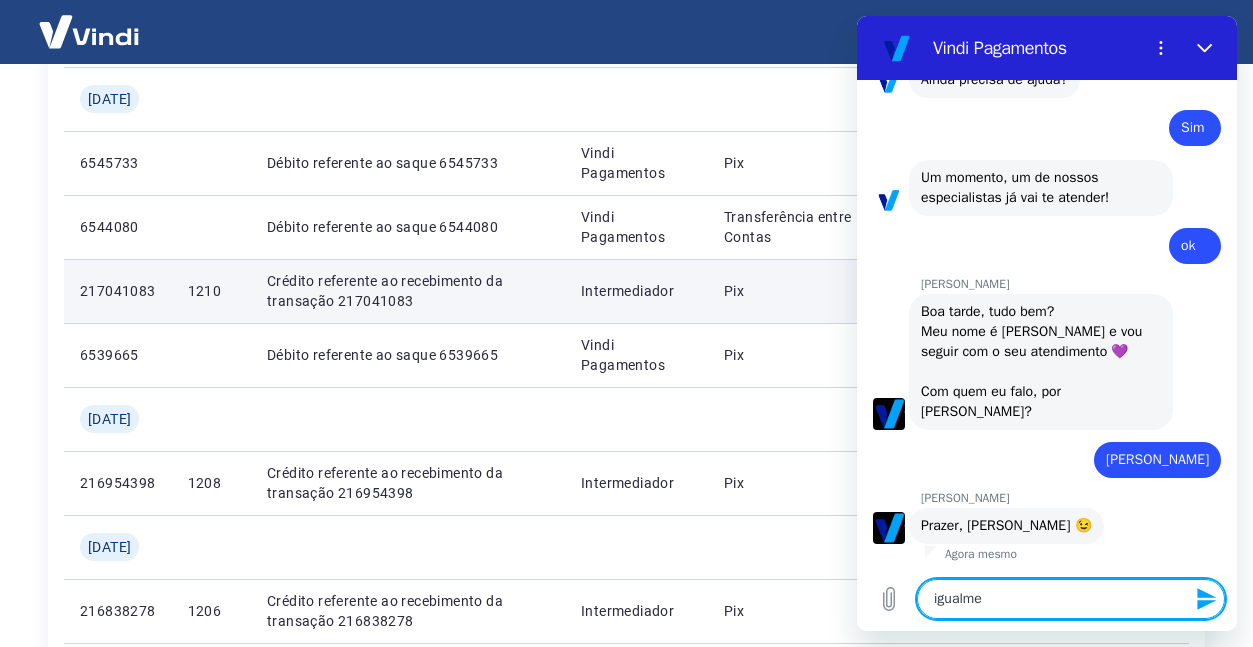 type on "igualmen" 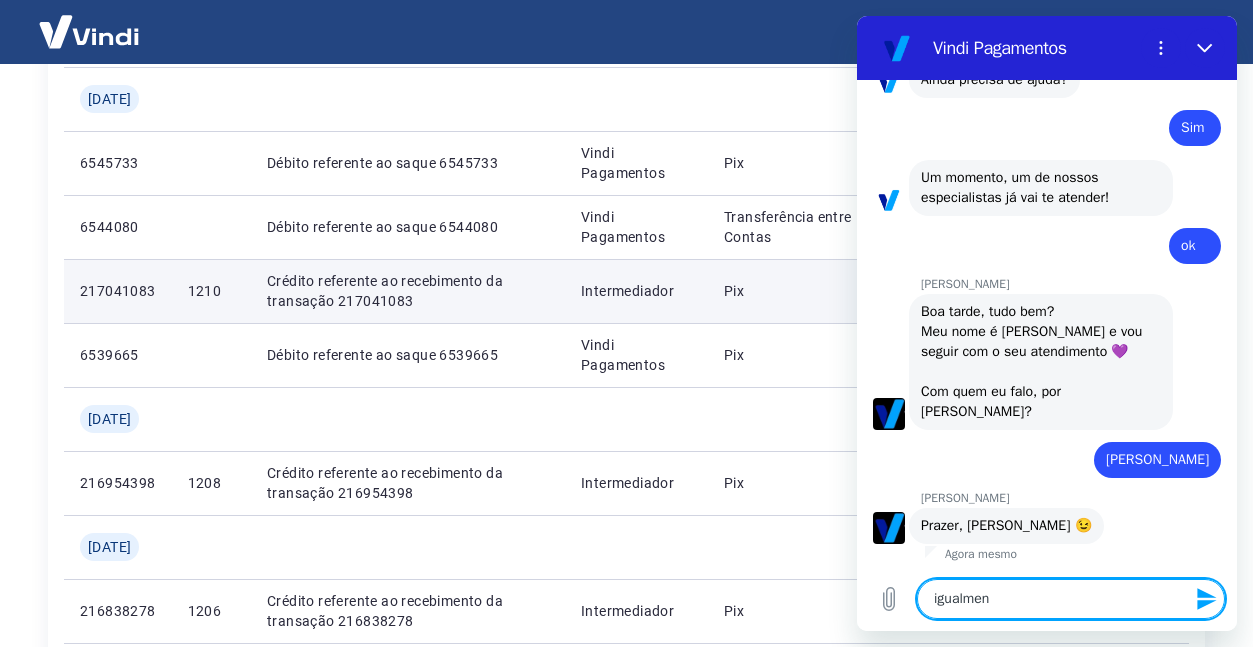 type on "igualment" 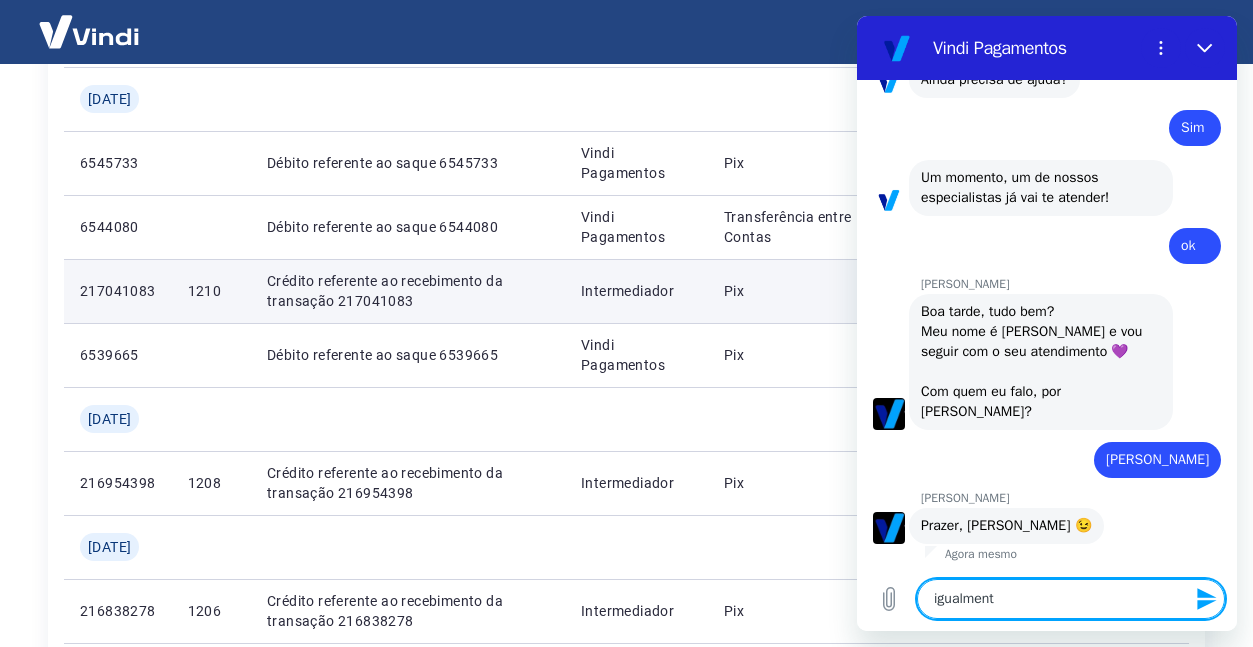 type on "igualmente" 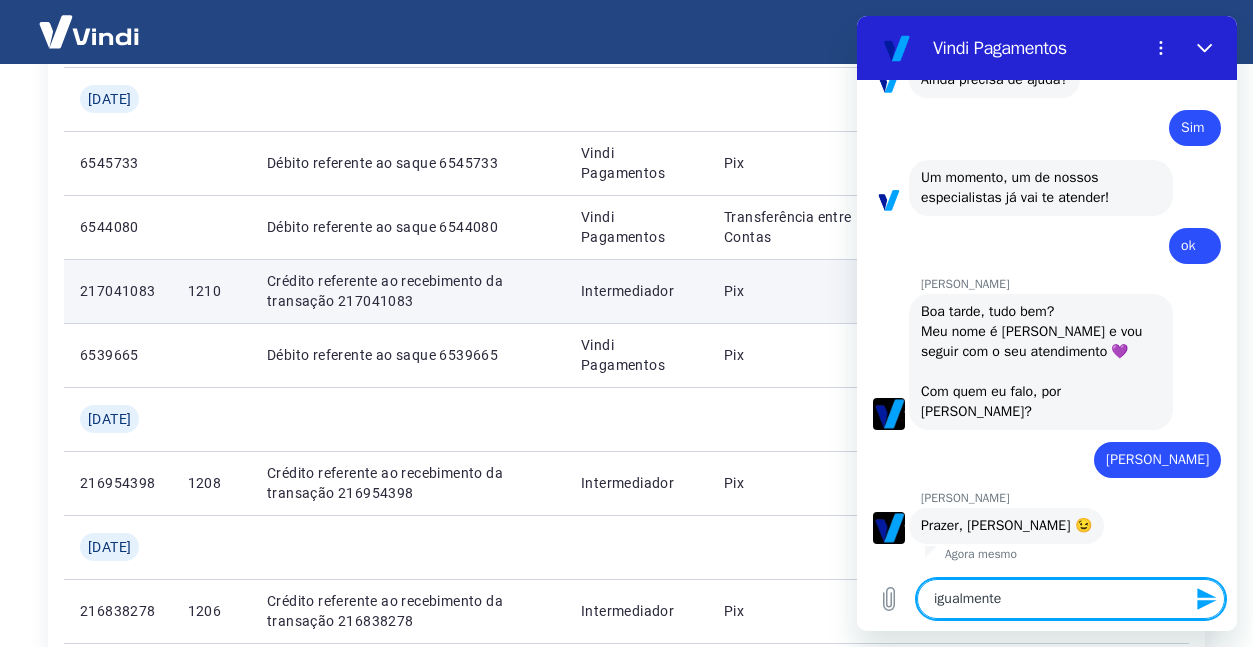 type 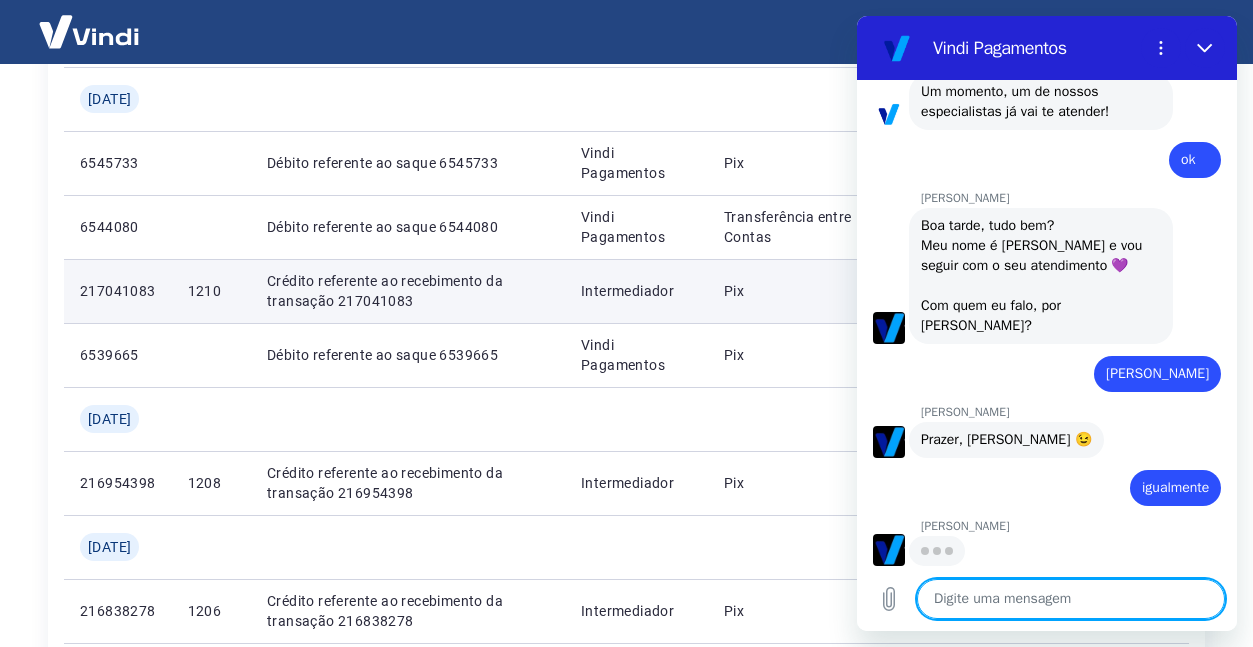 scroll, scrollTop: 2632, scrollLeft: 0, axis: vertical 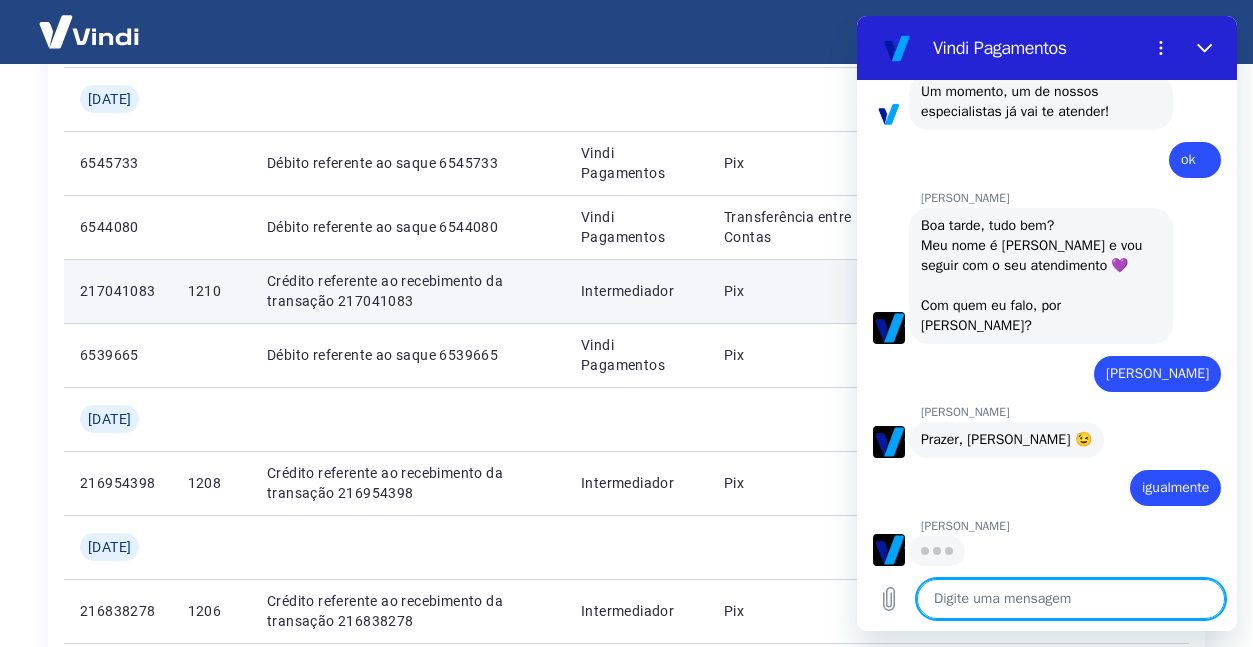 type on "x" 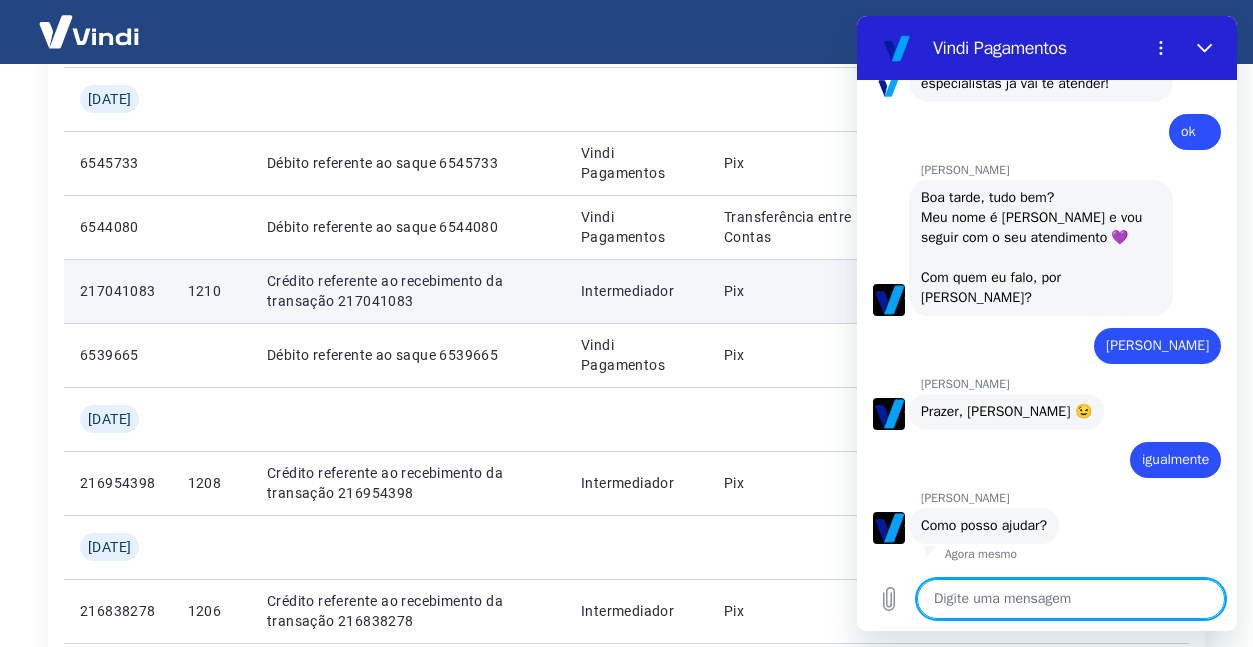 scroll, scrollTop: 2660, scrollLeft: 0, axis: vertical 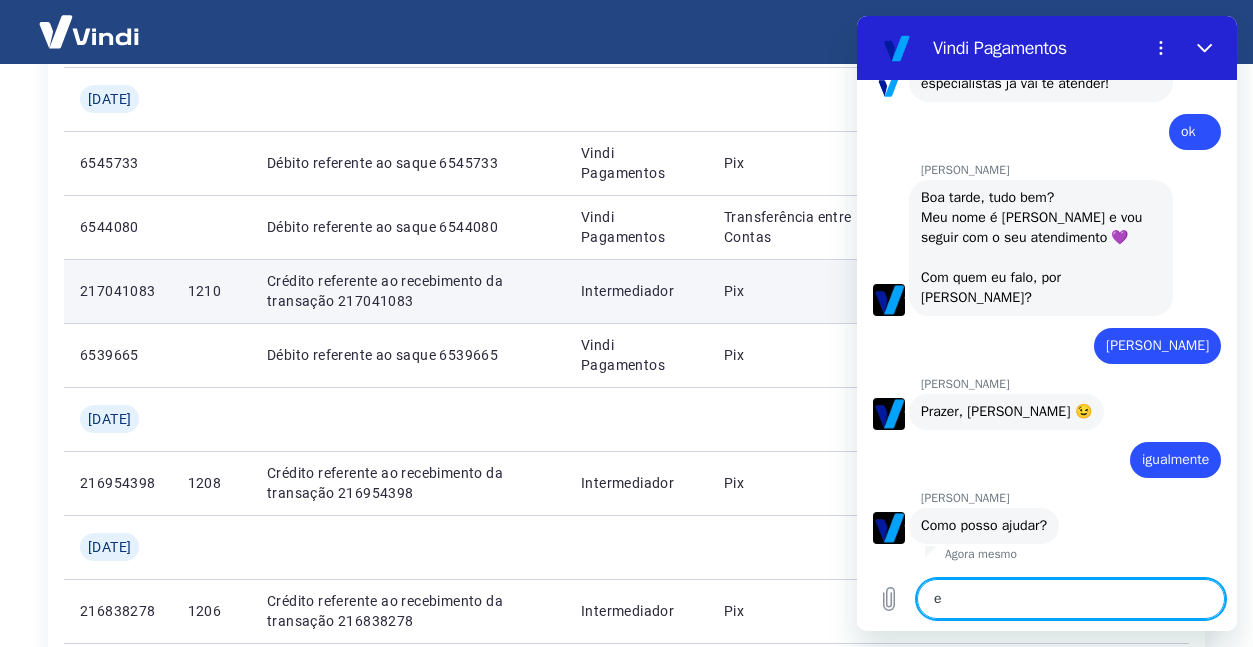 type on "eu" 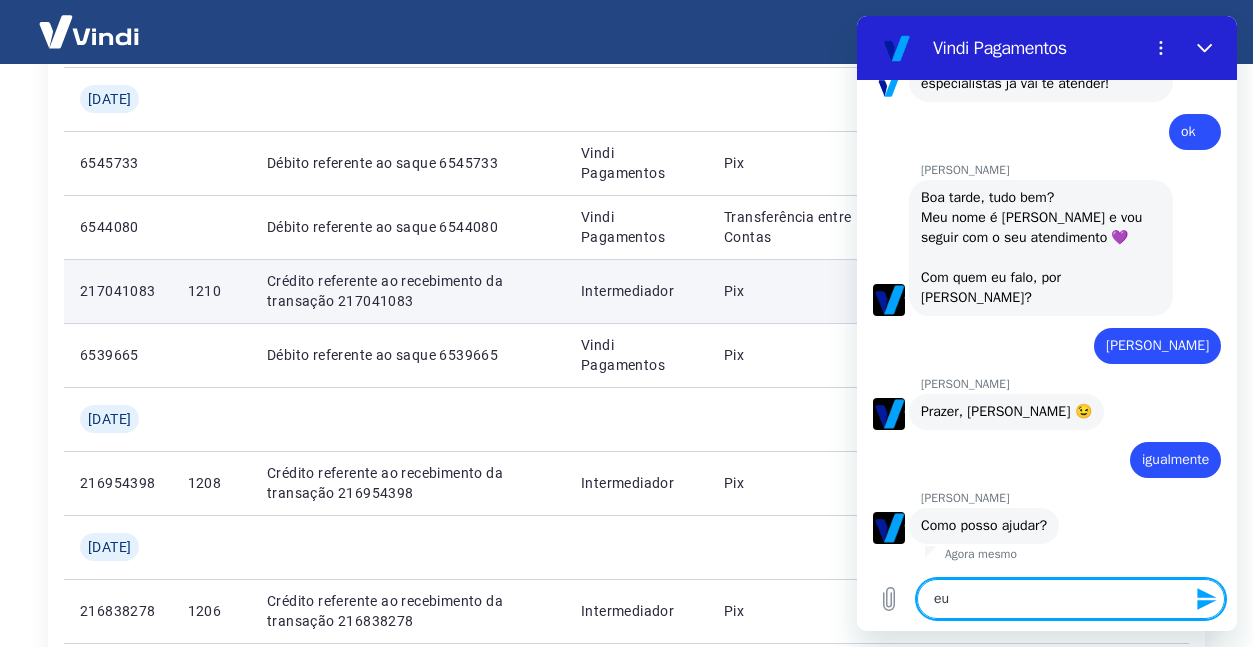 type on "eu" 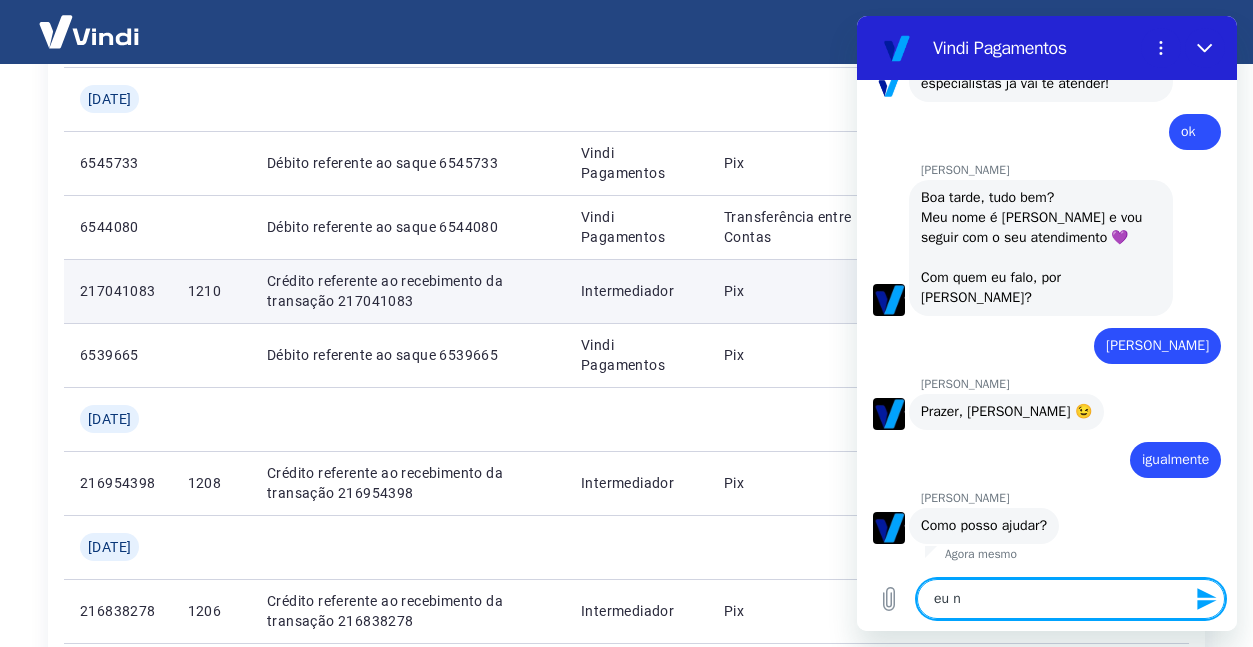 type on "eu nã" 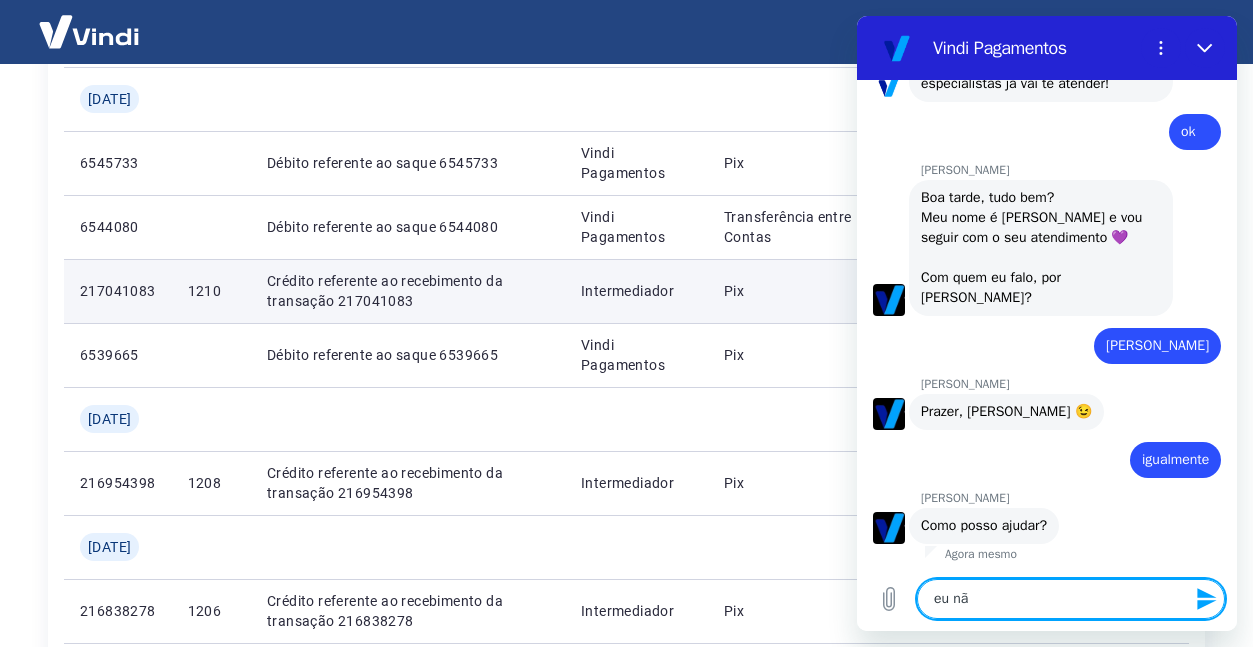 type on "eu não" 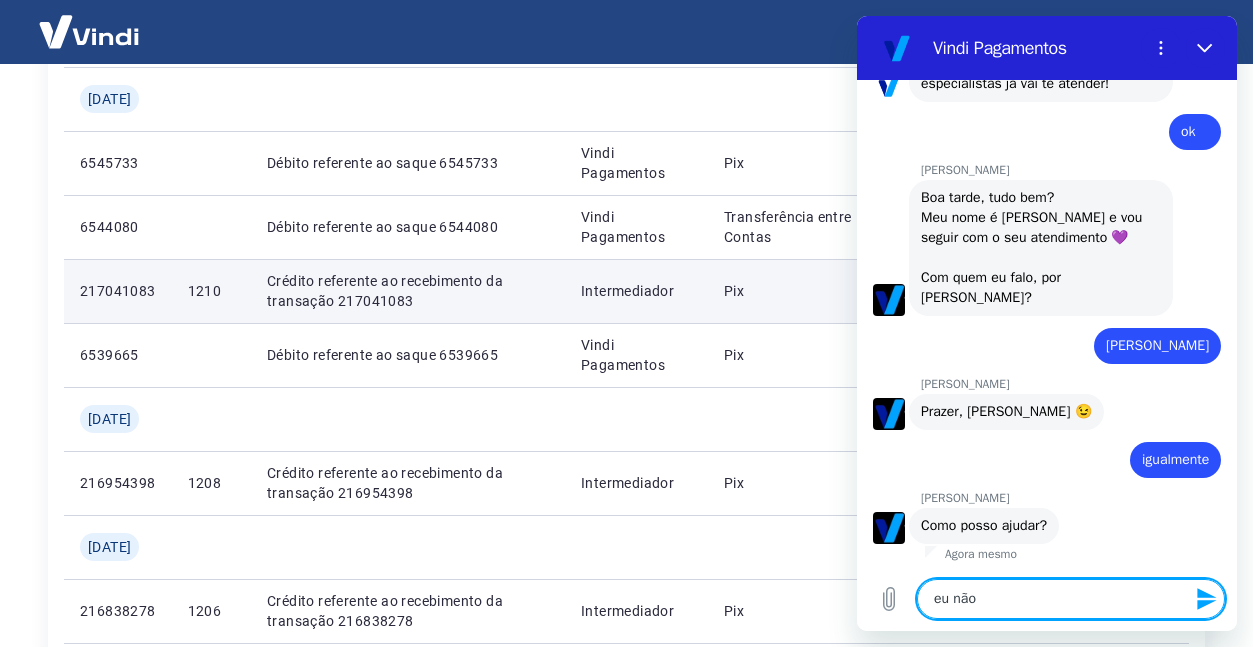 type on "eu não" 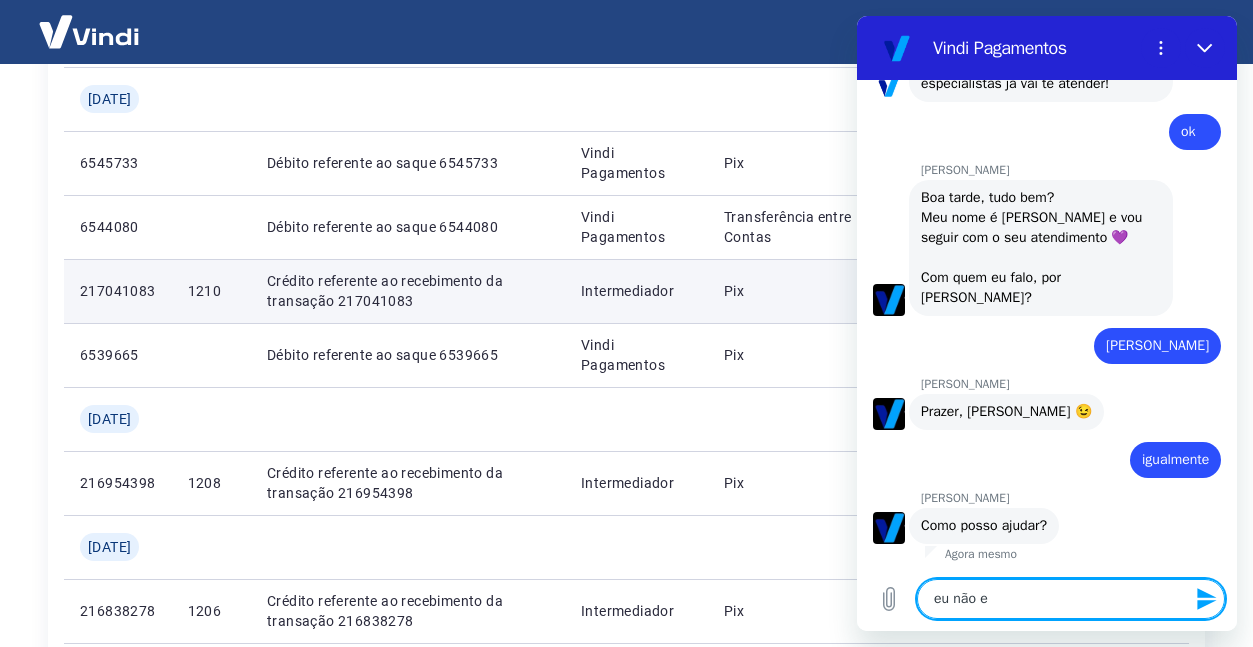 type on "eu não es" 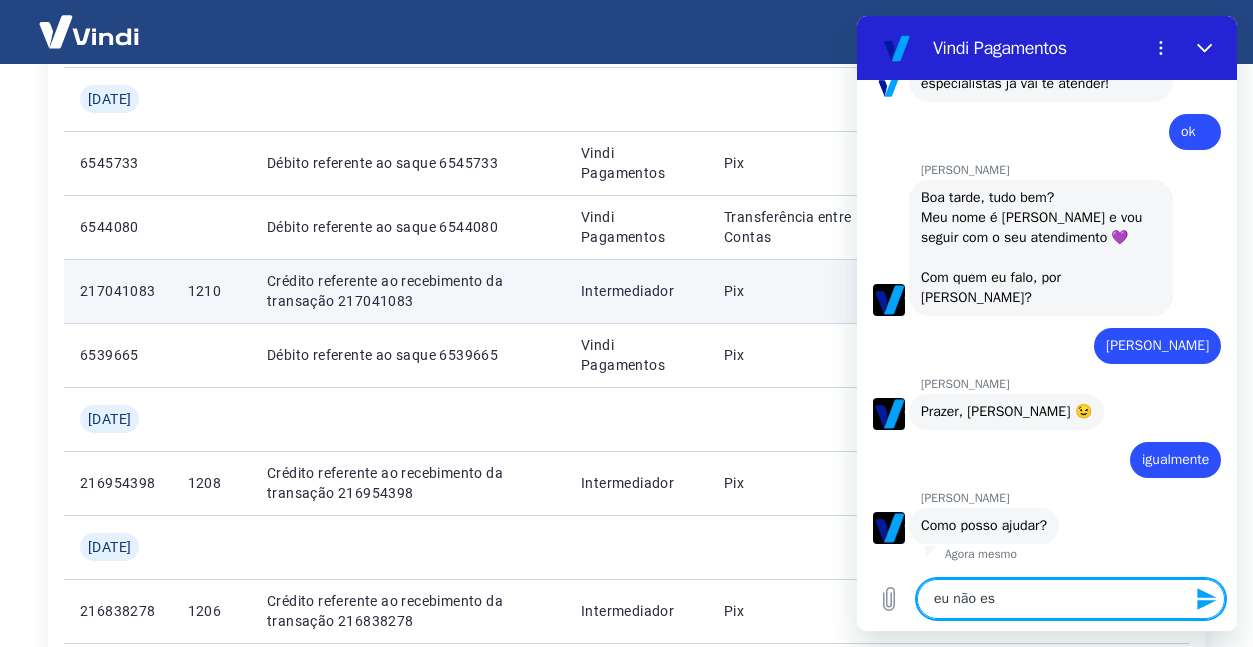 type on "eu não est" 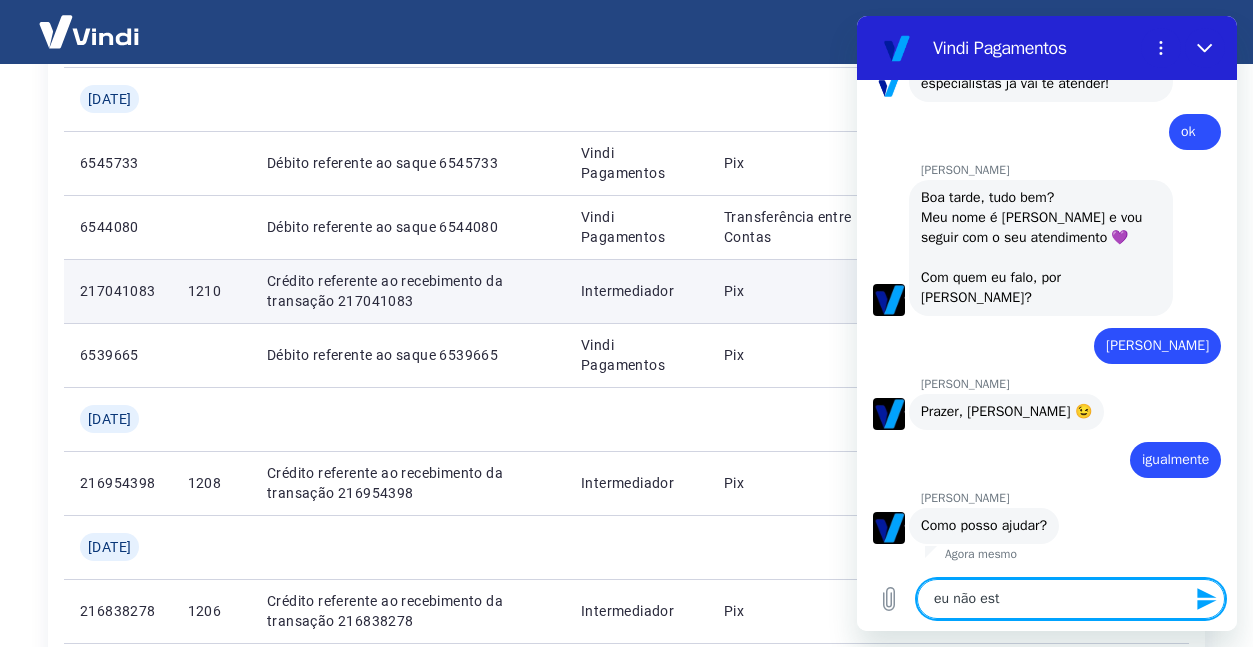 type on "eu não esto" 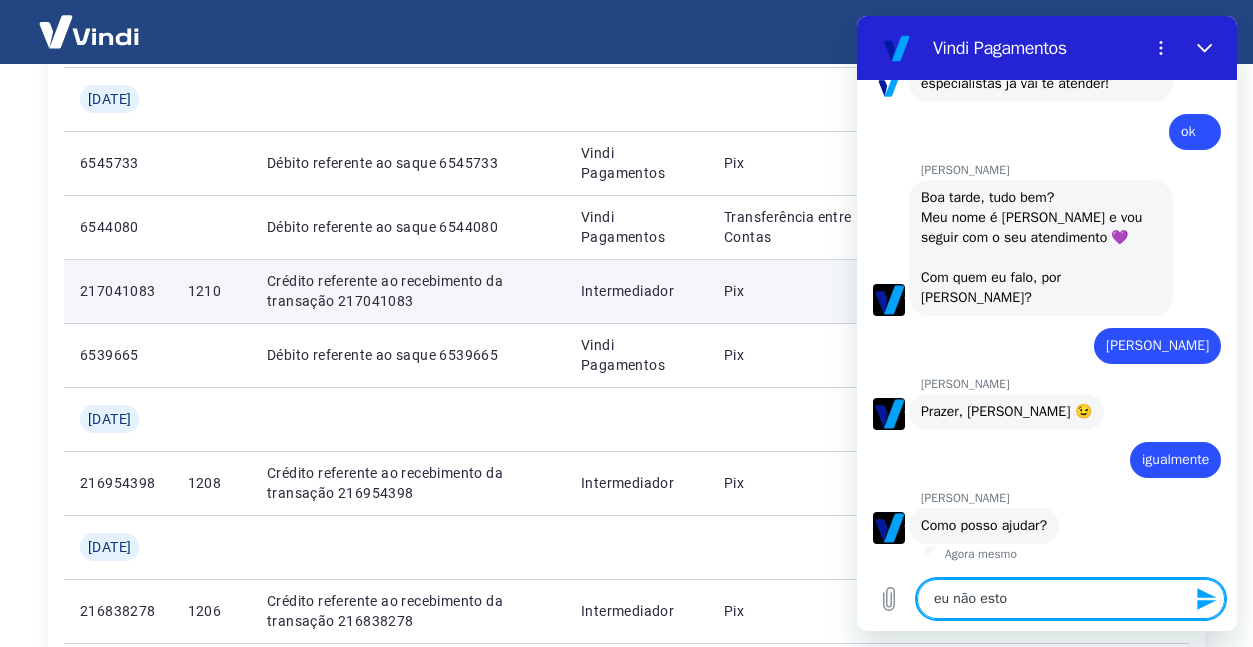 type on "eu não estou" 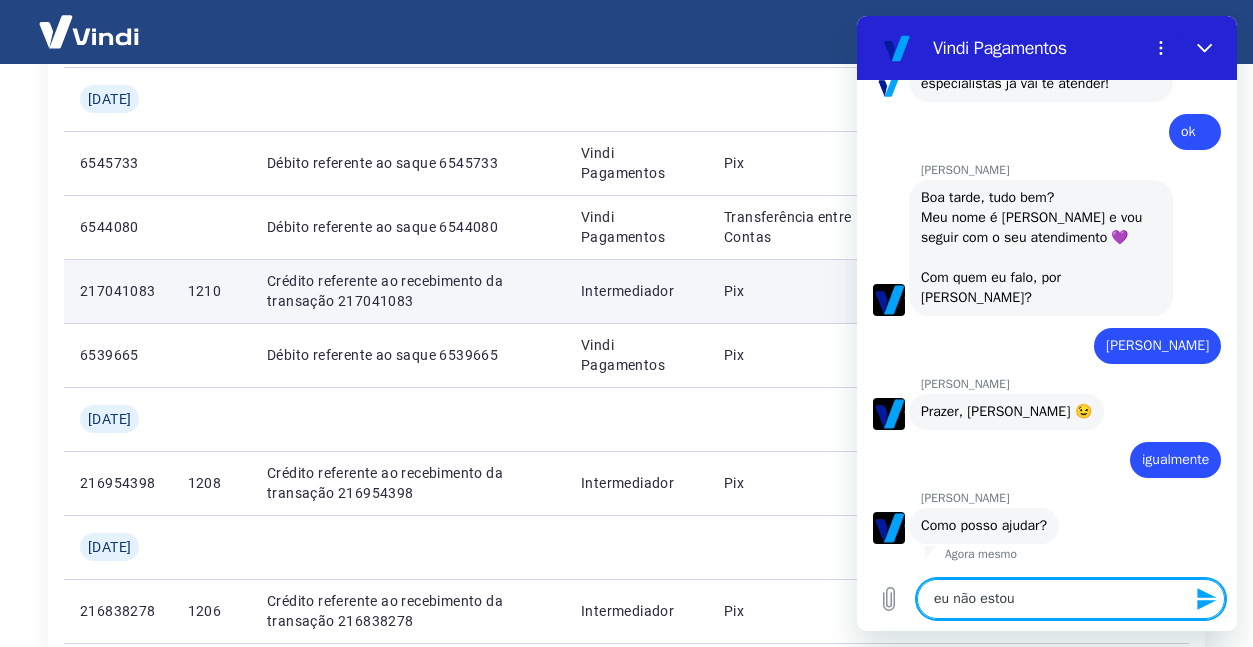 type on "eu não estou" 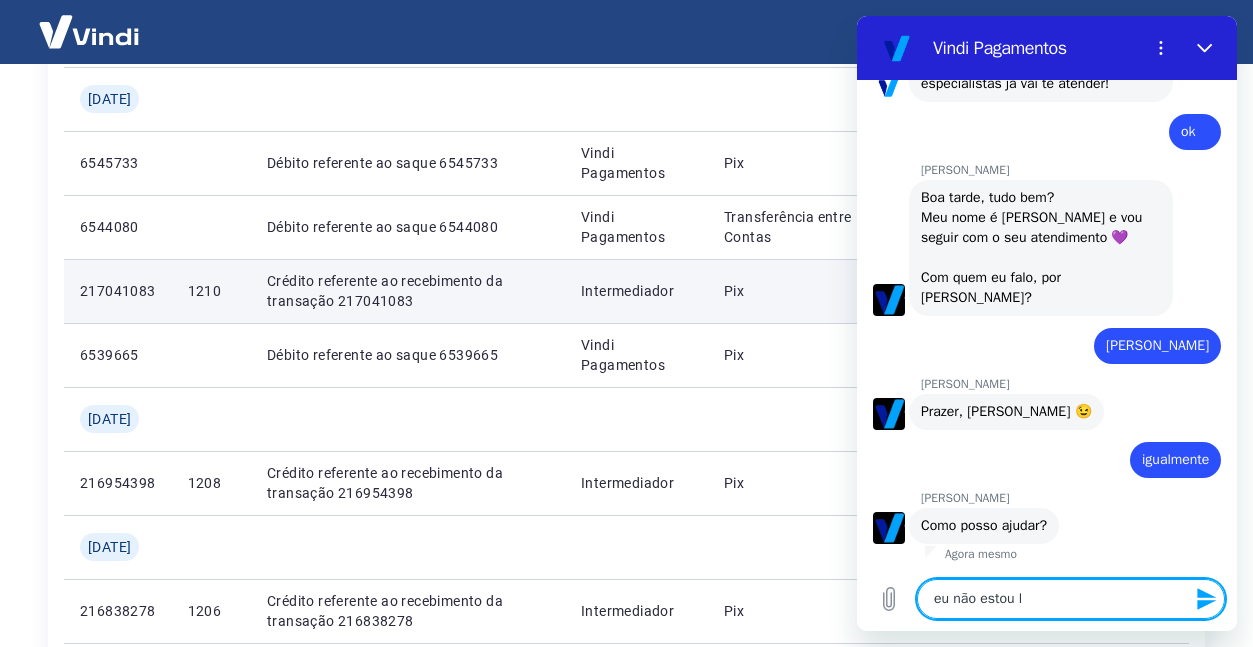 type on "eu não estou li" 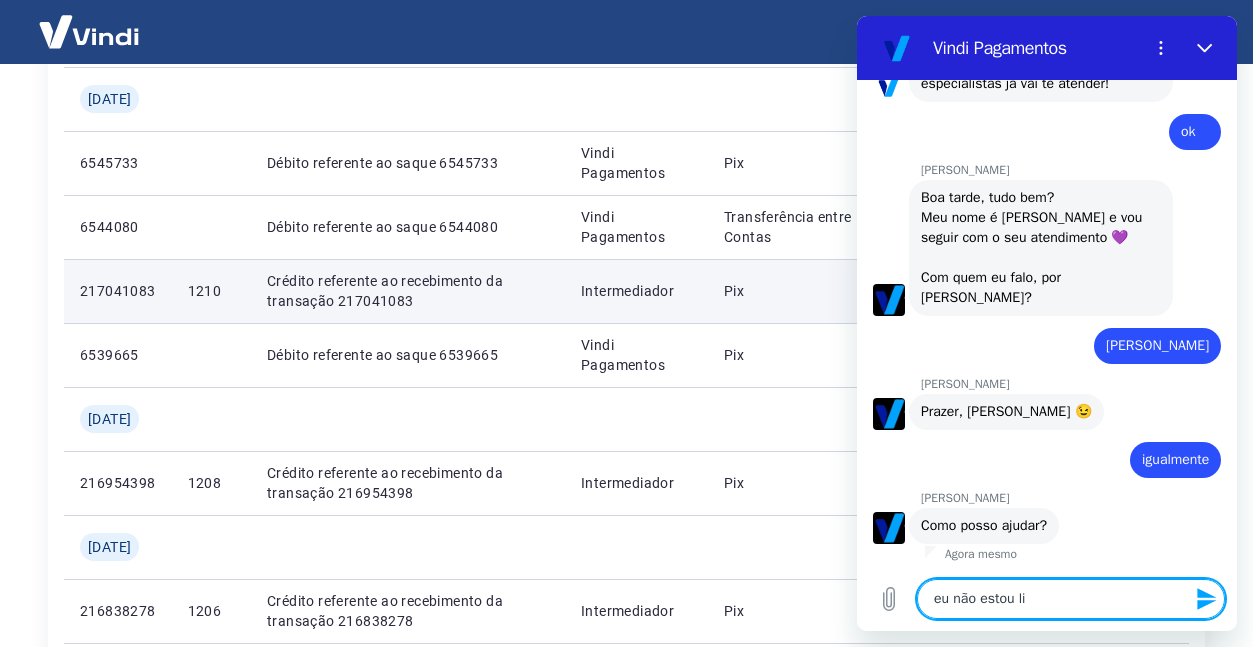 type on "eu não estou l" 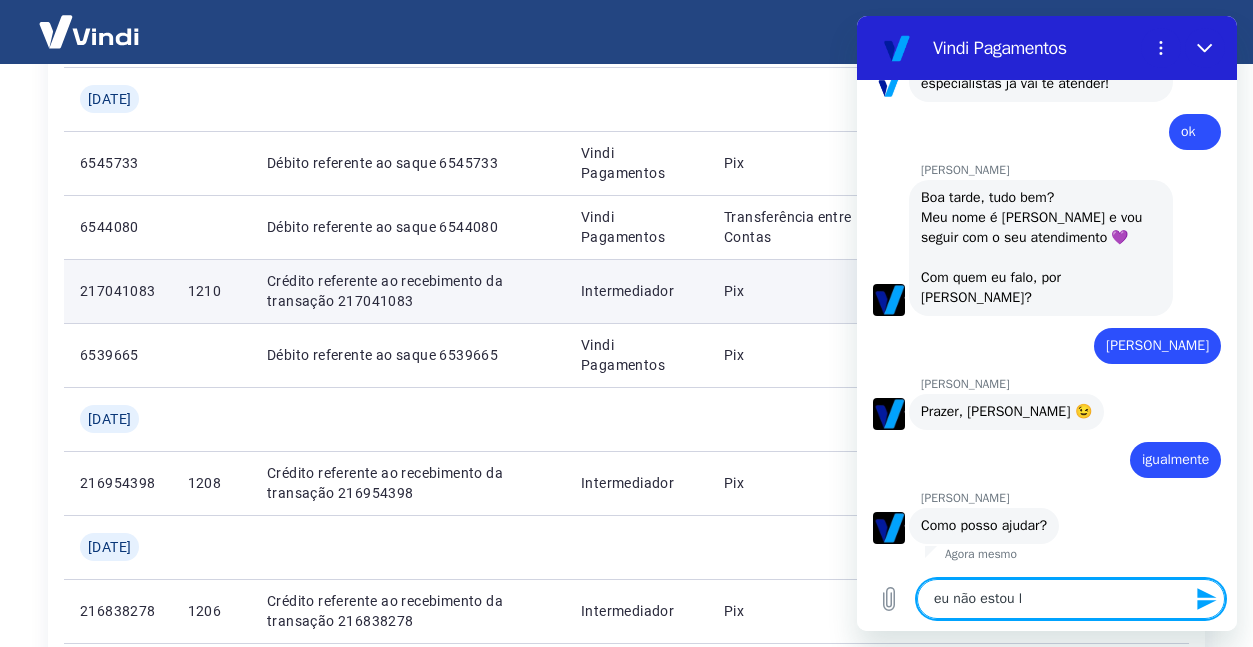 type on "x" 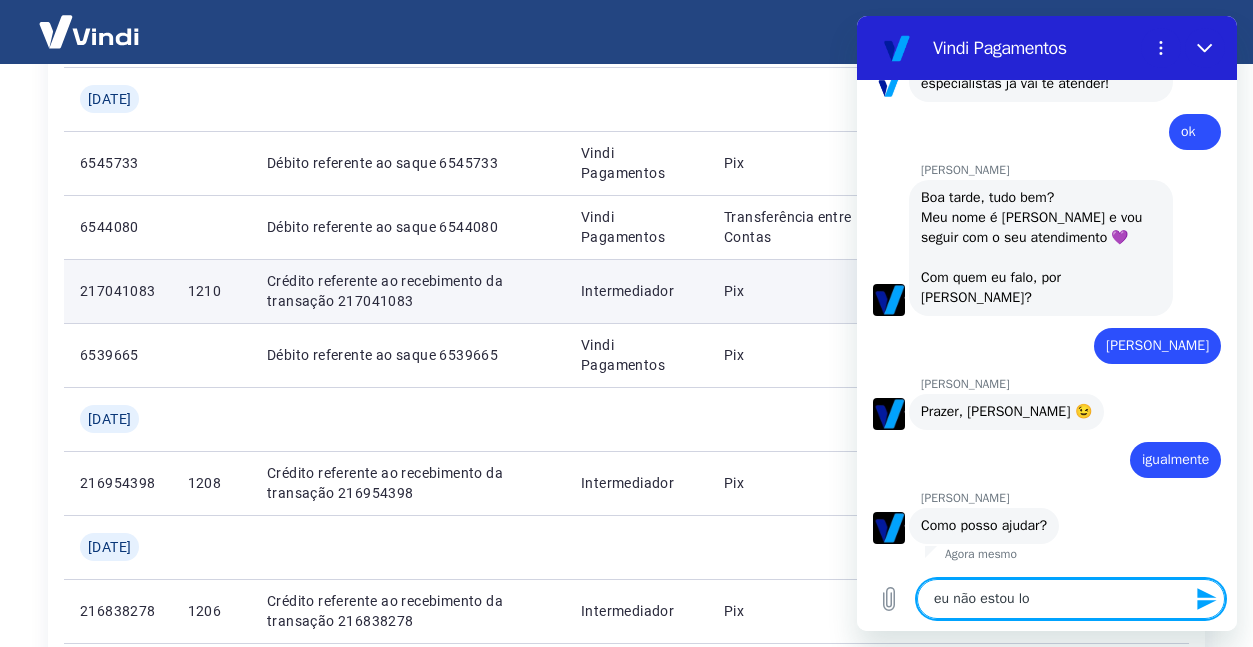 type on "eu não estou loc" 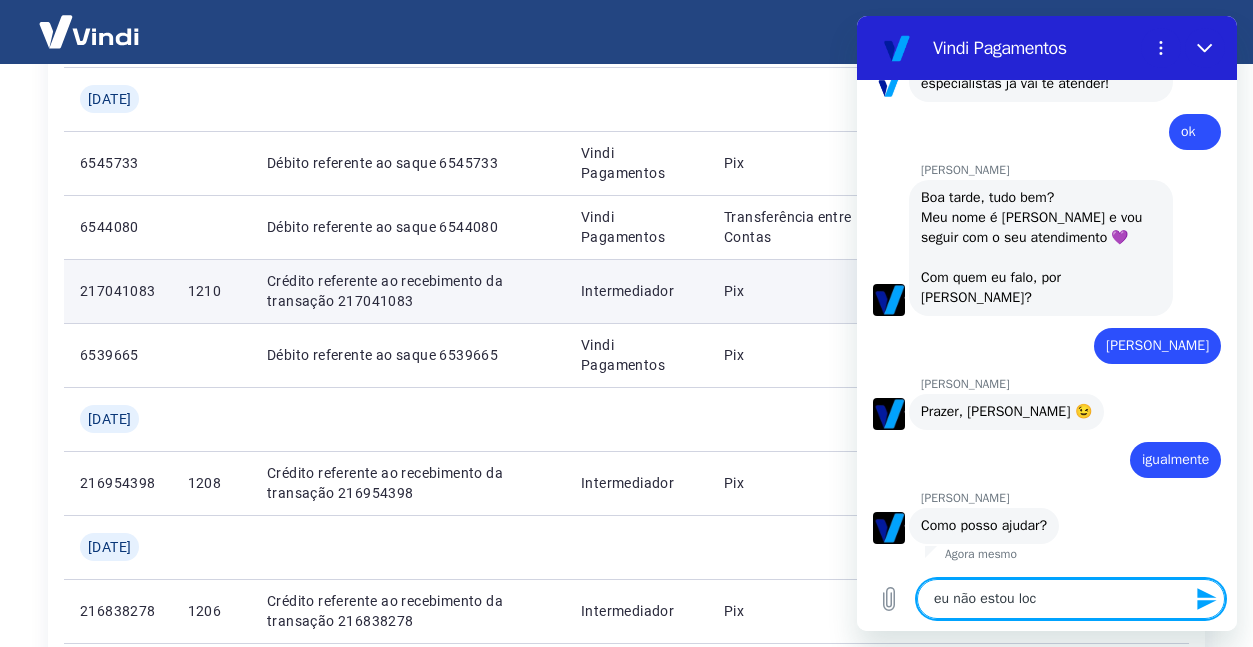 type on "eu não estou loca" 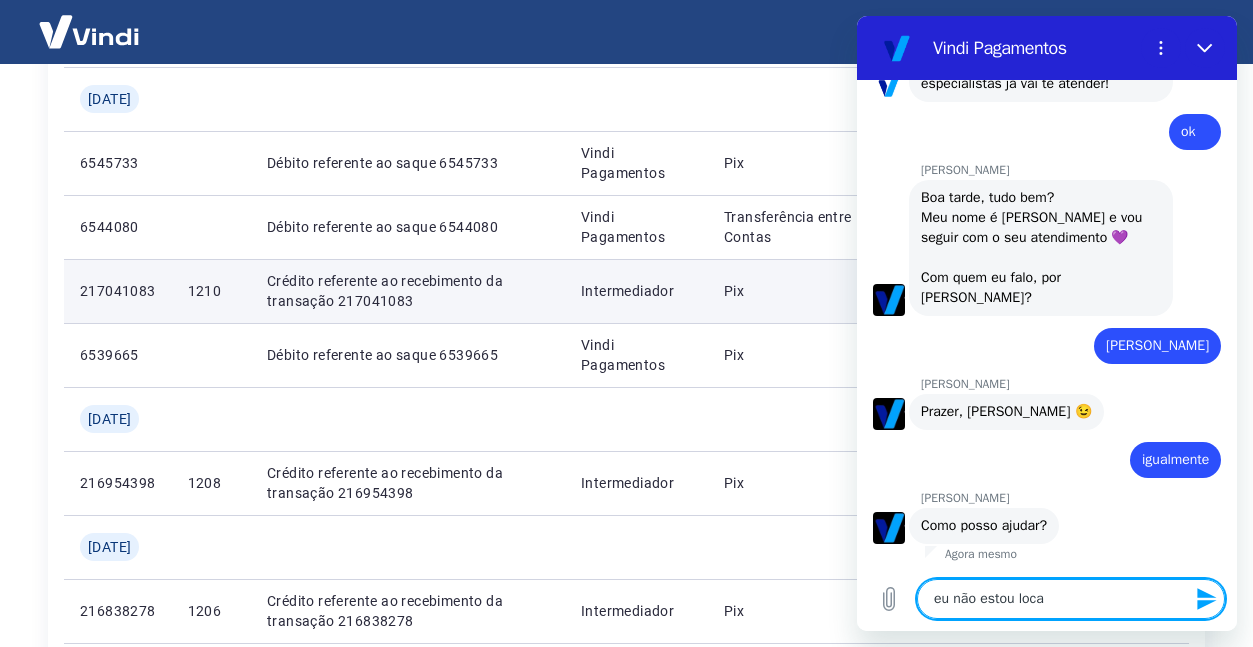 type on "eu não estou local" 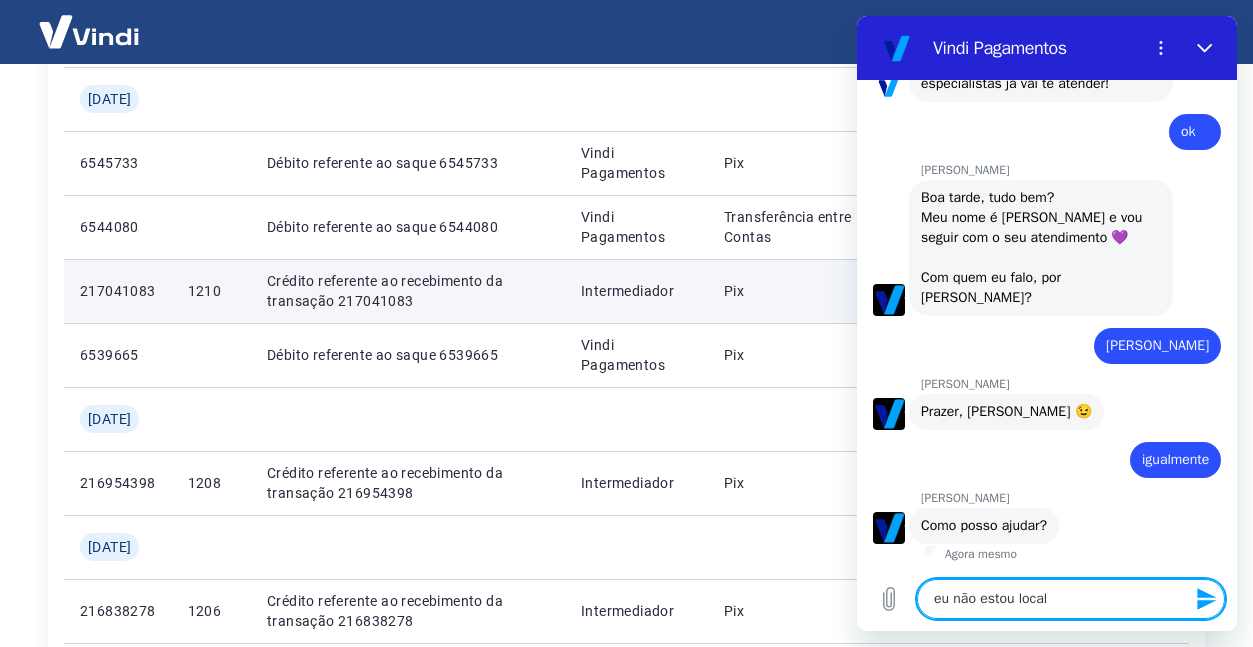 type on "eu não estou locali" 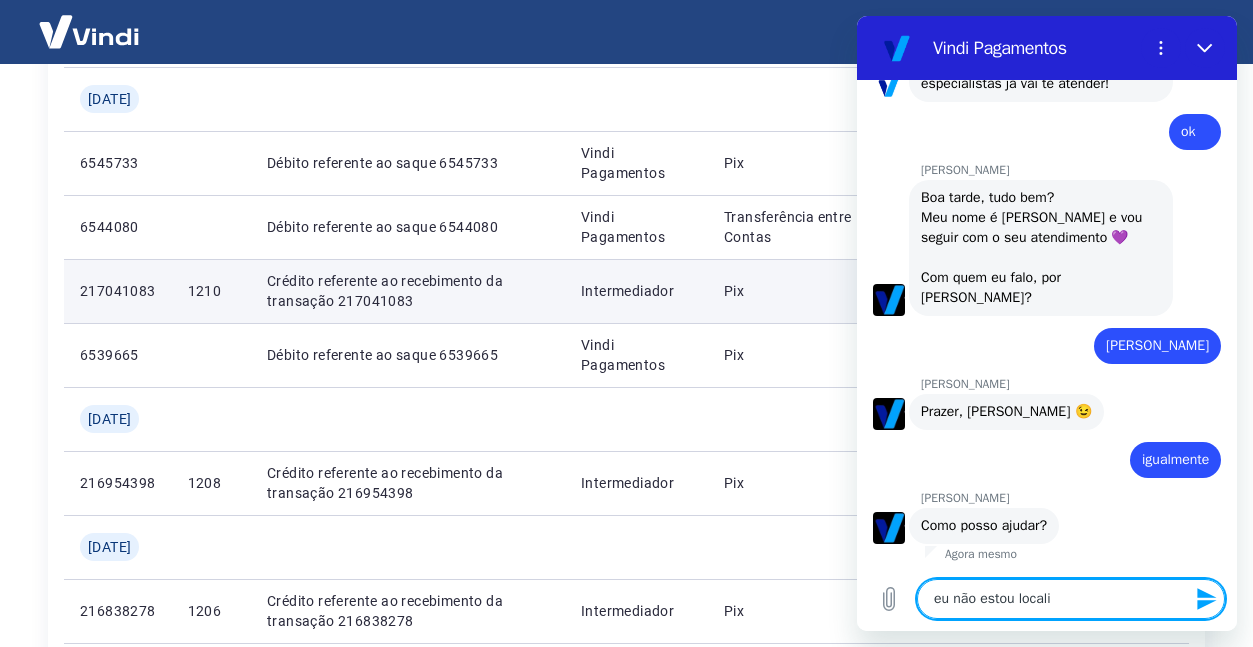 type on "eu não estou localiz" 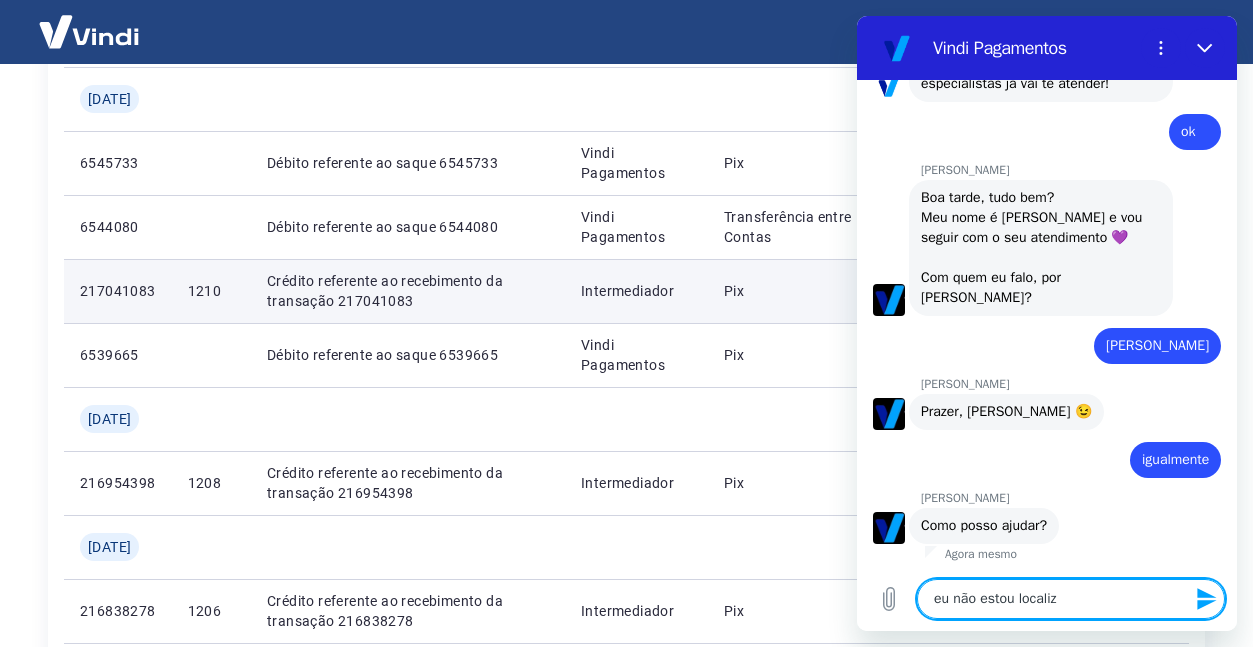 type on "eu não estou localiza" 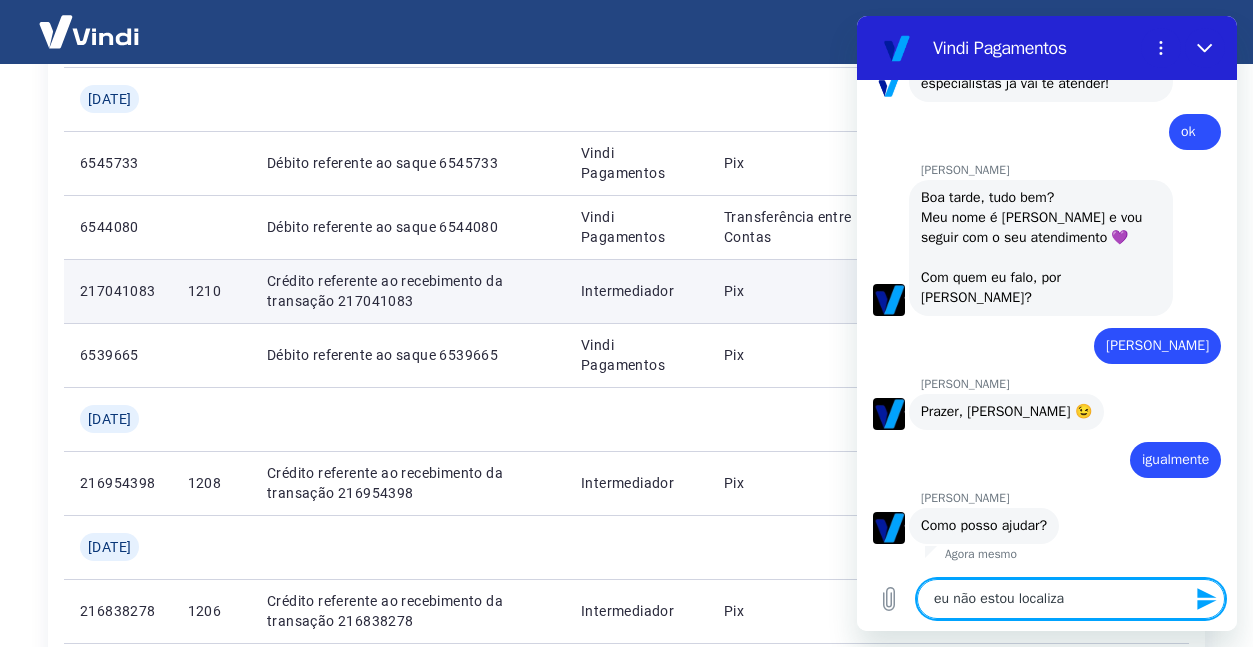 type on "eu não estou localizan" 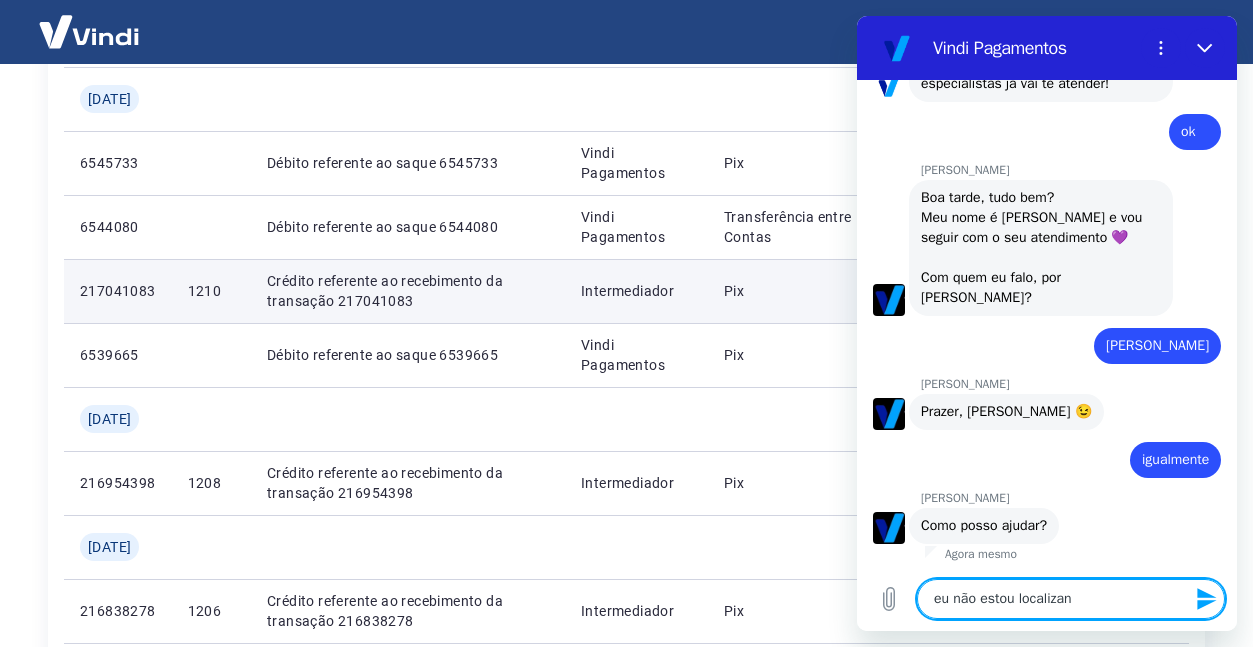 type on "x" 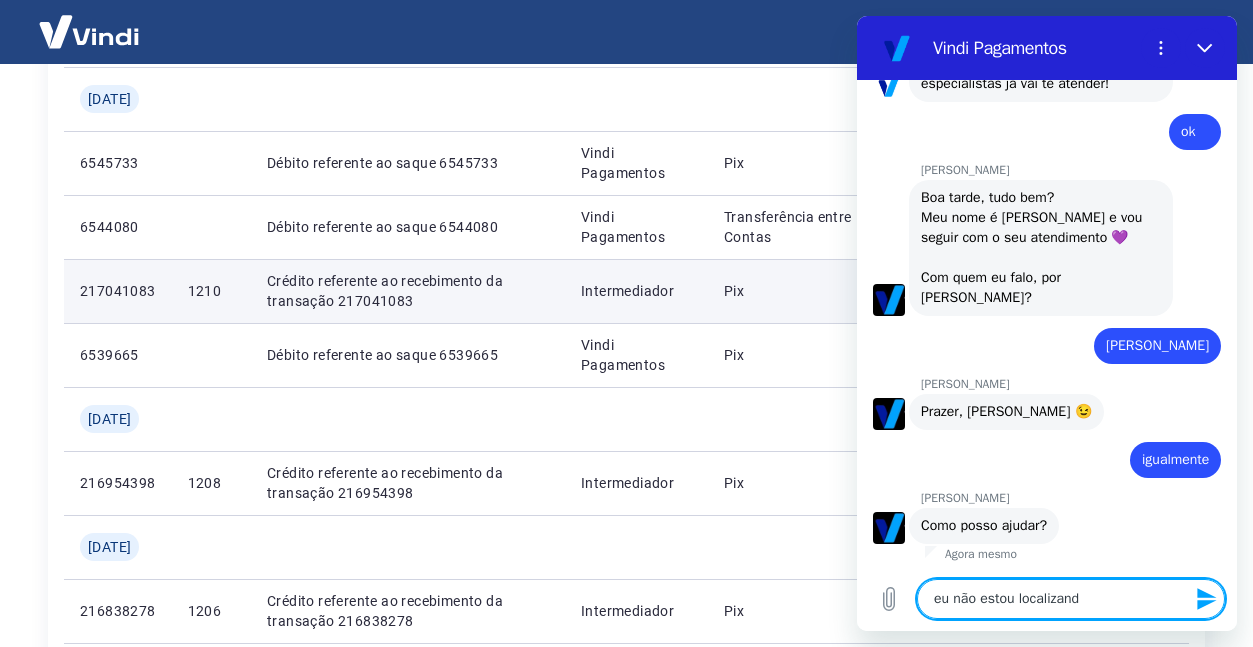 type on "eu não estou localizando" 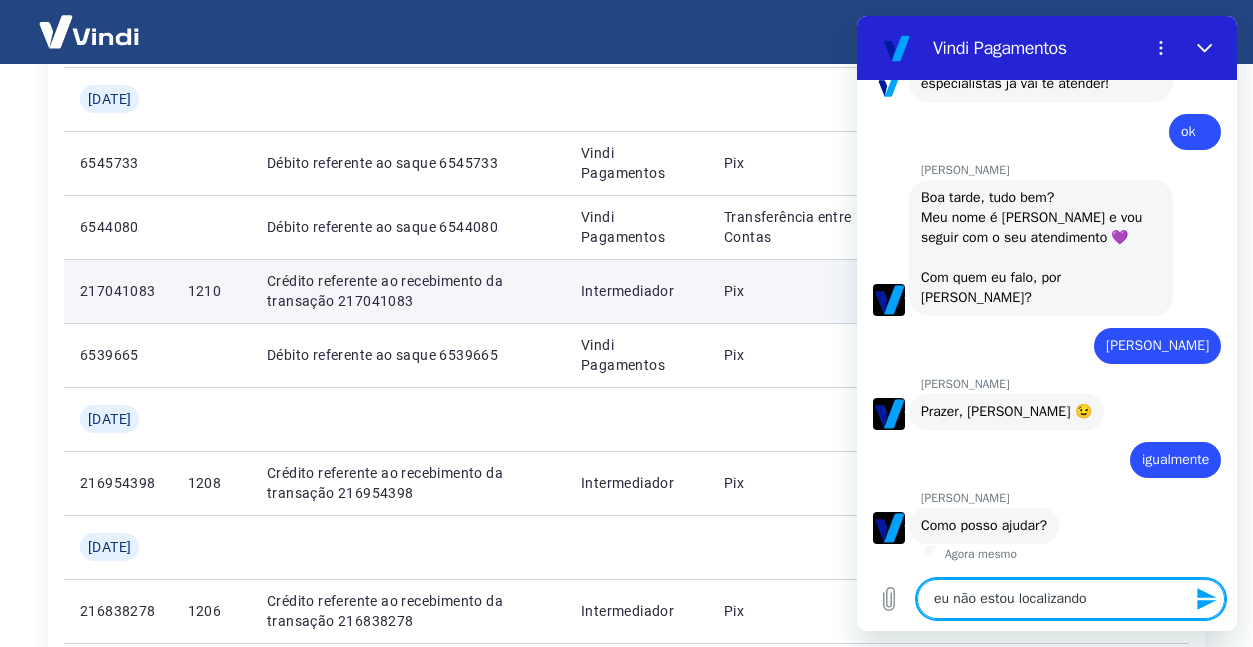 type on "eu não estou localizando" 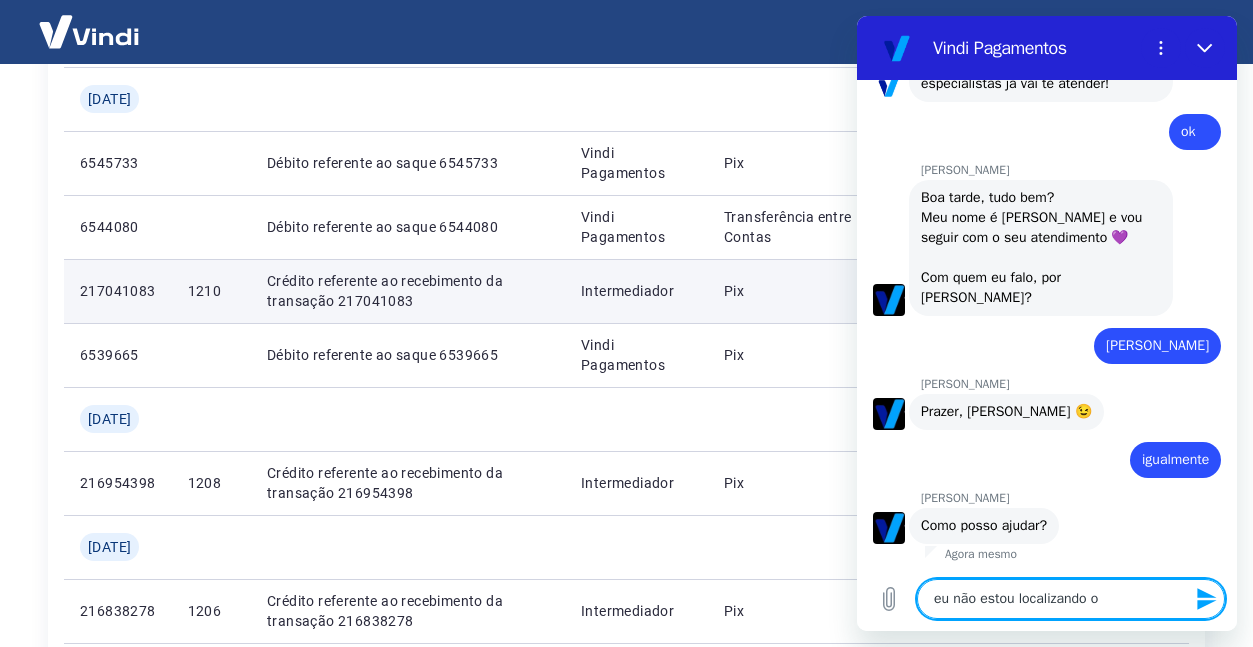 type on "eu não estou localizando o" 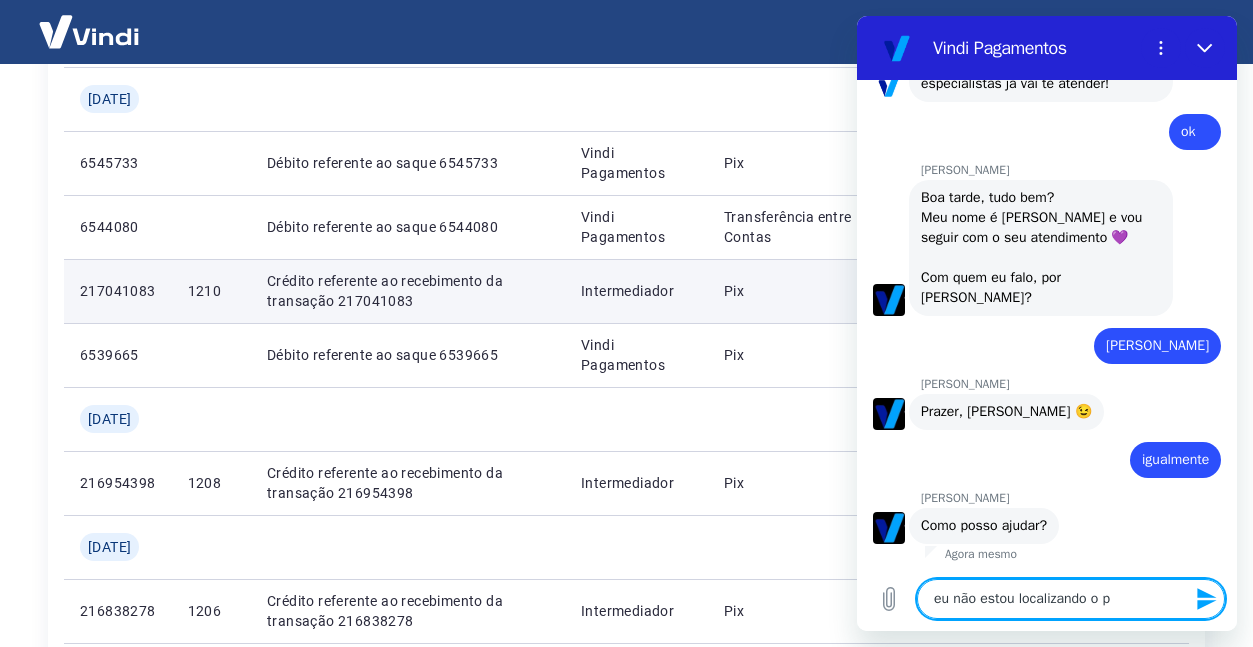 type on "x" 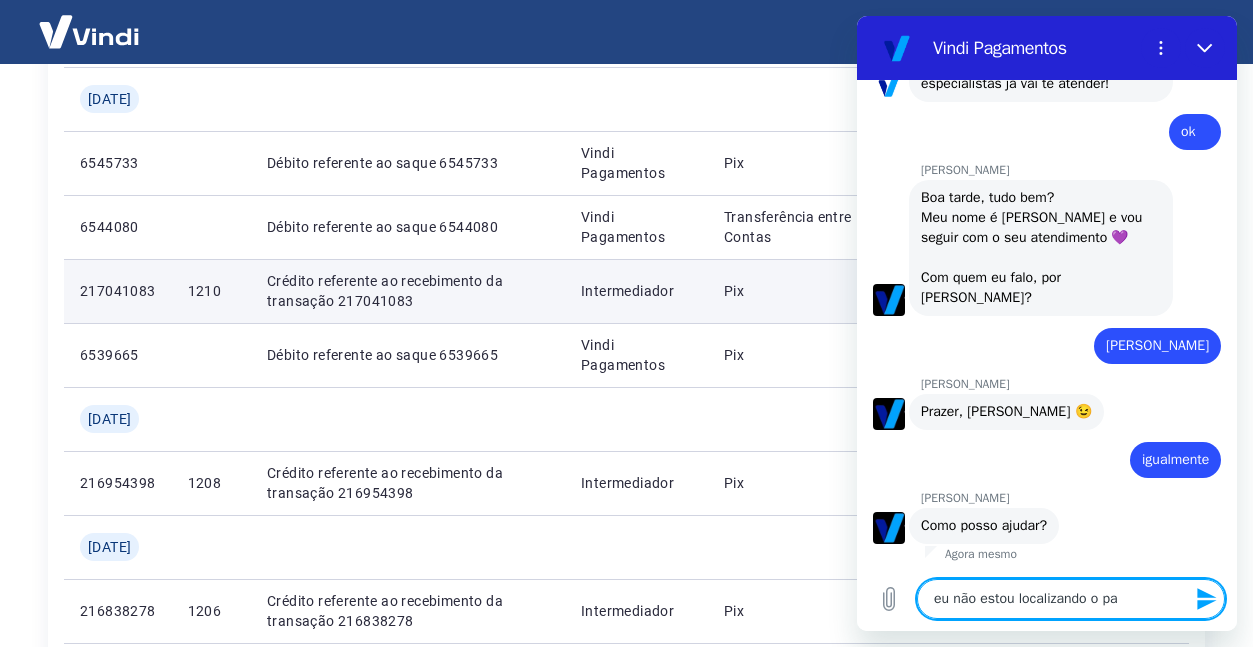 type on "eu não estou localizando o pag" 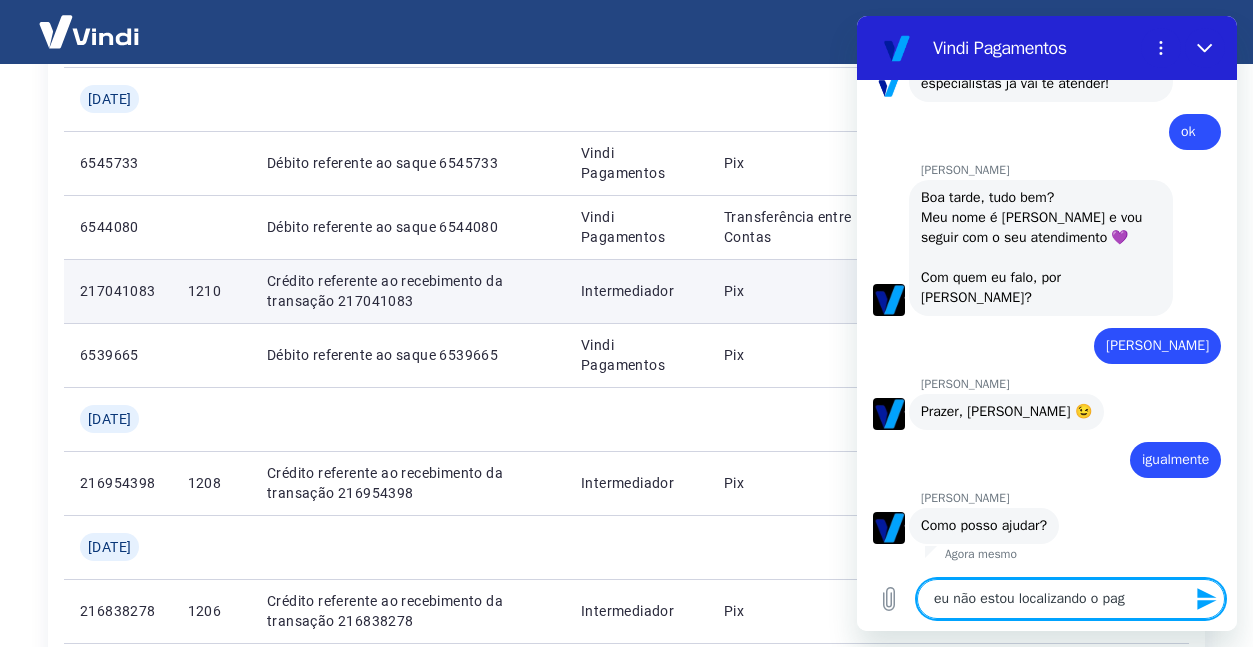 type on "eu não estou localizando o paga" 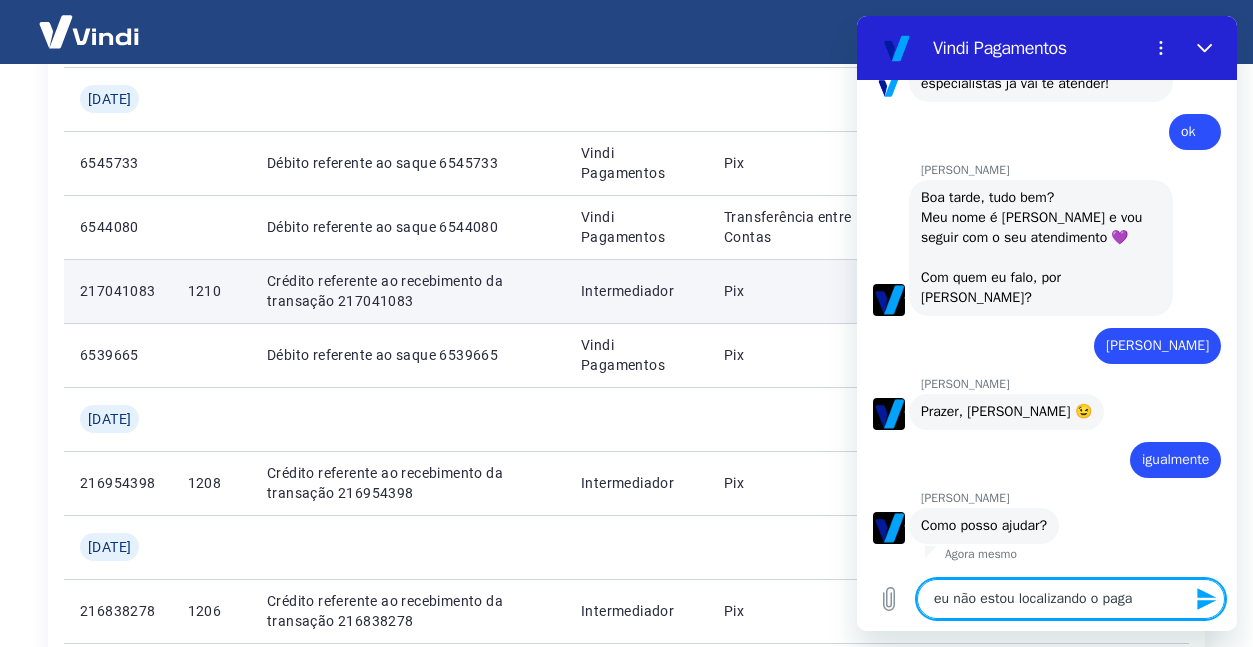 type on "eu não estou localizando o pagam" 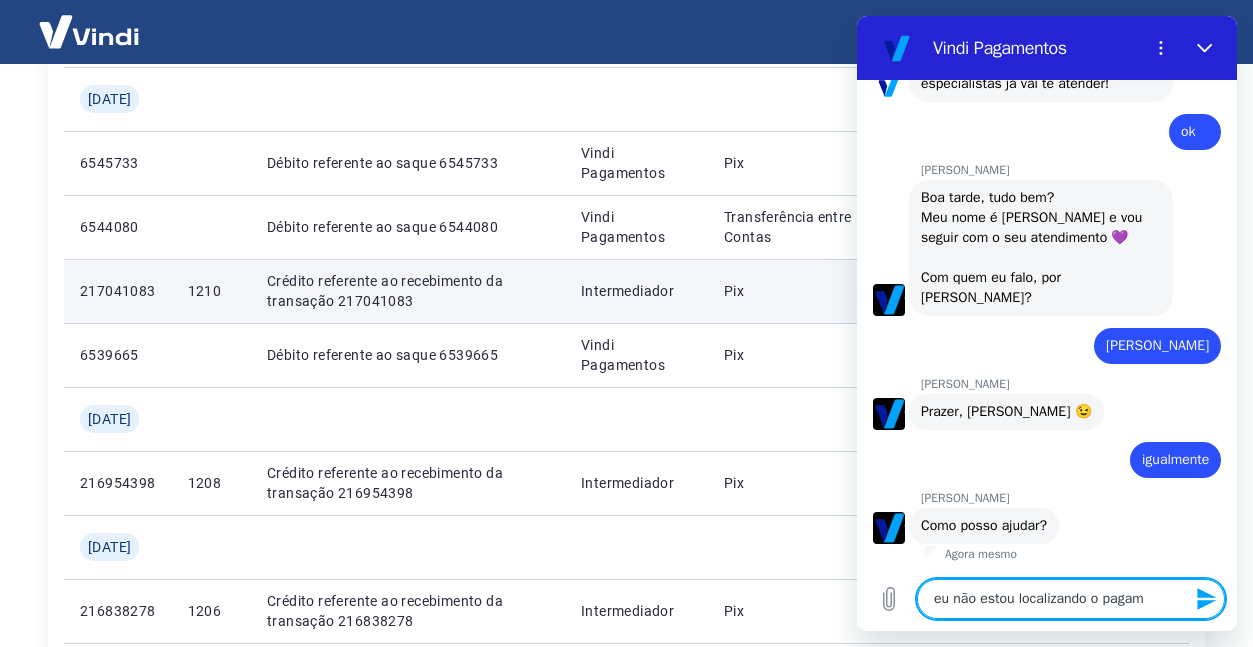 type on "x" 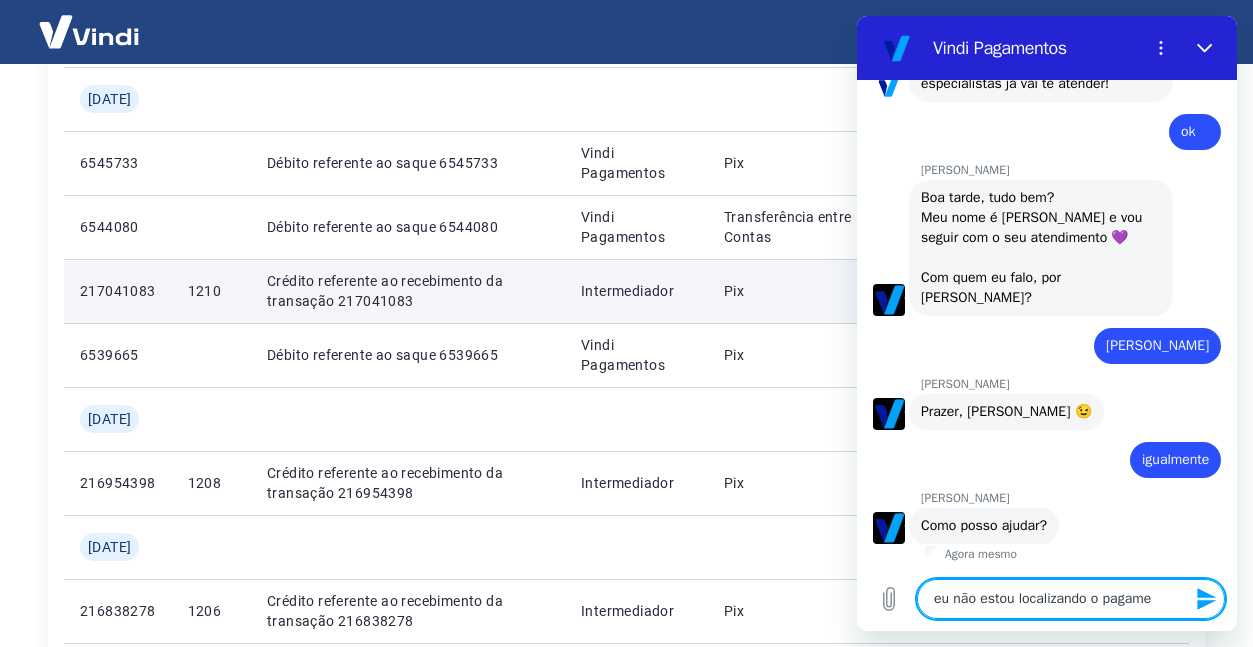 type on "eu não estou localizando o pagamen" 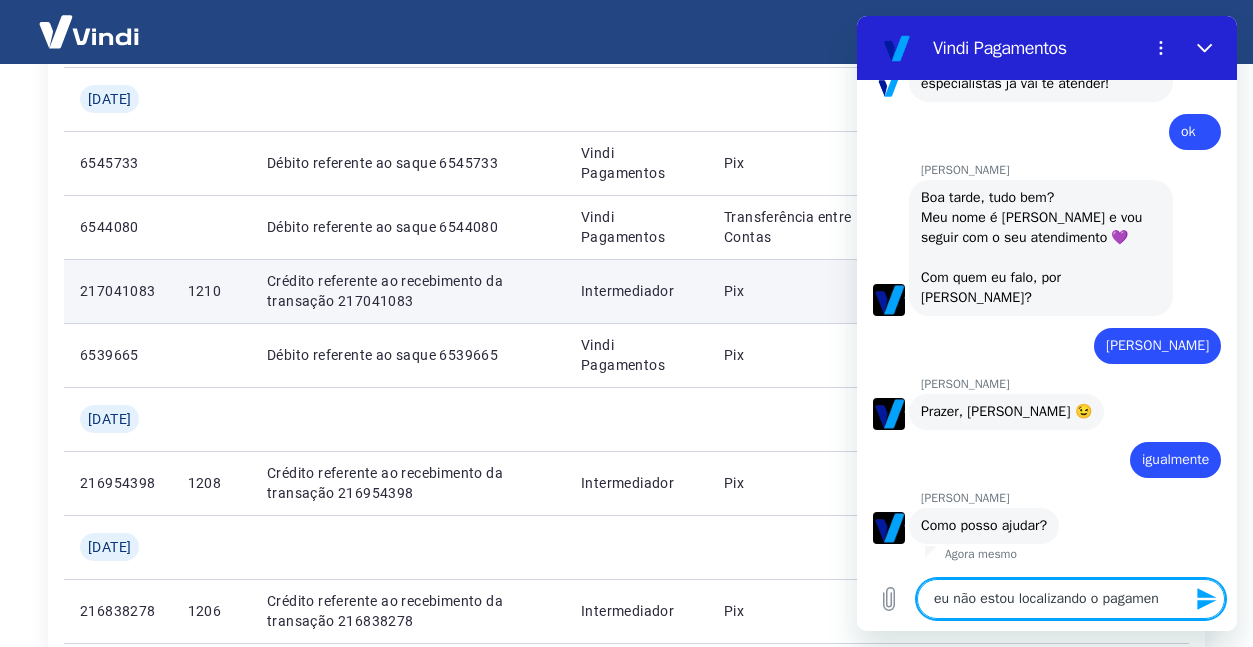 type on "x" 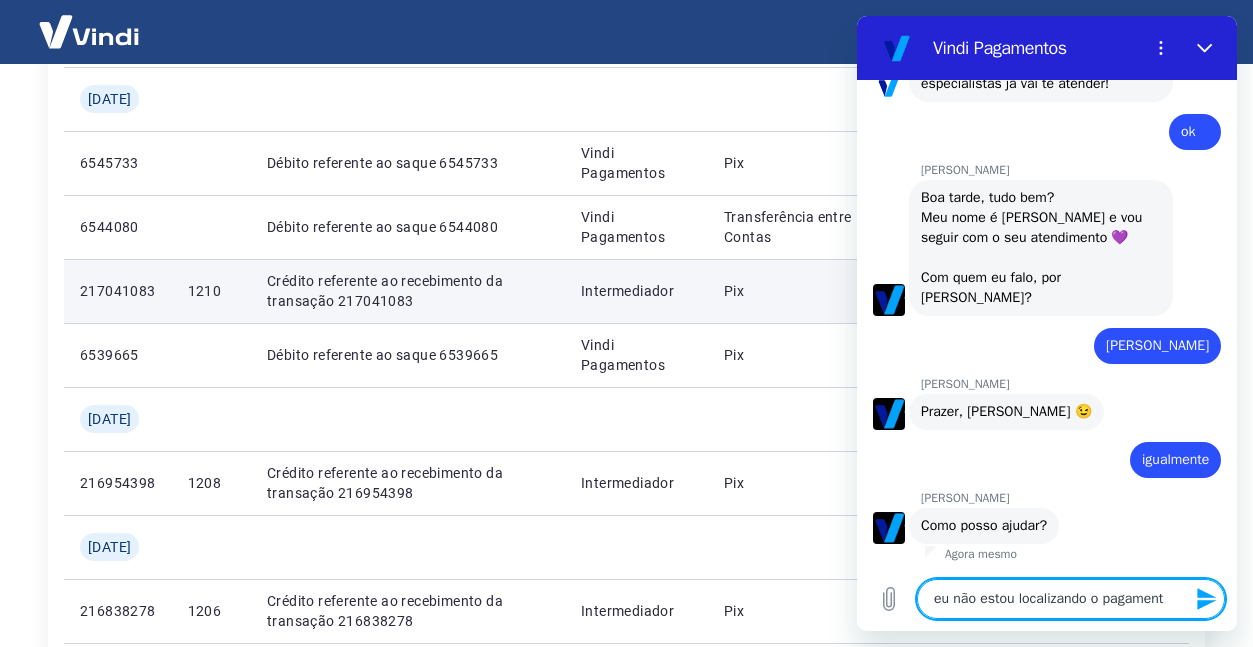 type on "eu não estou localizando o pagamento" 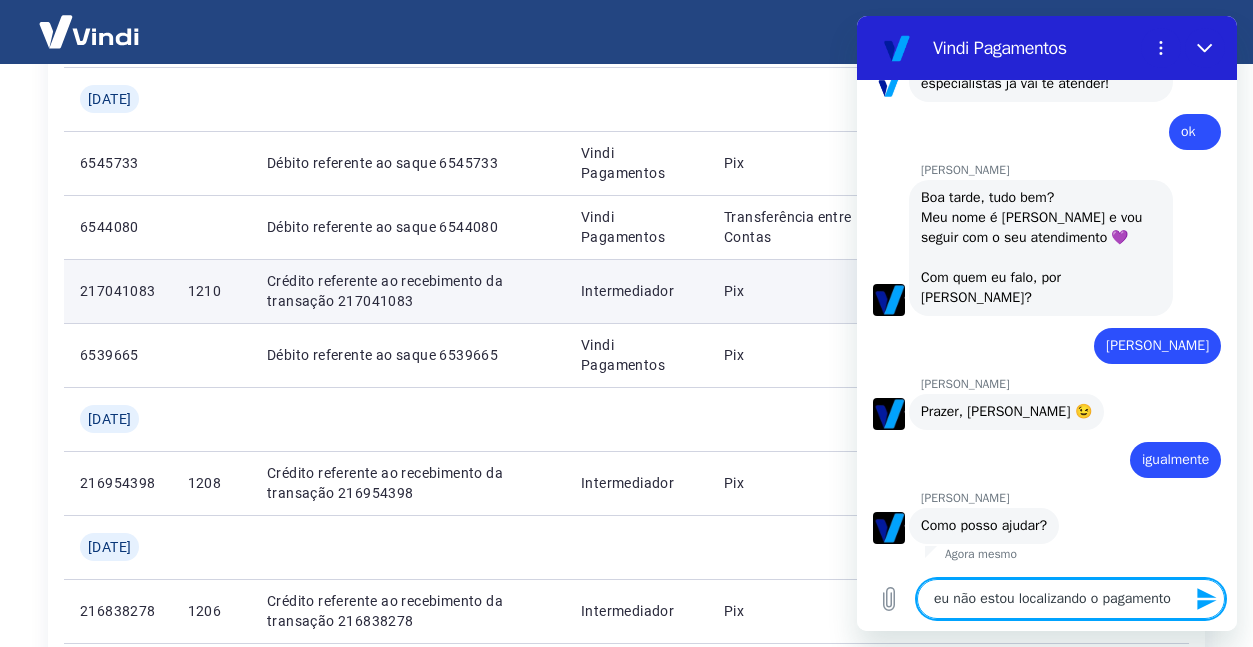 type on "eu não estou localizando o pagamento" 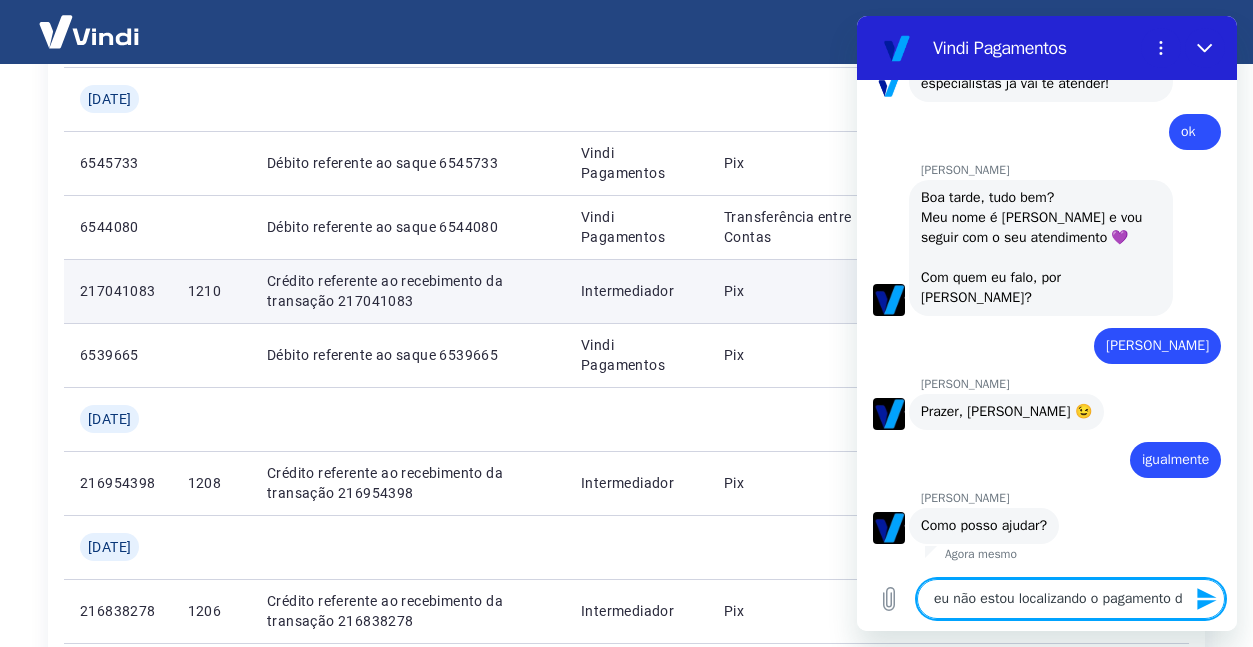 type on "eu não estou localizando o pagamento do" 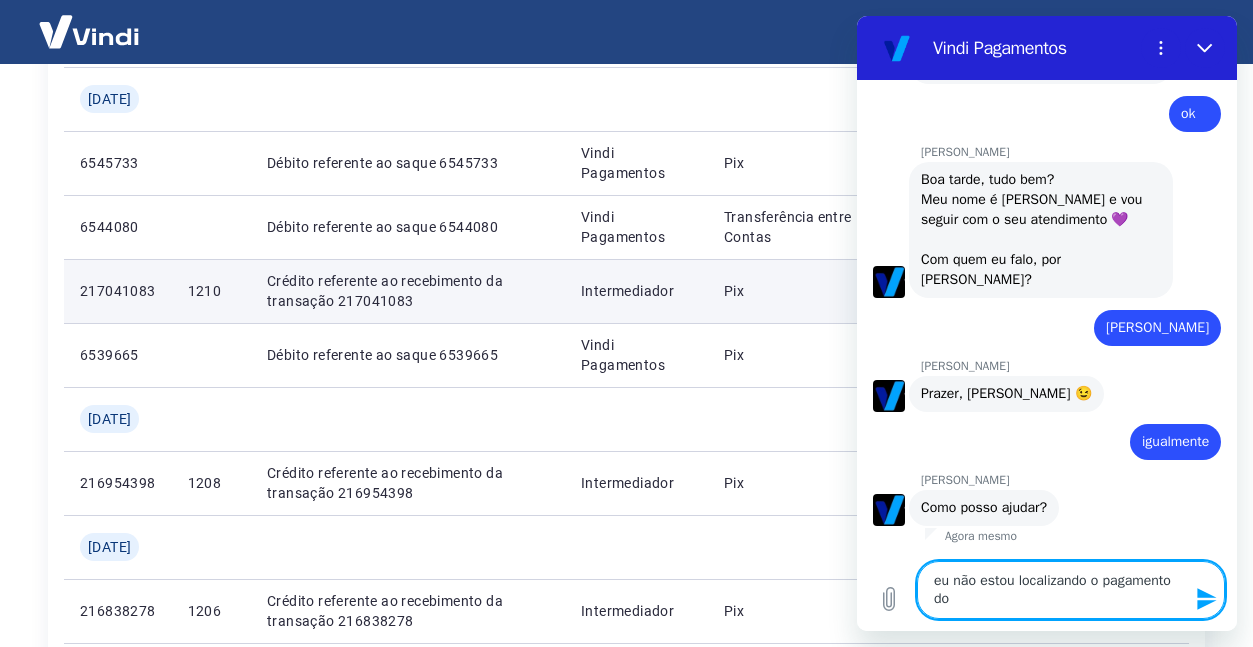 type on "eu não estou localizando o pagamento do" 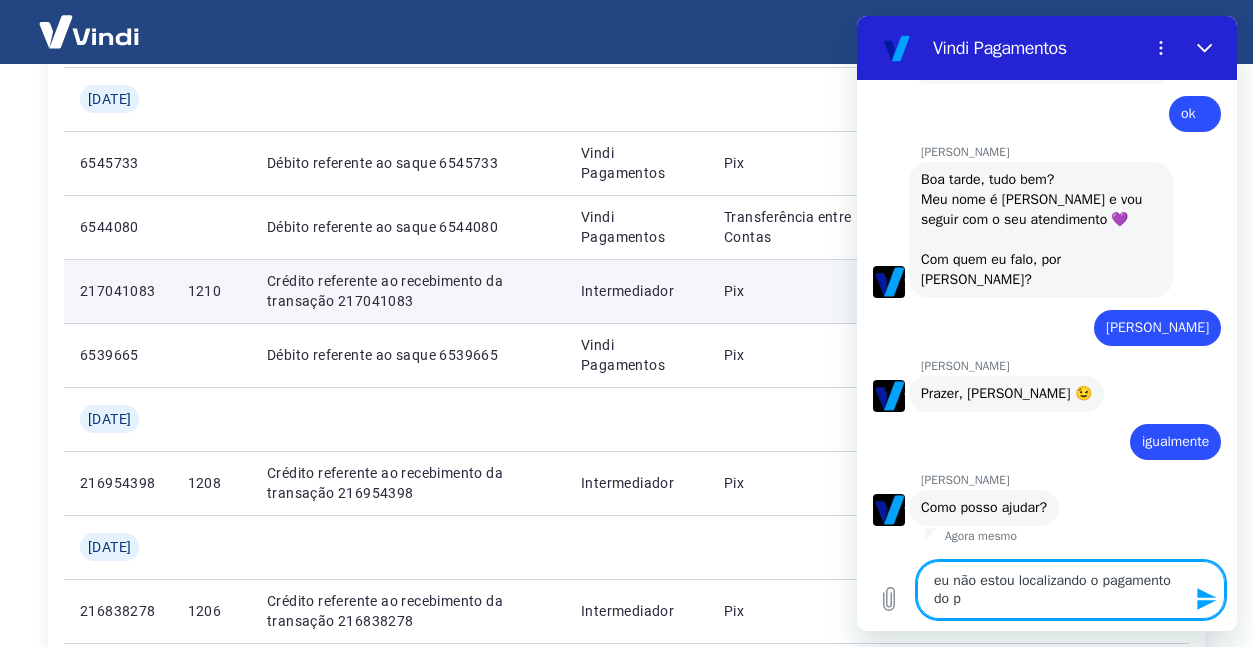 type on "eu não estou localizando o pagamento do pe" 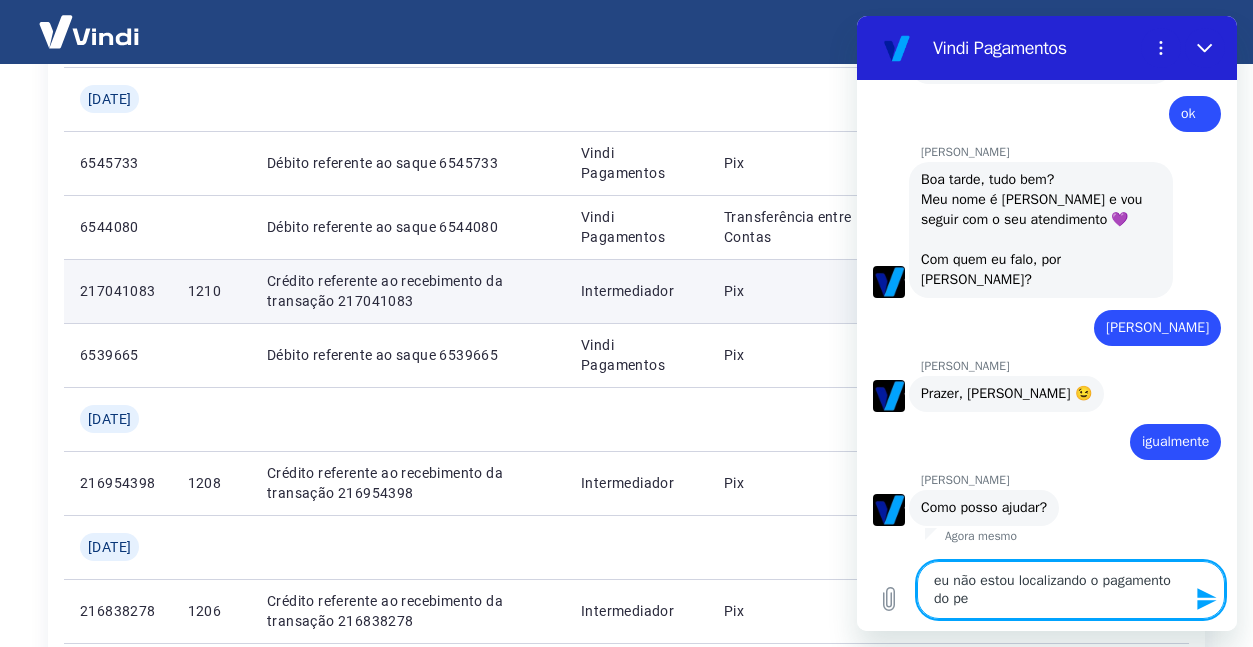 type on "eu não estou localizando o pagamento do ped" 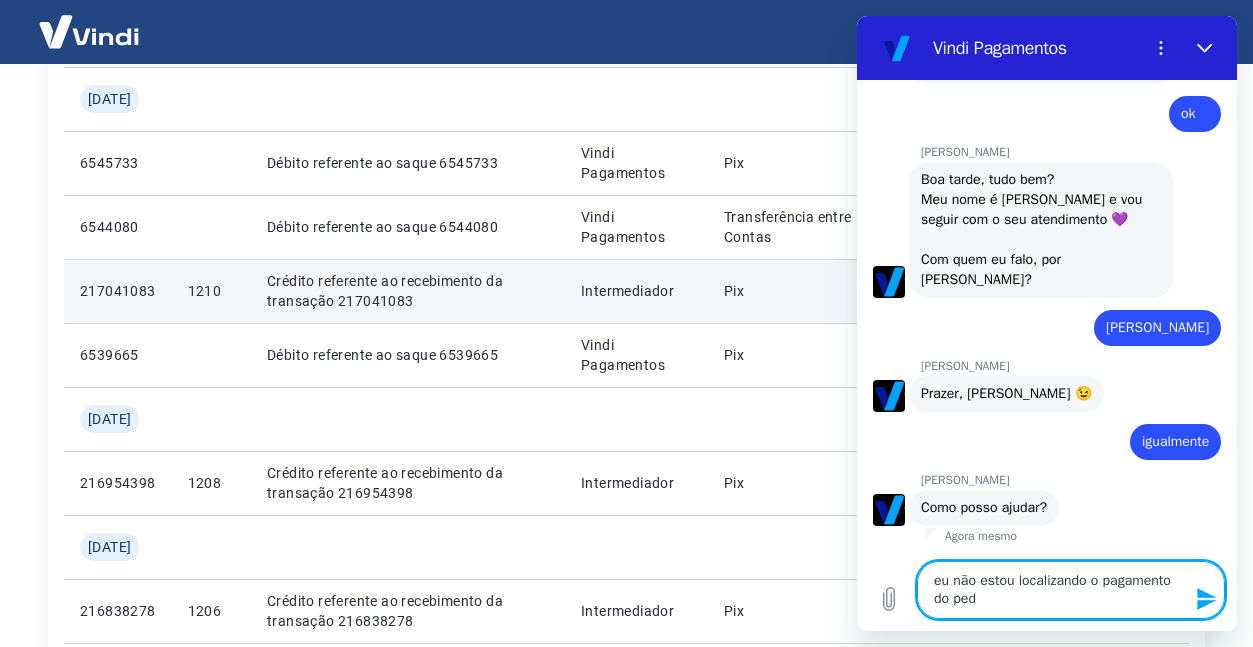 type on "eu não estou localizando o pagamento do pedi" 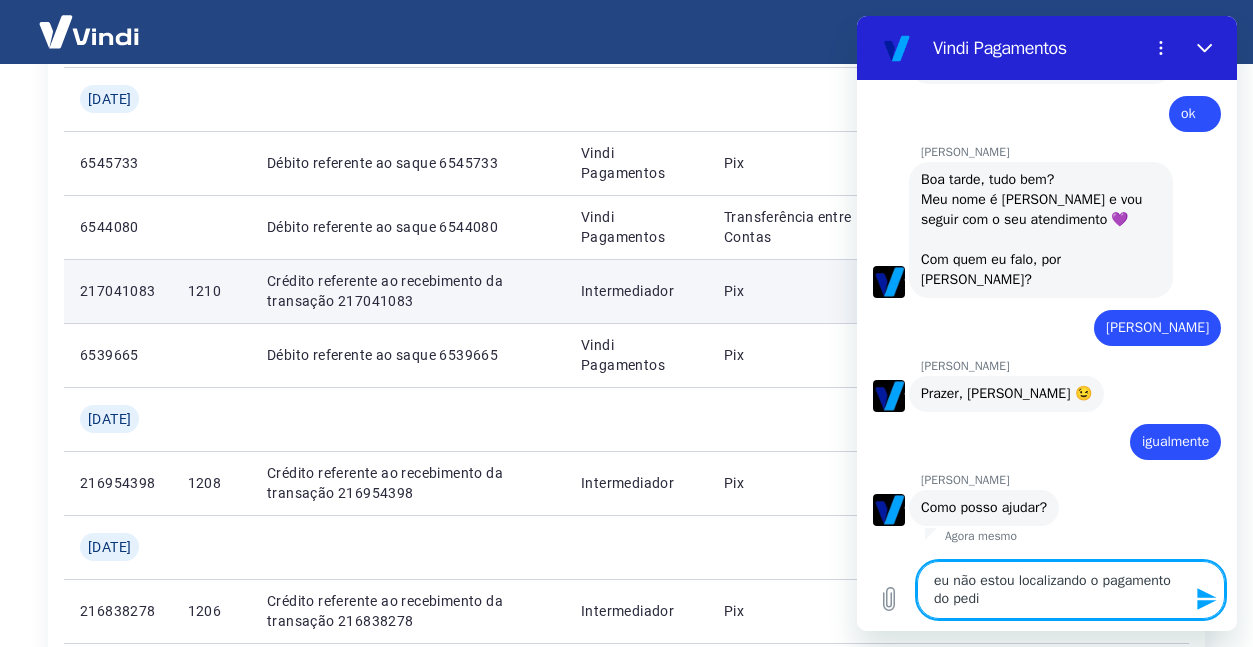 type on "eu não estou localizando o pagamento do pedid" 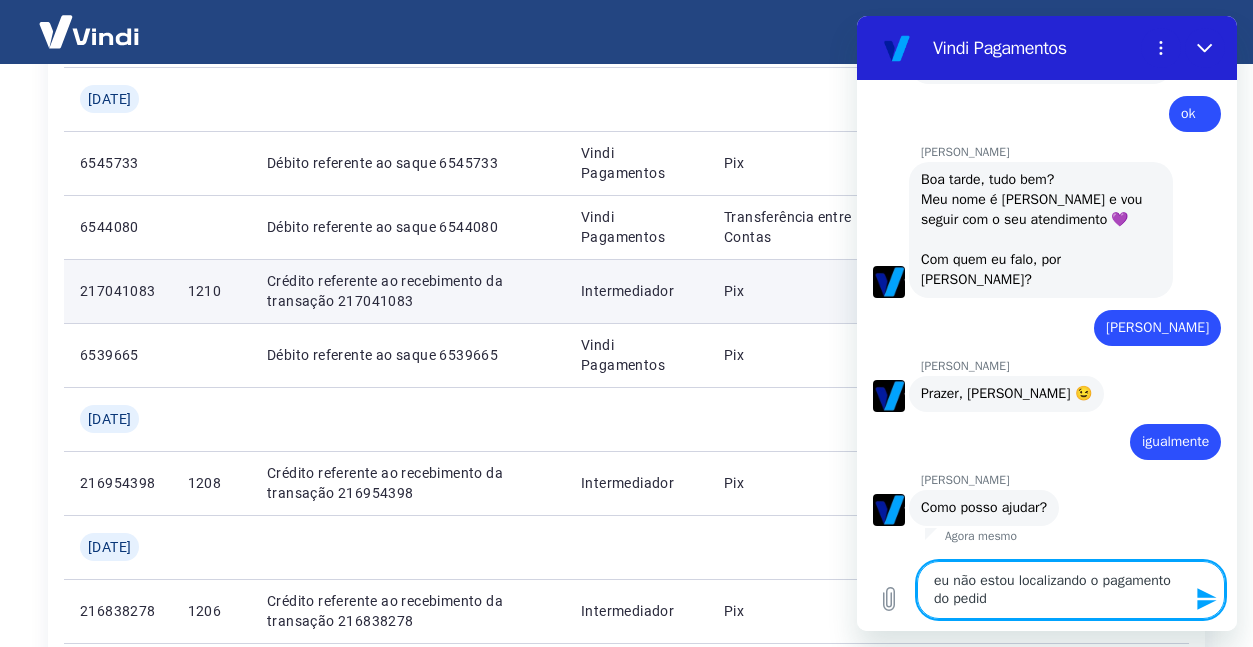 type on "eu não estou localizando o pagamento do pedido" 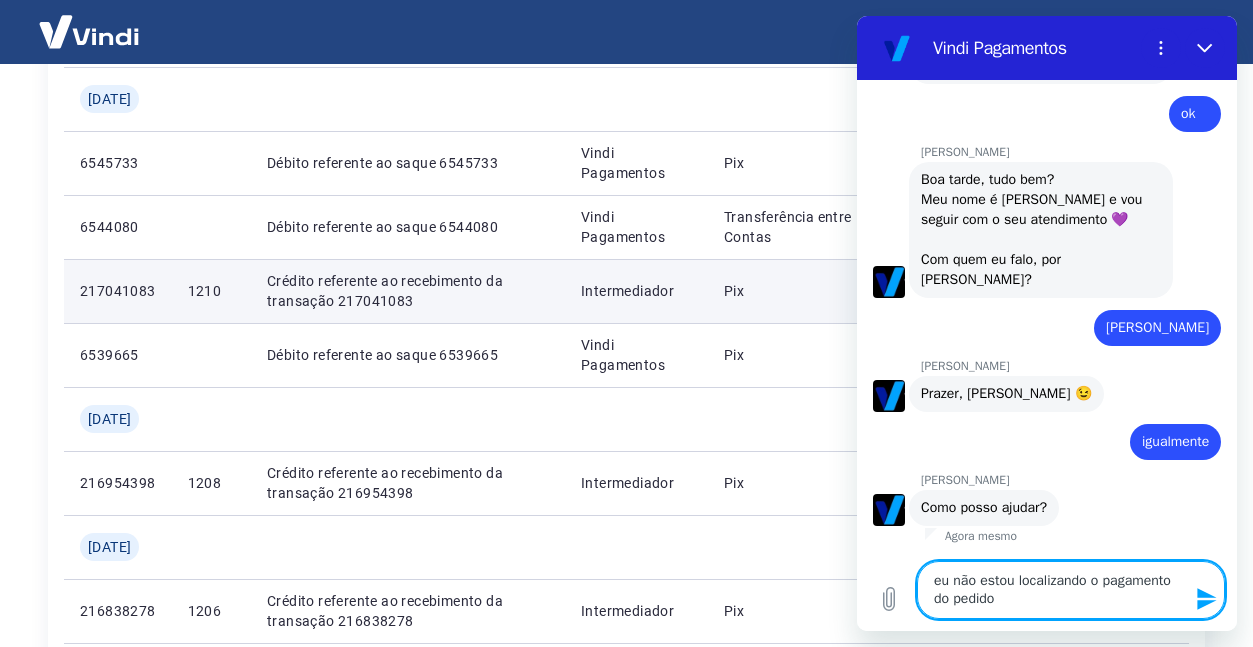 type on "eu não estou localizando o pagamento do pedido" 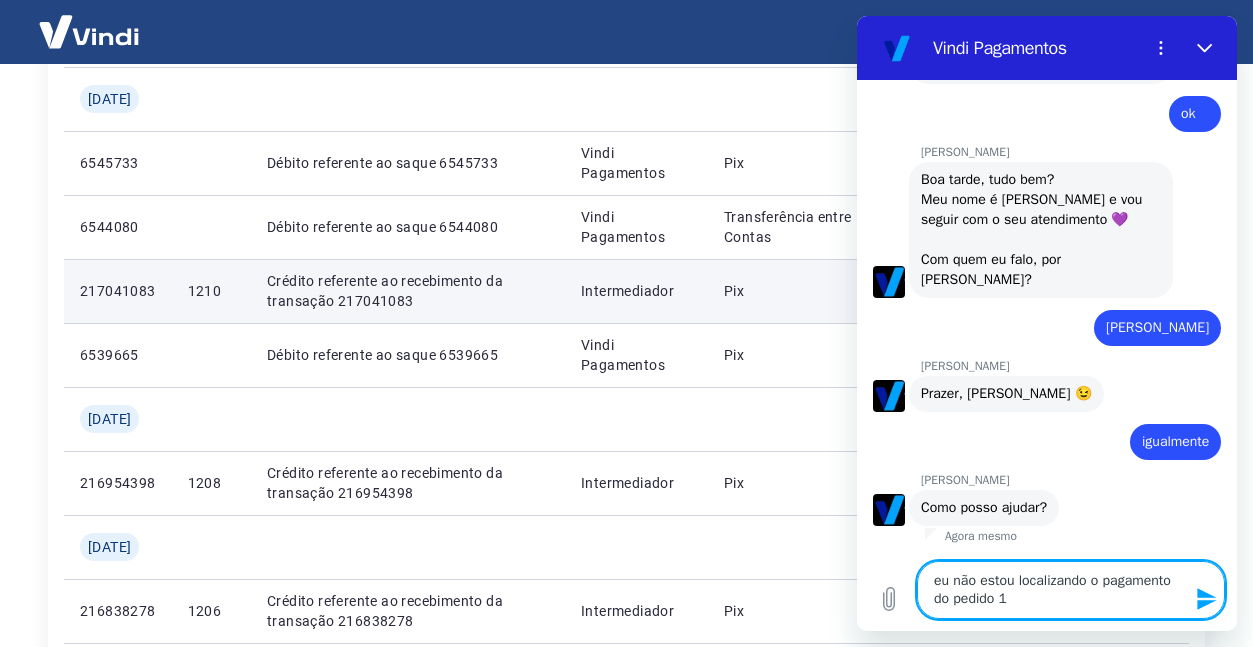 type on "eu não estou localizando o pagamento do pedido 12" 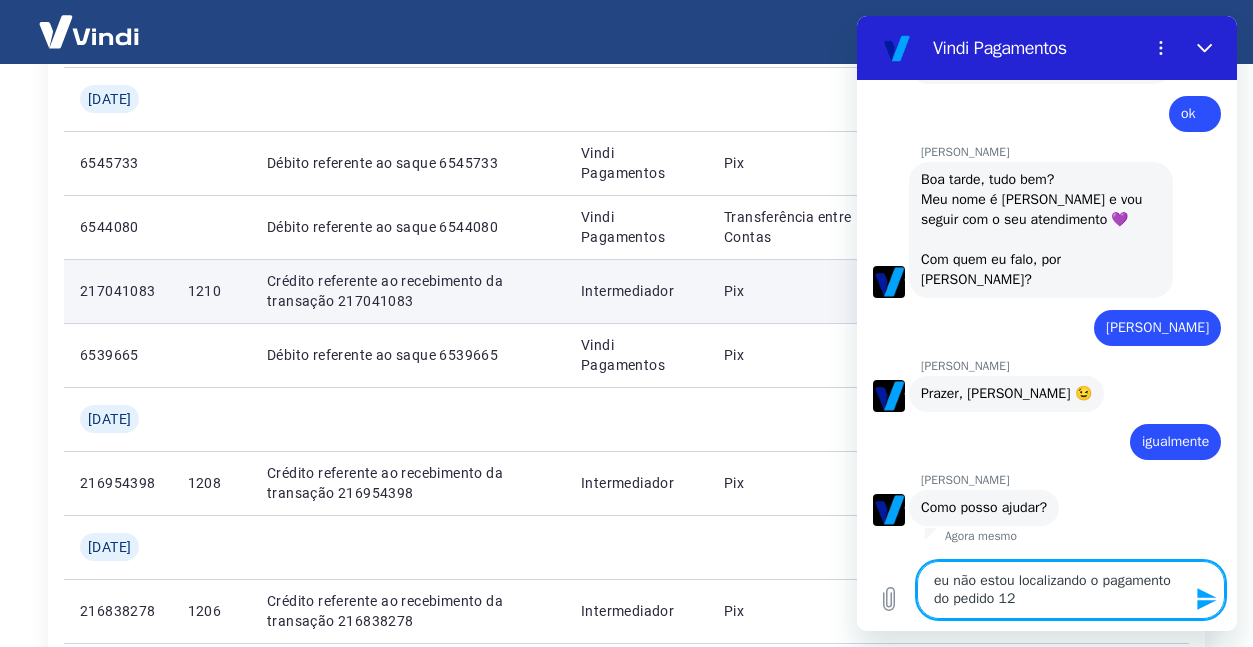 type on "eu não estou localizando o pagamento do pedido 120" 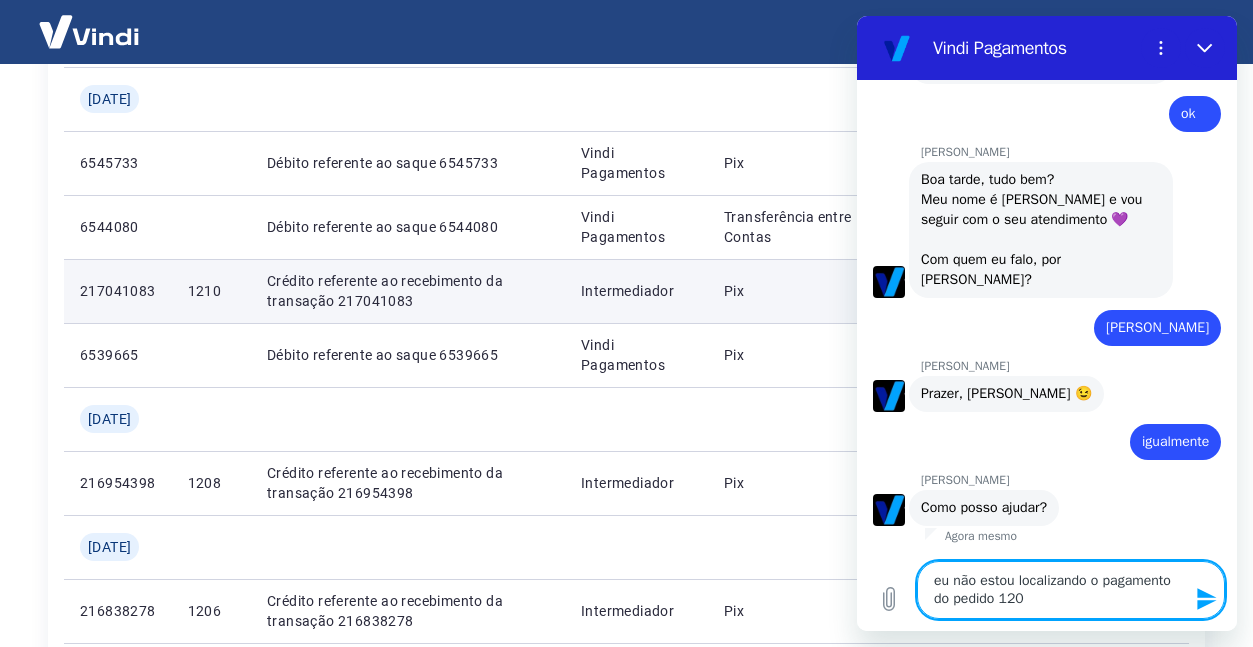 type on "eu não estou localizando o pagamento do pedido 1208" 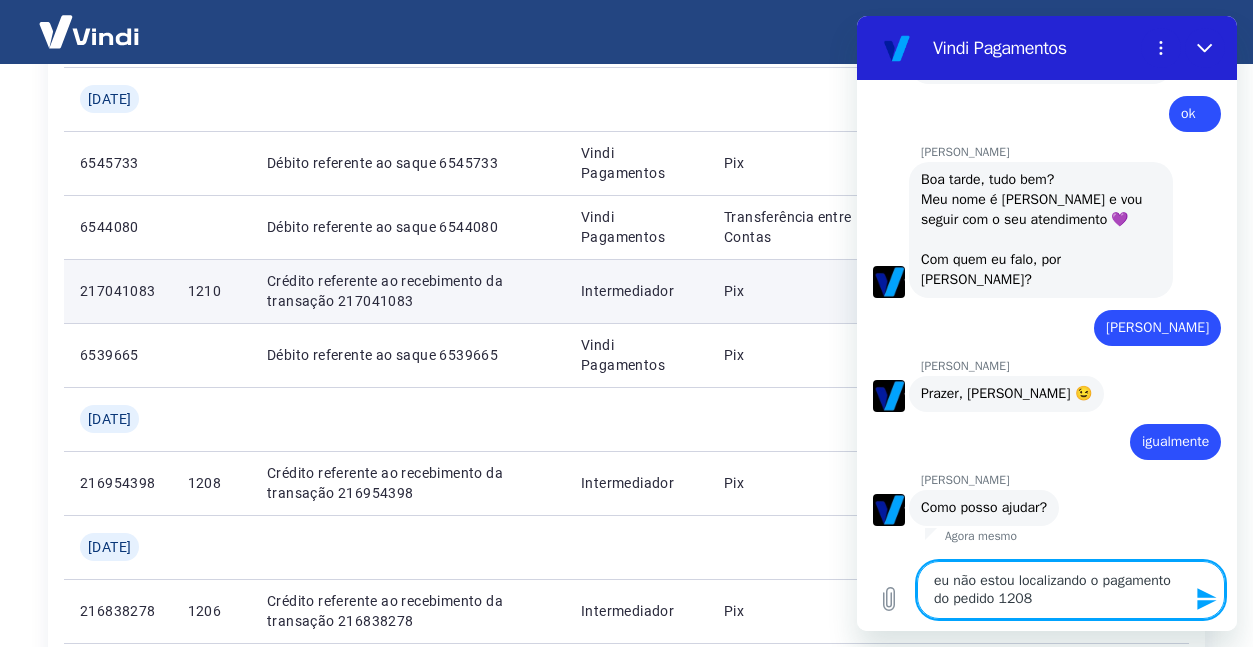 type 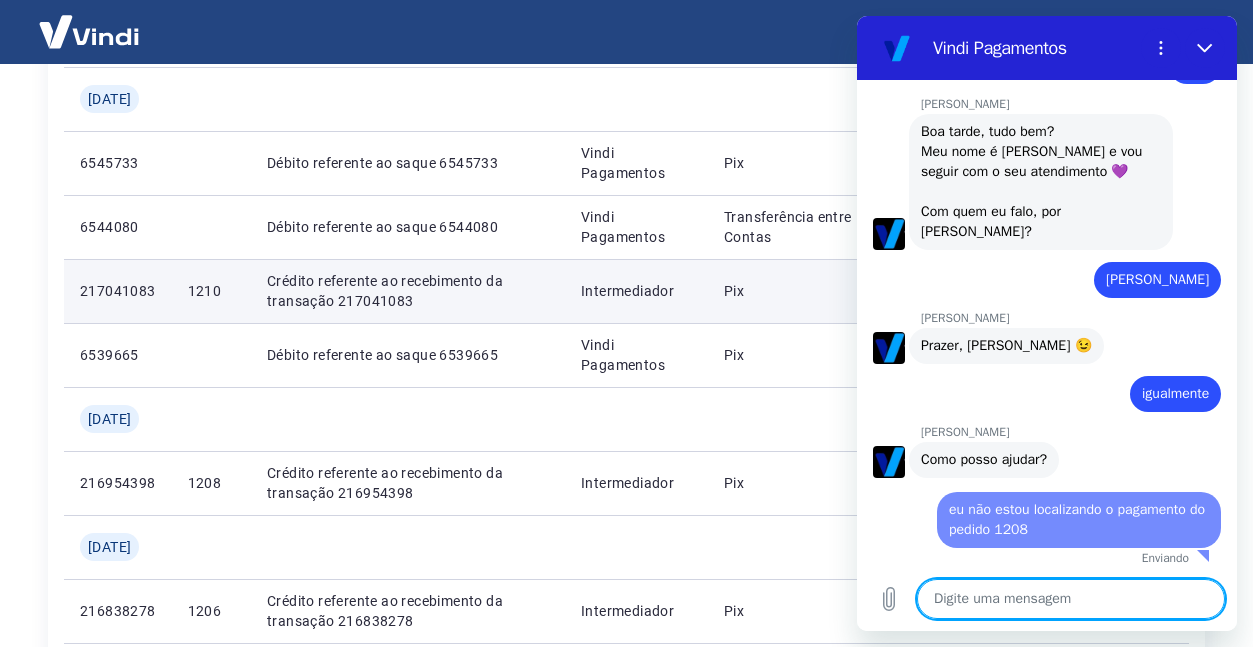 type on "x" 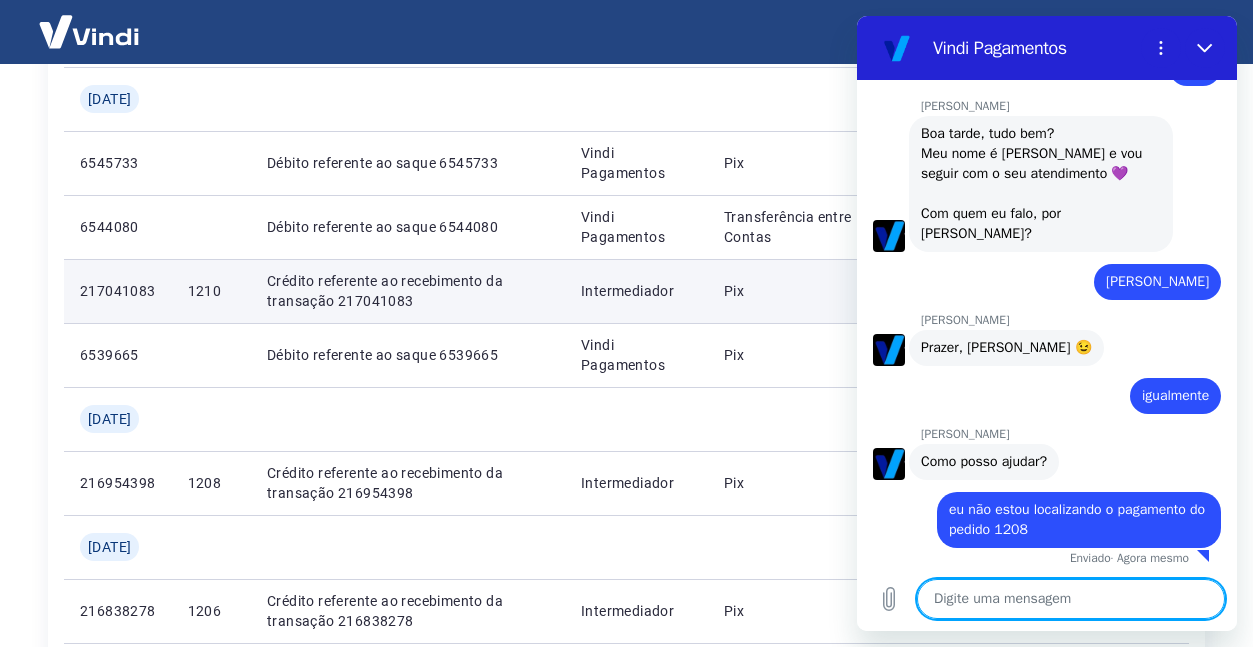 scroll, scrollTop: 2728, scrollLeft: 0, axis: vertical 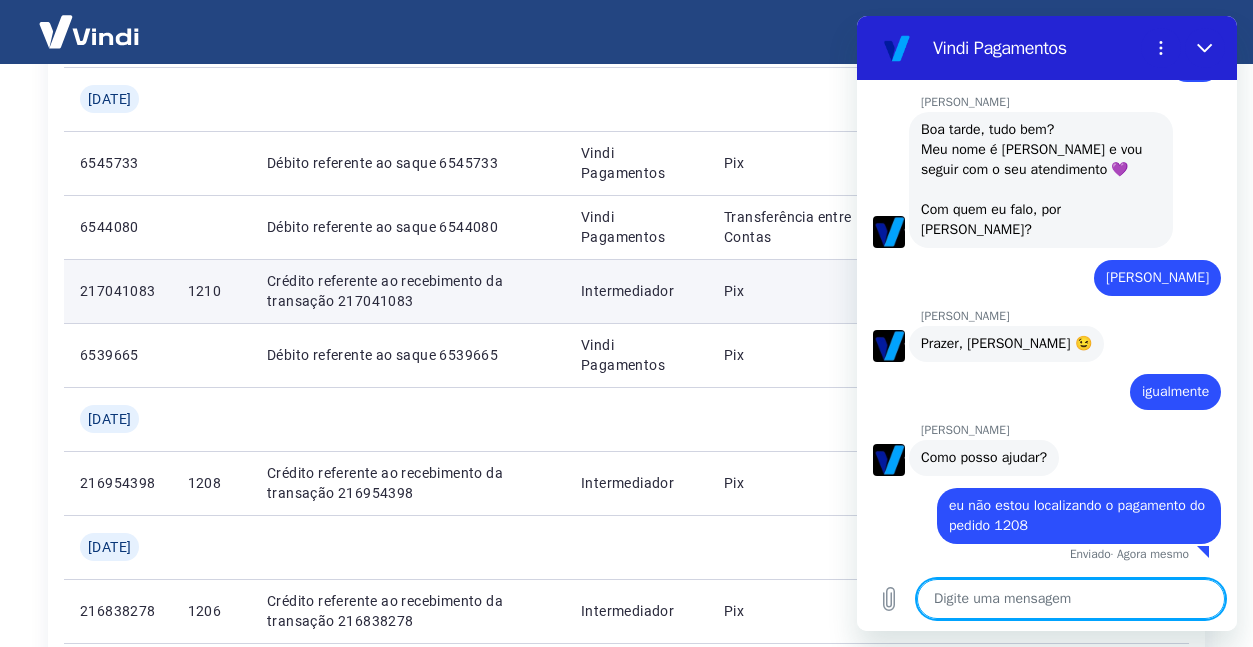 type on "e" 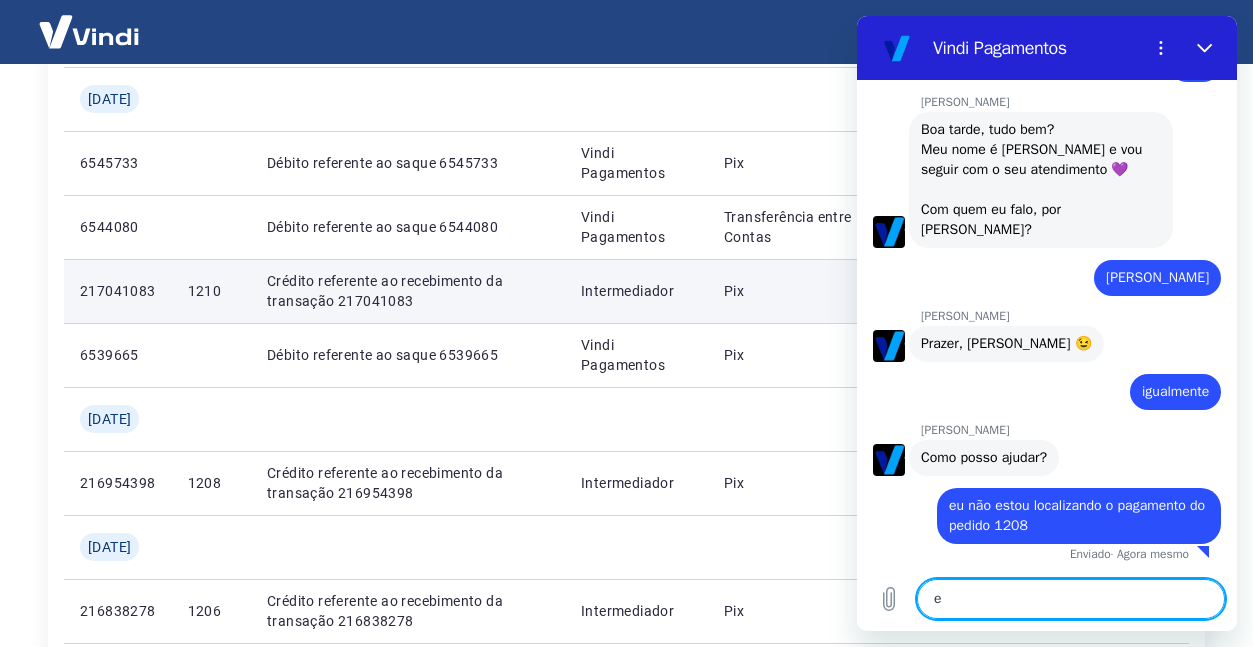 type on "e" 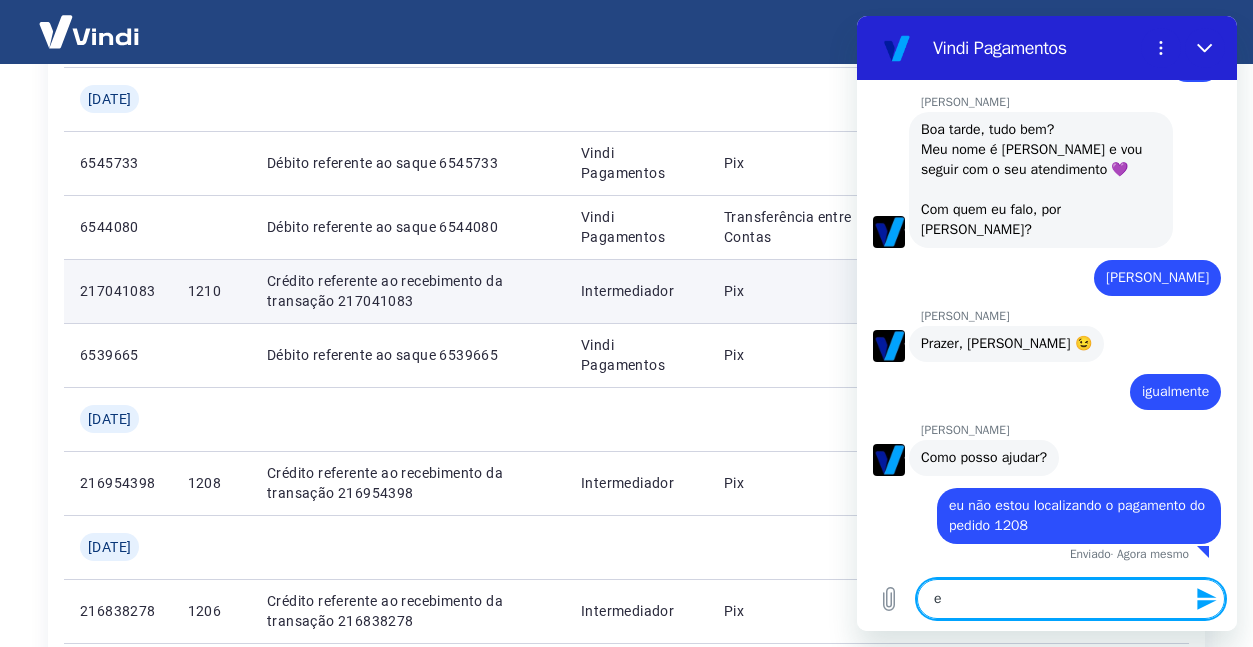 type on "e t" 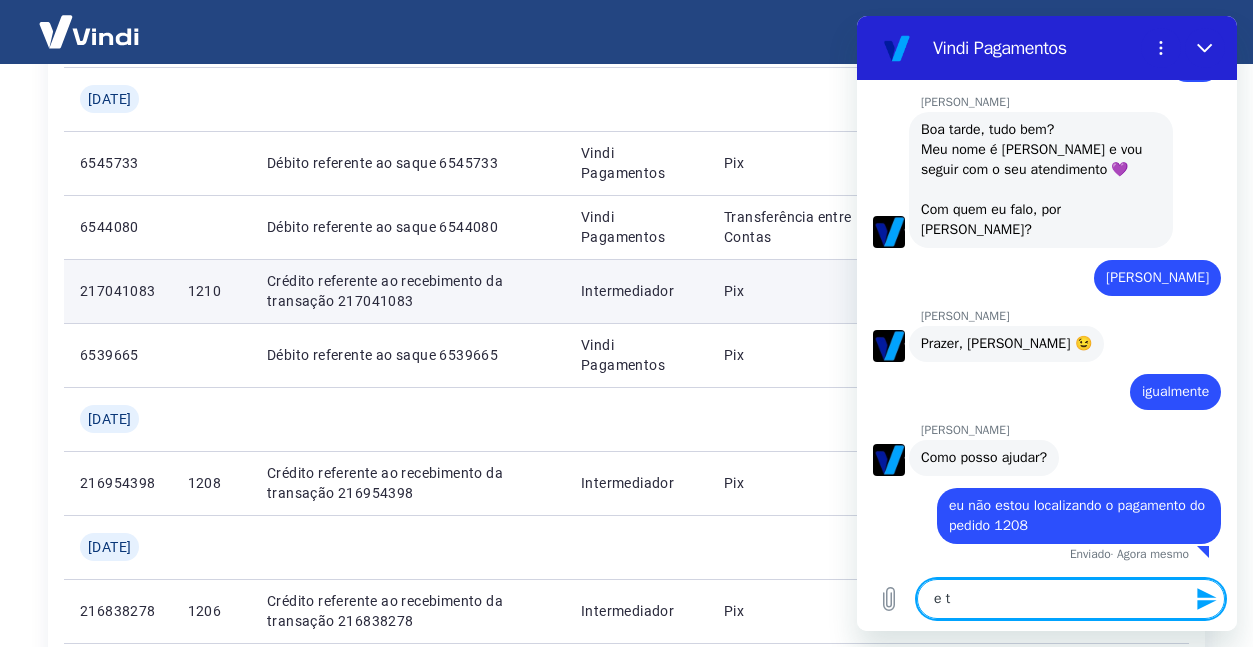 type on "e tb" 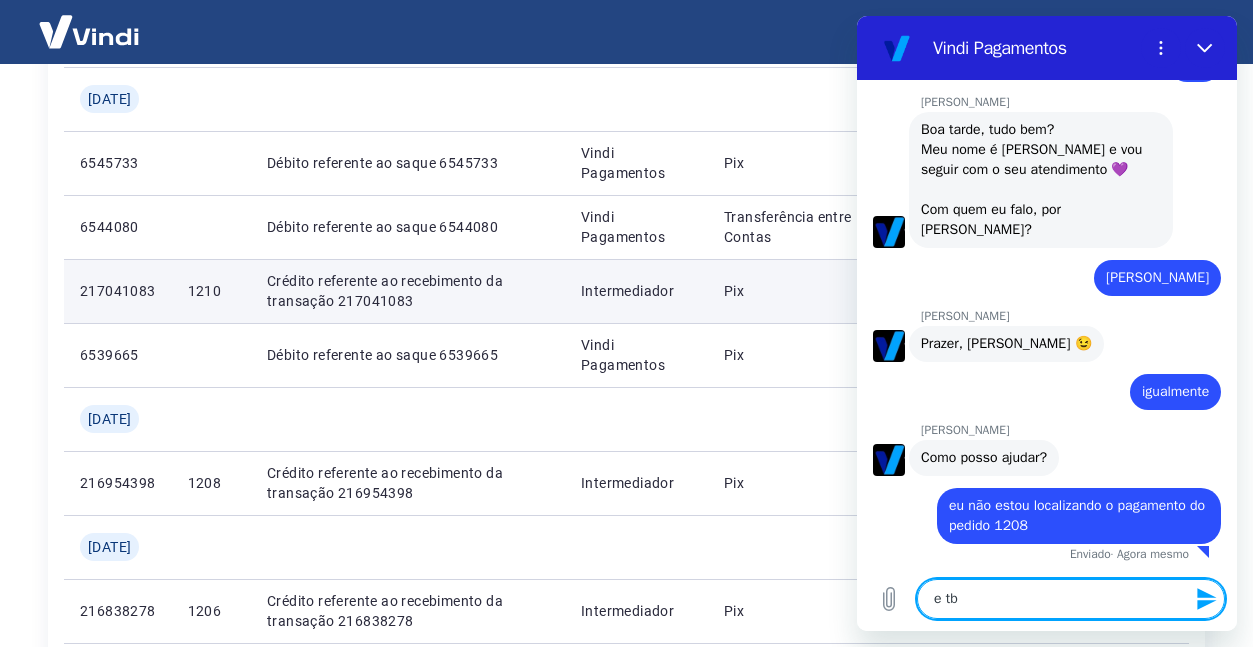 type on "e tb" 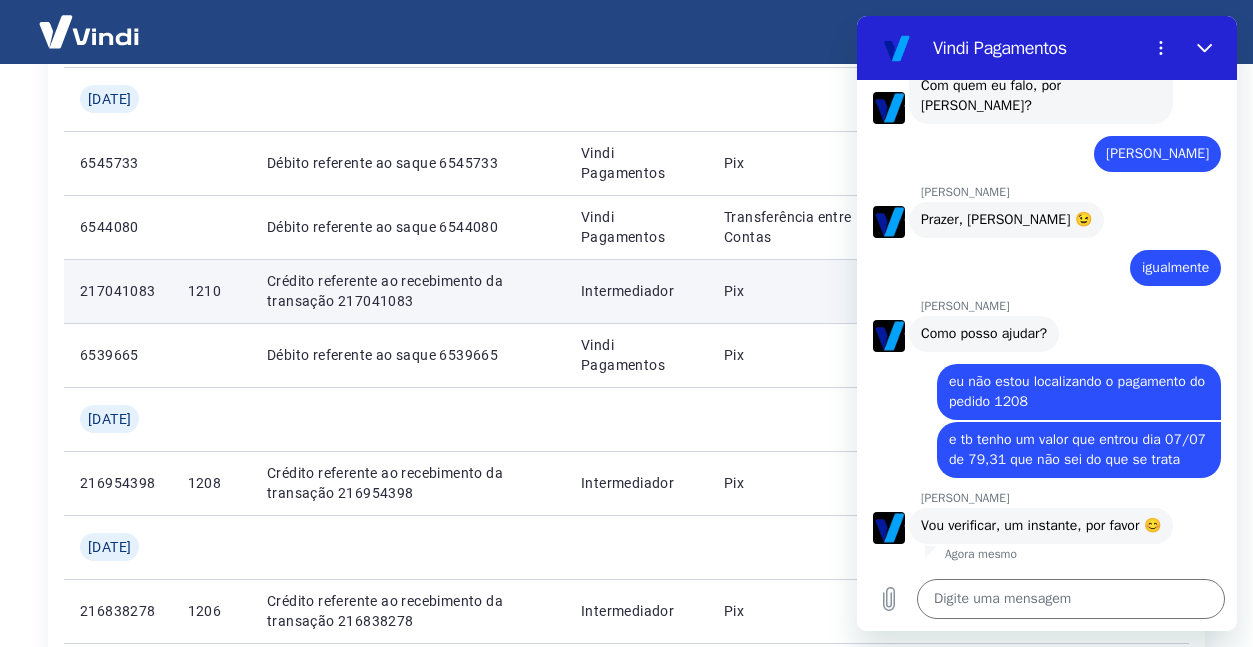 scroll, scrollTop: 2892, scrollLeft: 0, axis: vertical 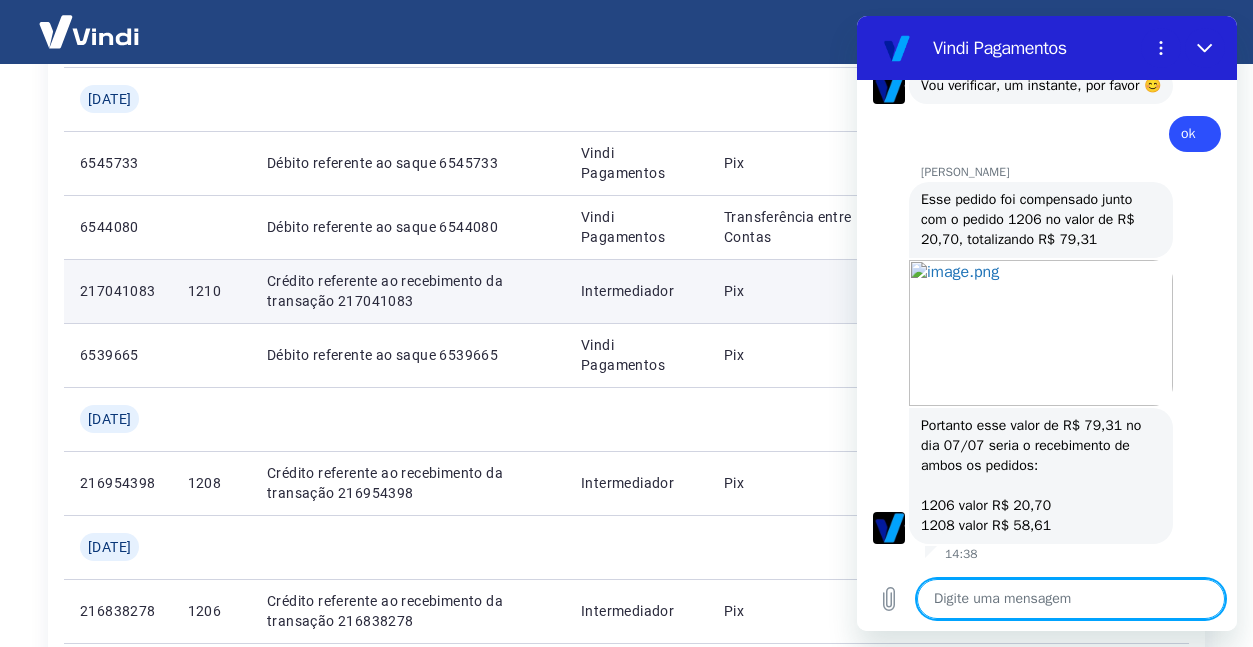 click at bounding box center [1071, 599] 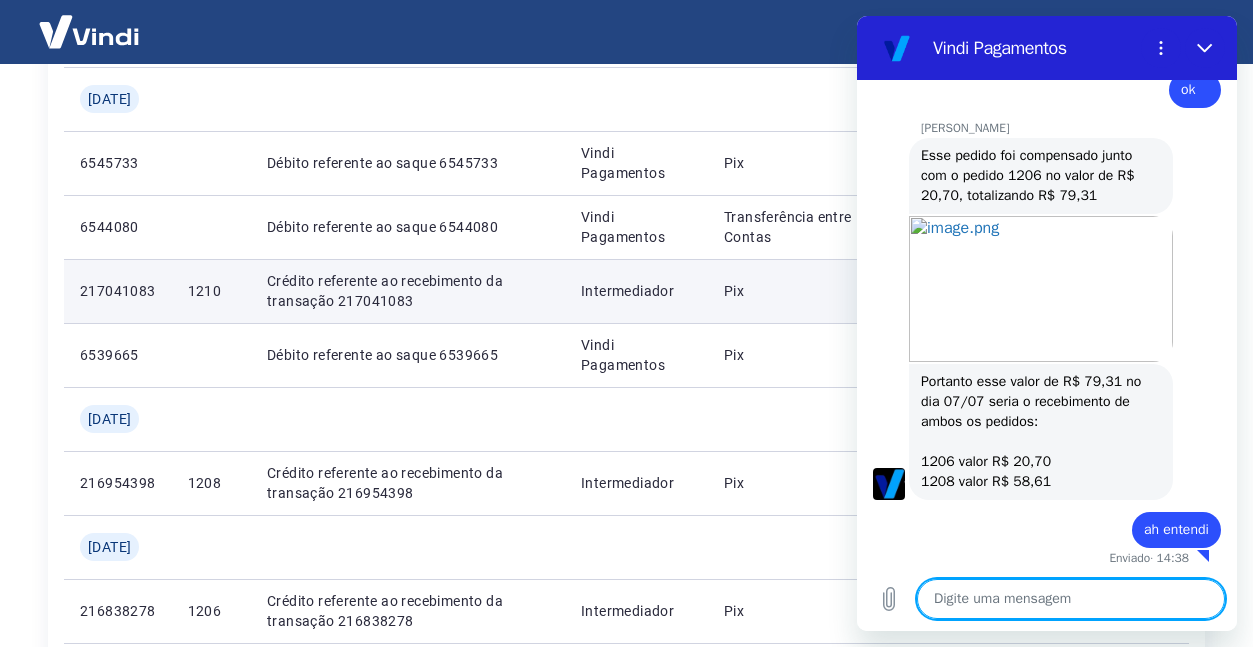 scroll, scrollTop: 3380, scrollLeft: 0, axis: vertical 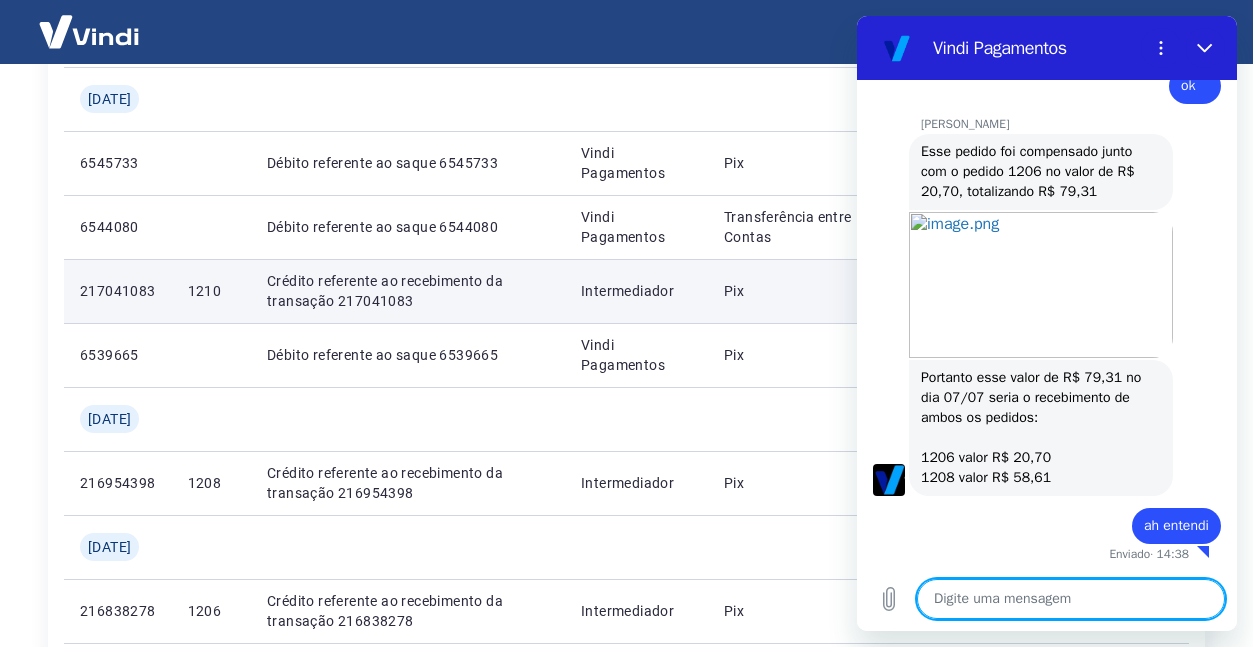 click at bounding box center [1071, 599] 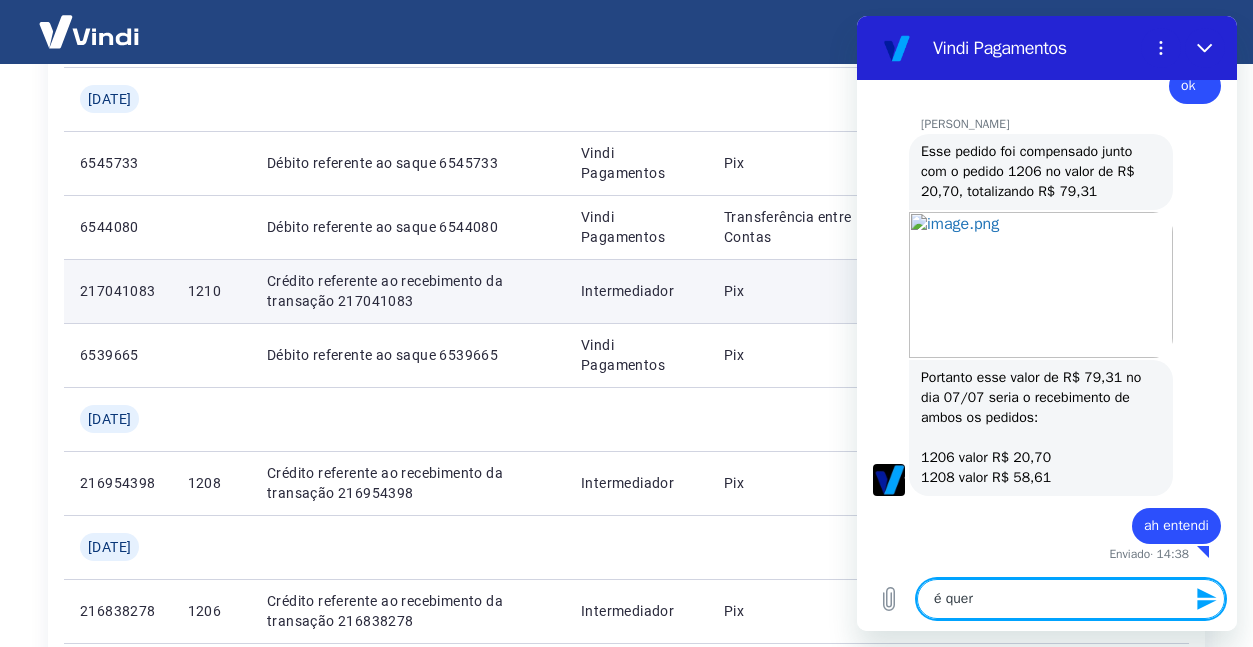 click on "é quer" at bounding box center (1071, 599) 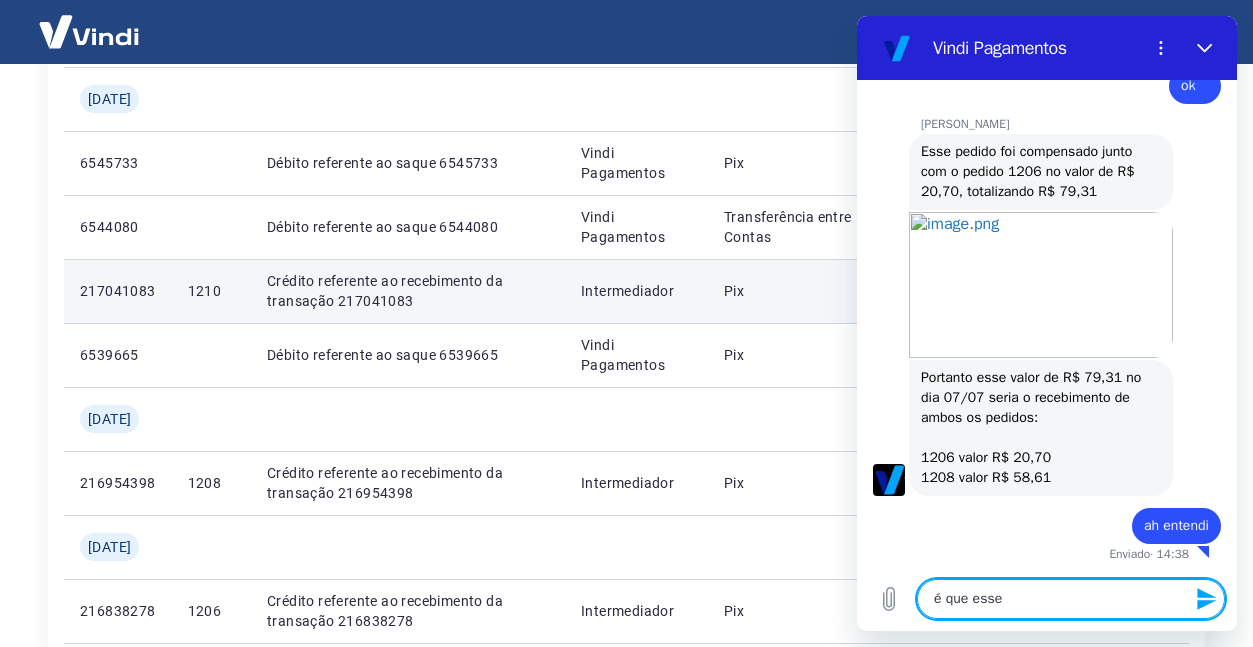 click on "é que esse" at bounding box center [1071, 599] 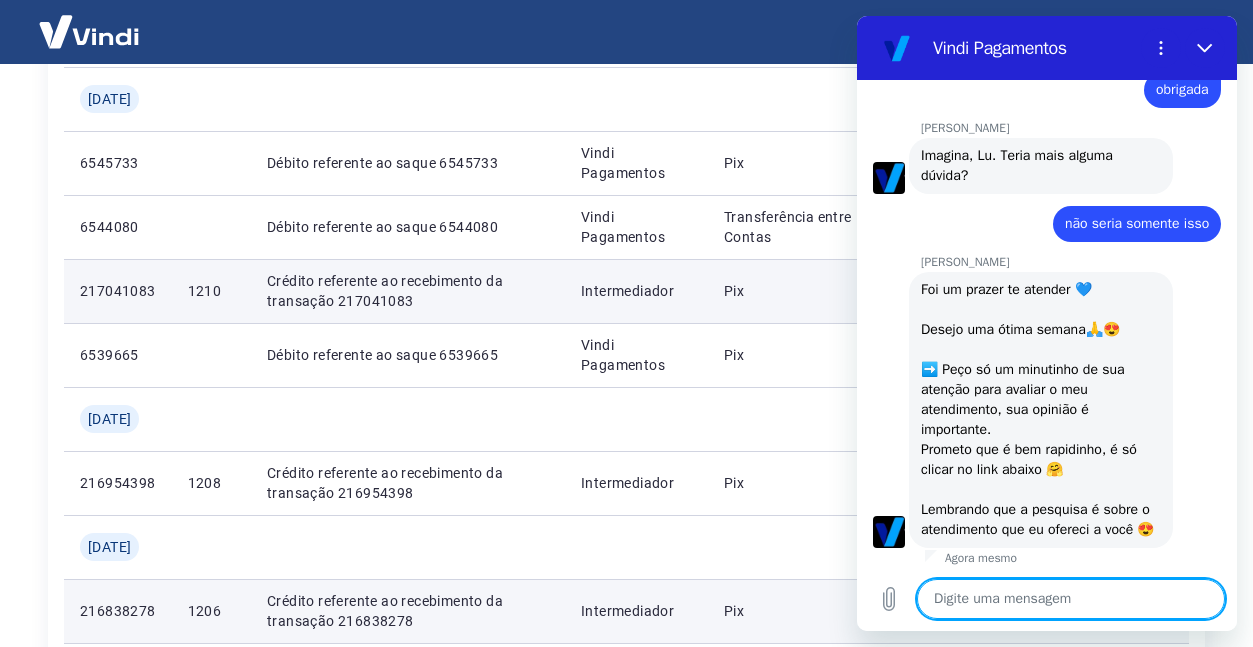 scroll, scrollTop: 3974, scrollLeft: 0, axis: vertical 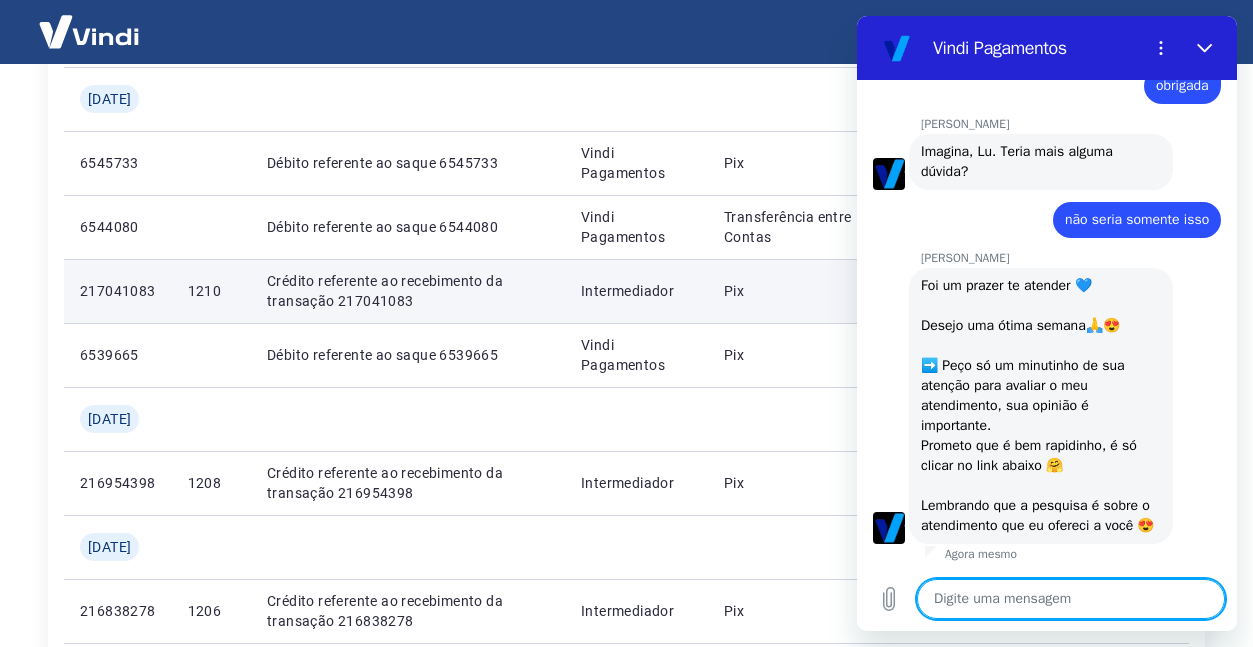 click at bounding box center [1071, 599] 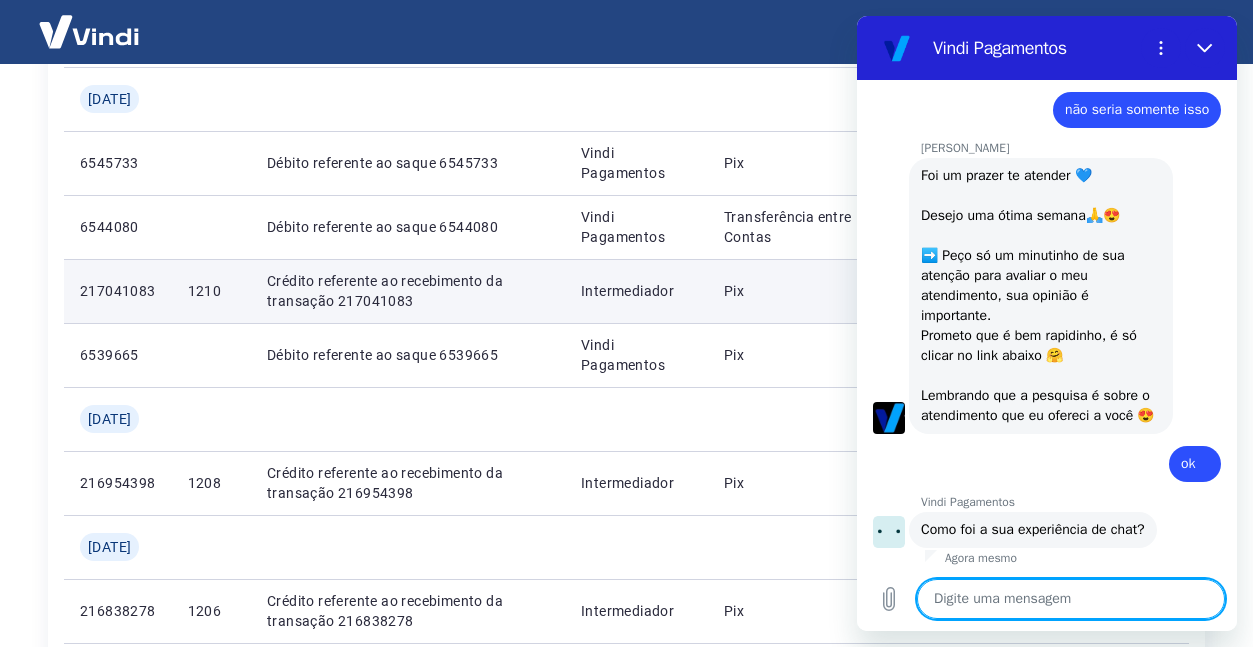 scroll, scrollTop: 4134, scrollLeft: 0, axis: vertical 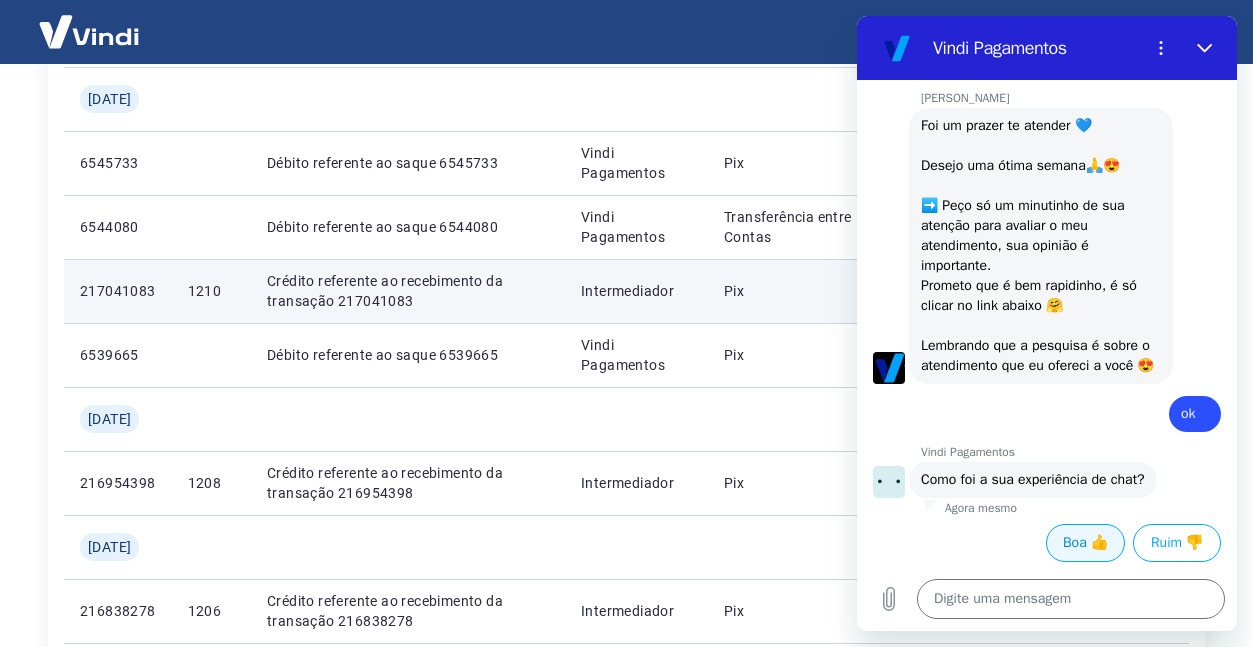 click on "Boa 👍" at bounding box center [1085, 543] 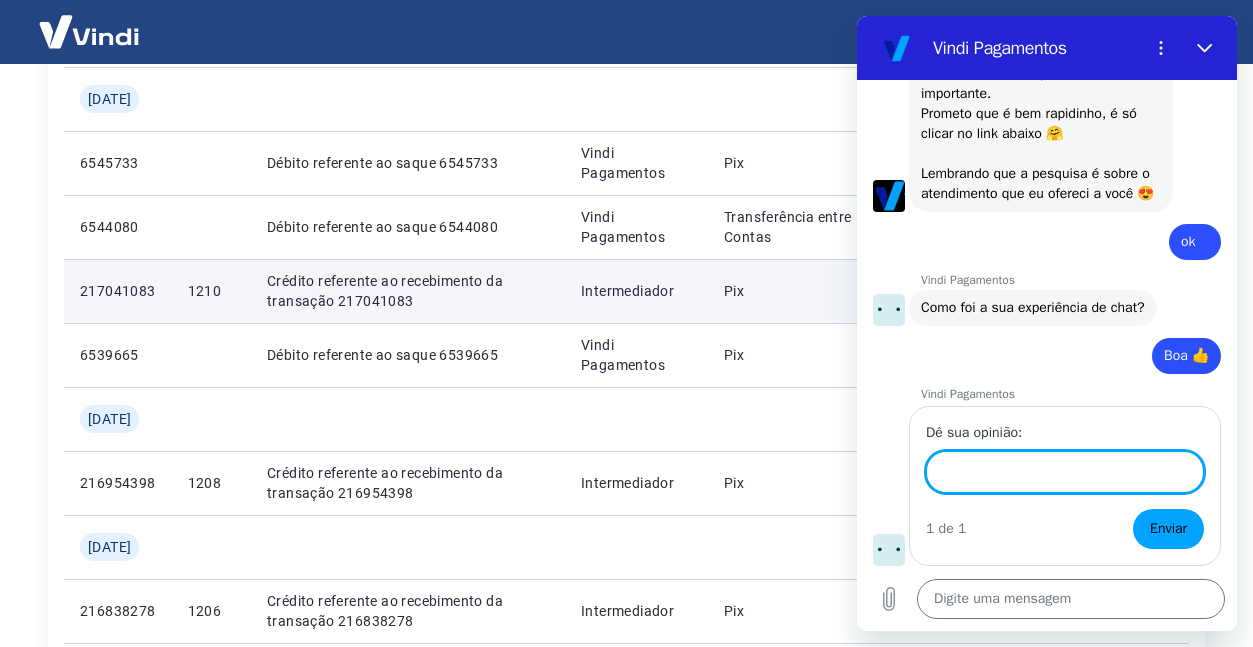 scroll, scrollTop: 4306, scrollLeft: 0, axis: vertical 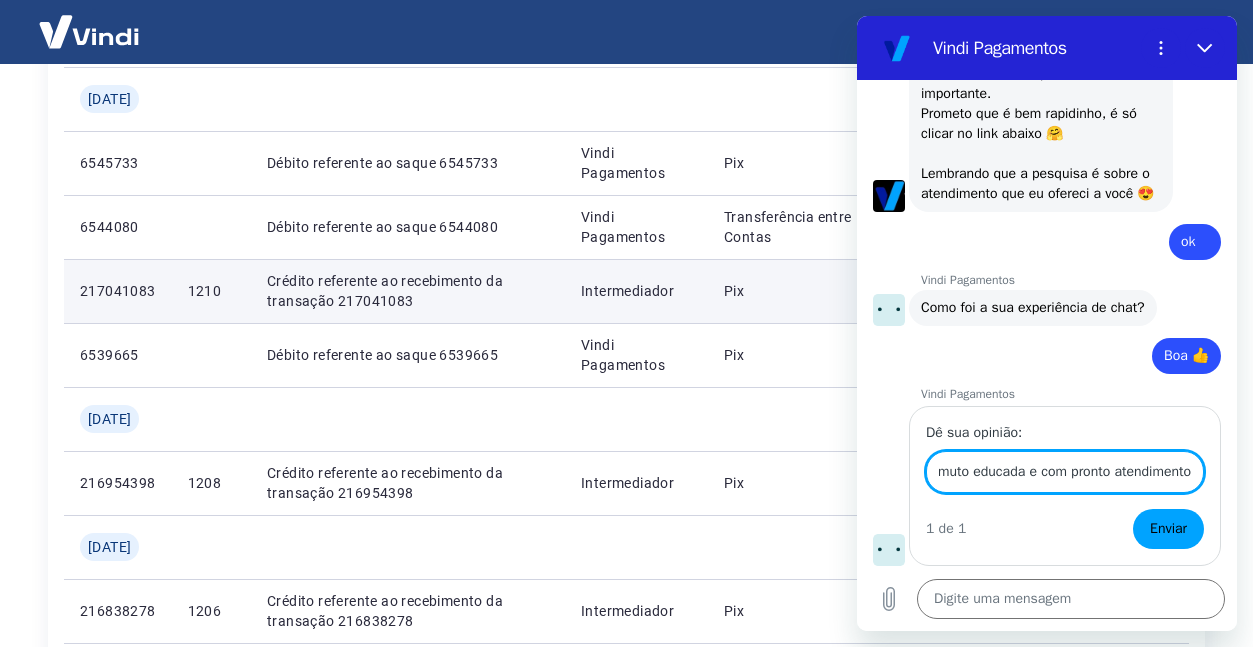 click on "Enviar" at bounding box center [1168, 529] 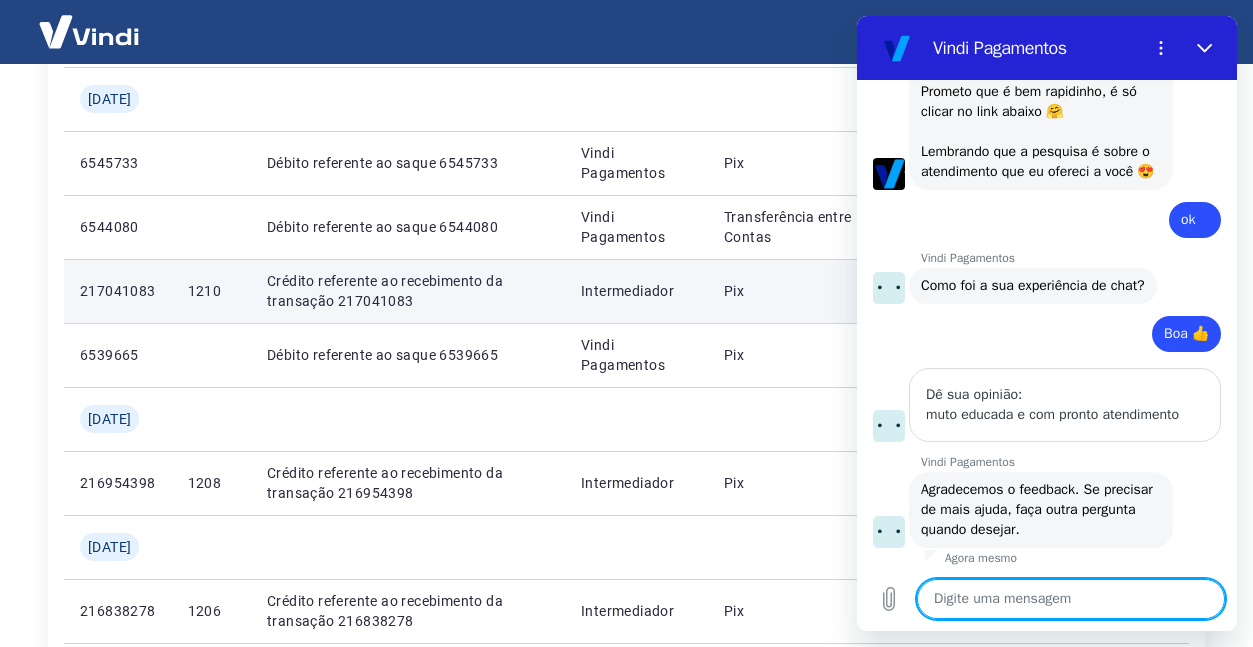 scroll, scrollTop: 4332, scrollLeft: 0, axis: vertical 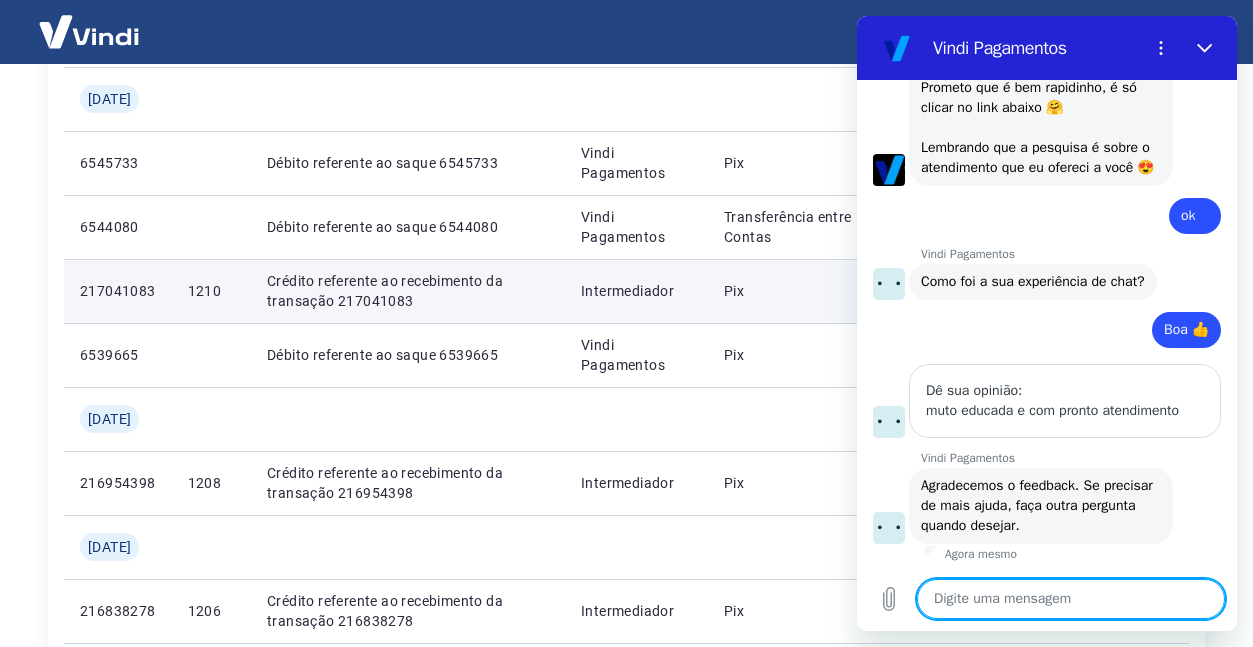 click at bounding box center [1071, 599] 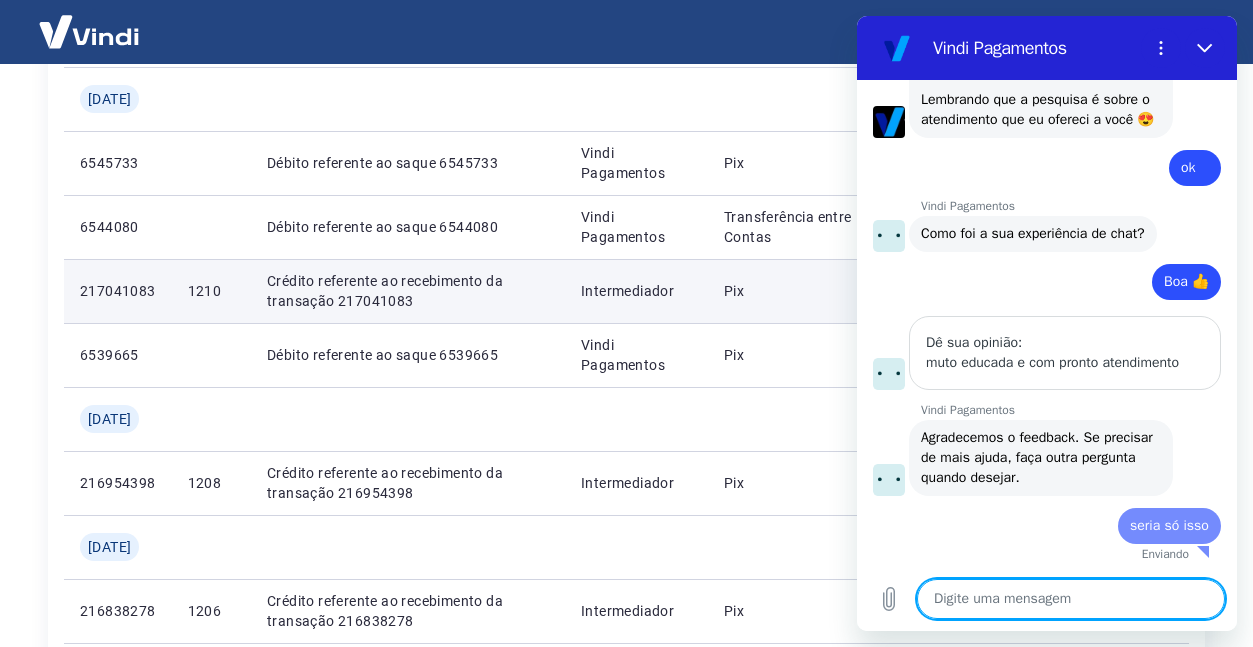 scroll, scrollTop: 4380, scrollLeft: 0, axis: vertical 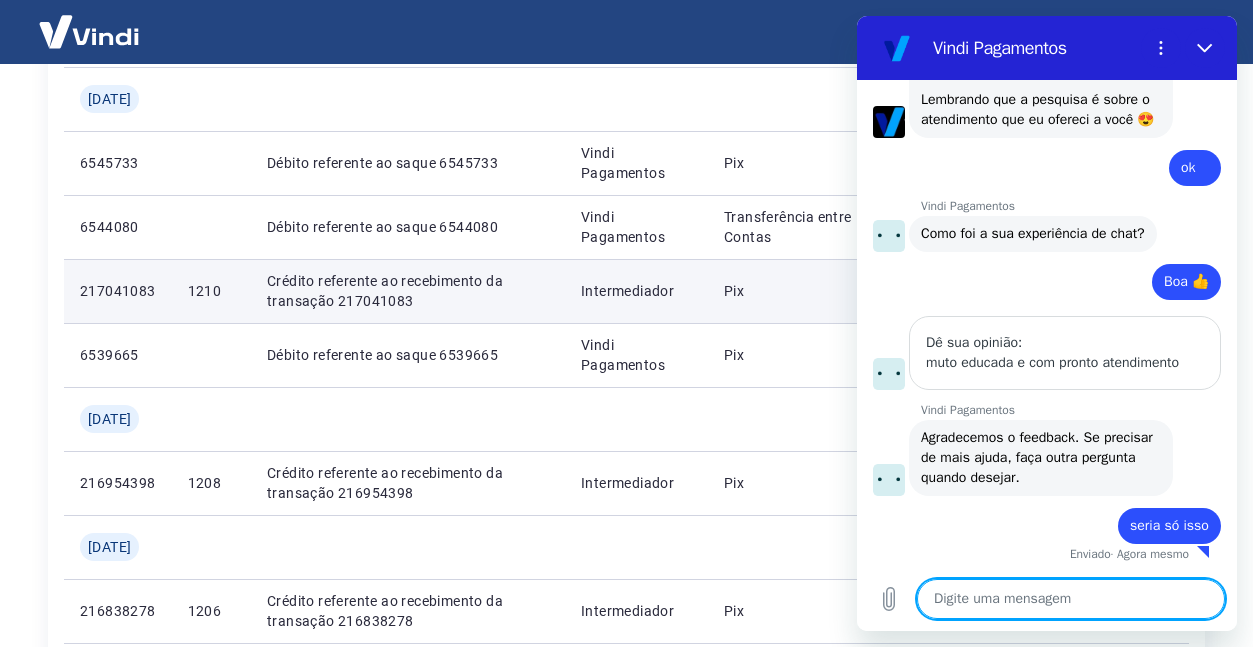 click at bounding box center (626, 32) 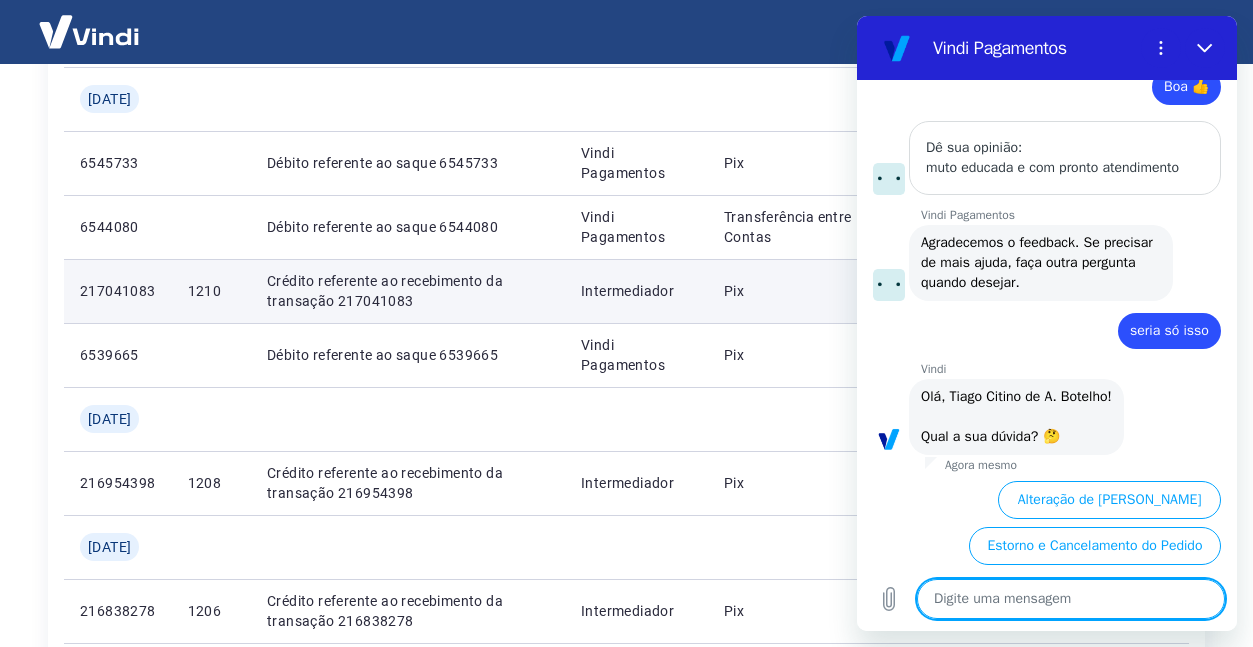 scroll, scrollTop: 4454, scrollLeft: 0, axis: vertical 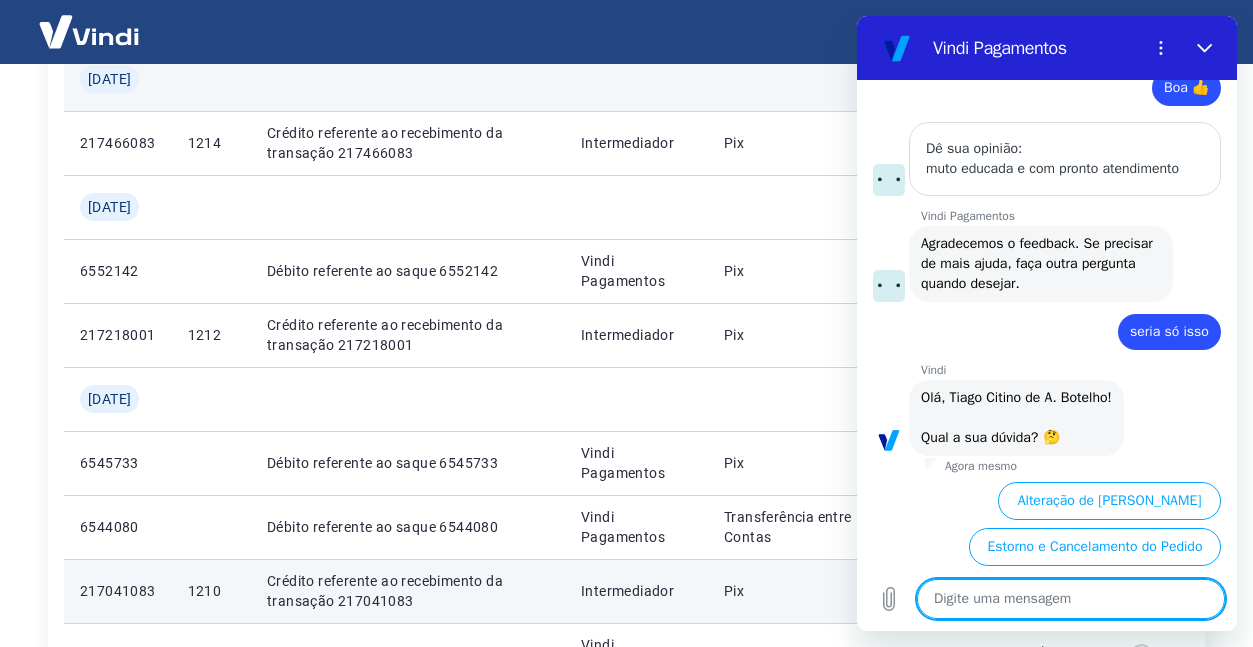 click at bounding box center (636, 79) 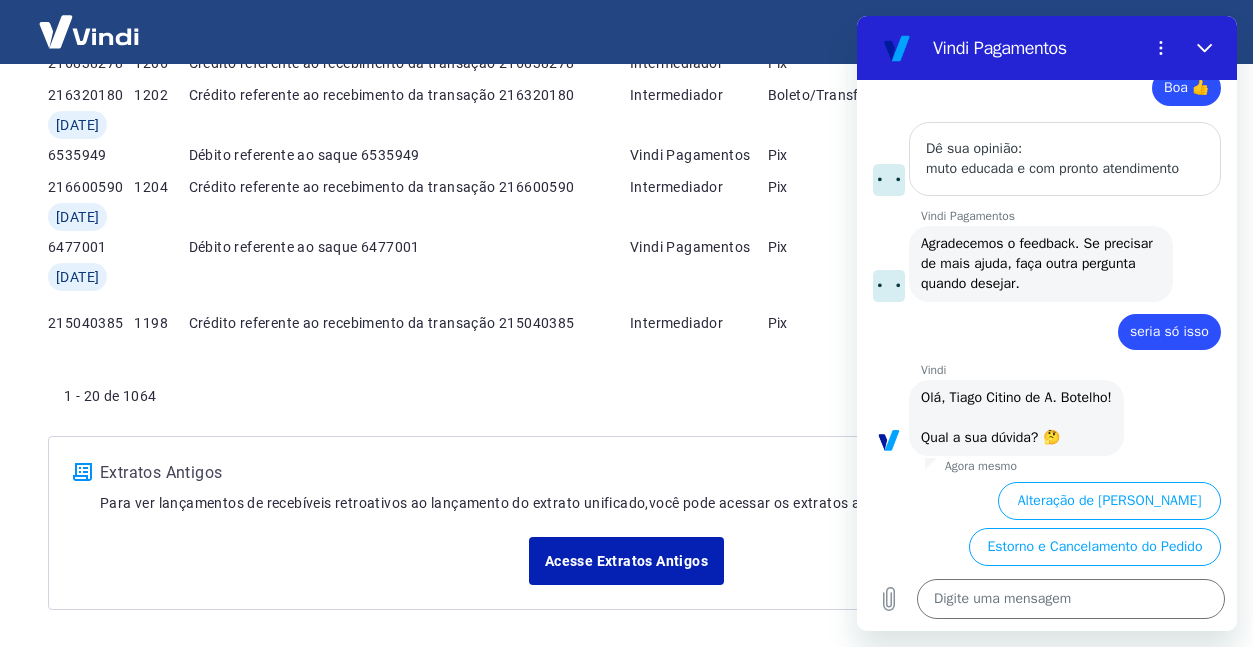 scroll, scrollTop: 0, scrollLeft: 0, axis: both 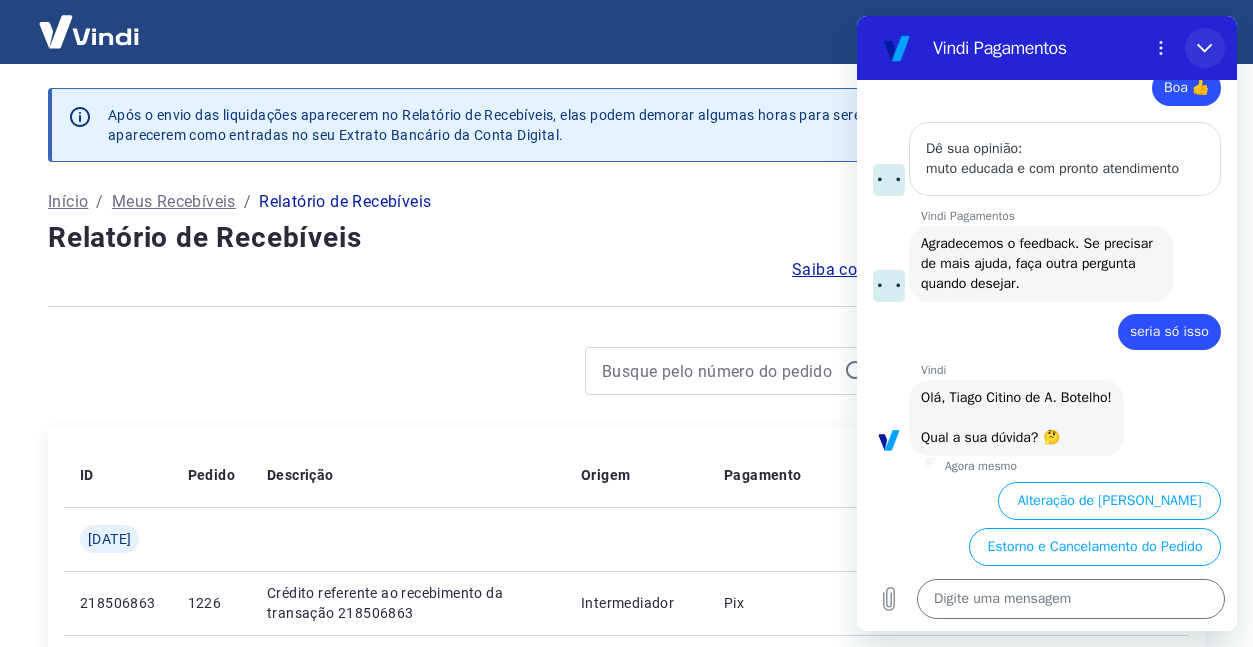 click 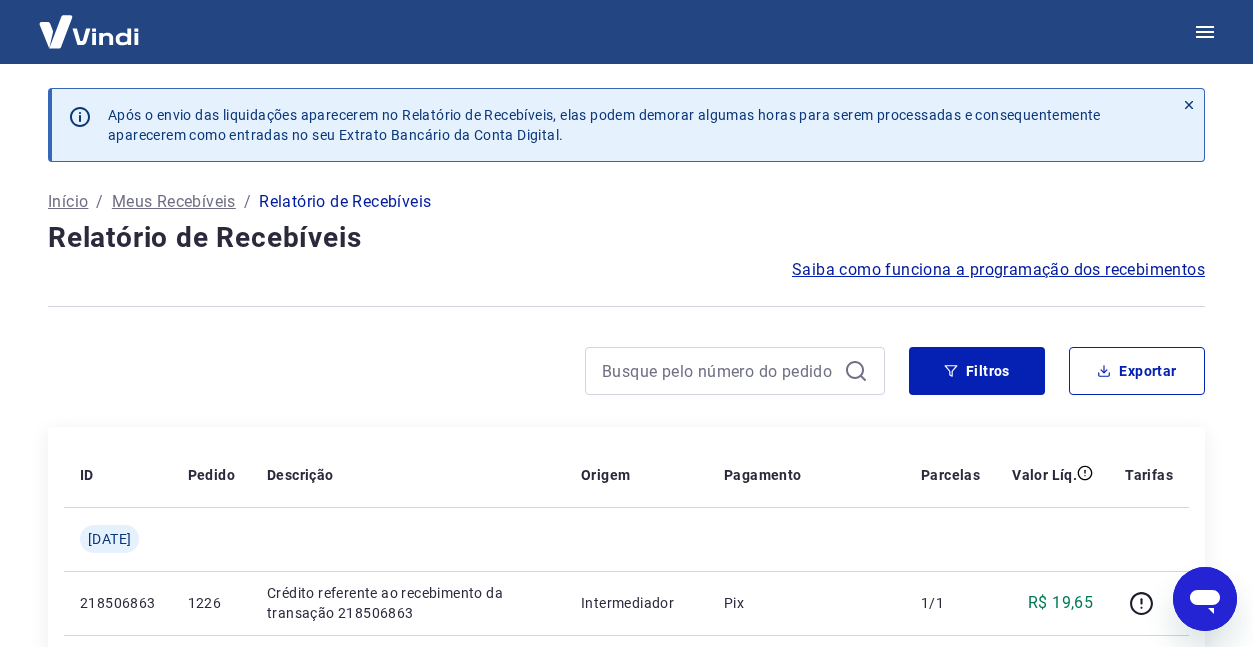 click at bounding box center (89, 31) 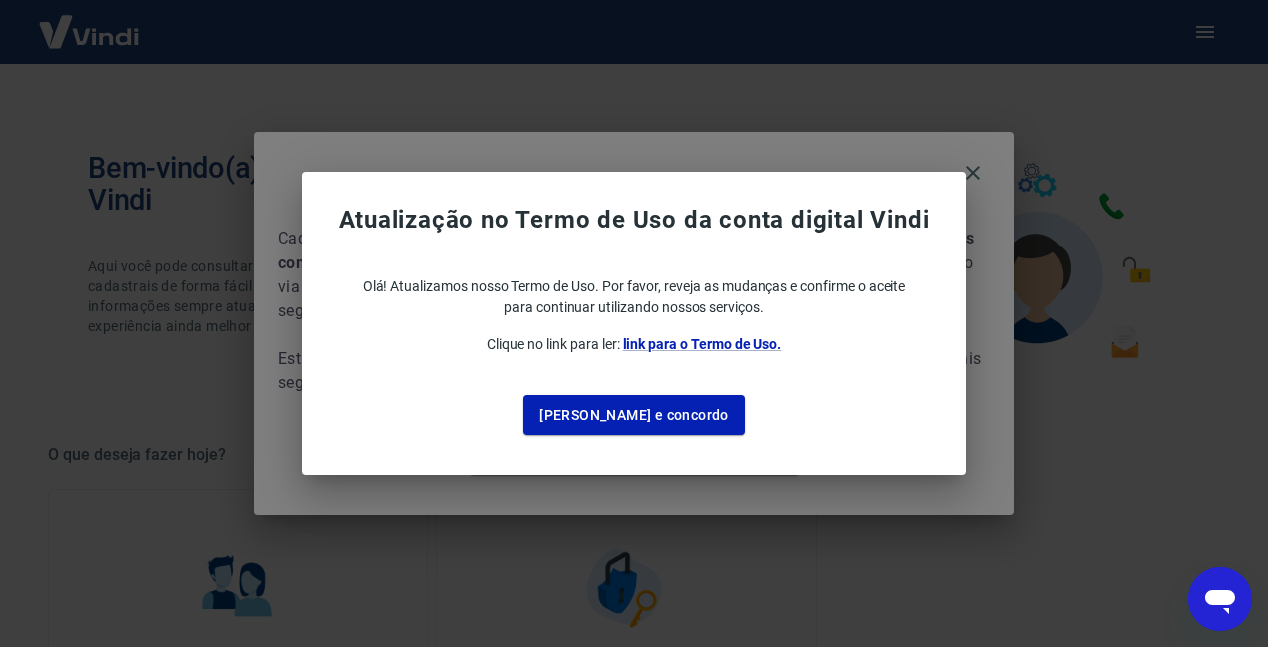 click on "Atualização no Termo de Uso da conta digital Vindi Olá! Atualizamos nosso Termo de Uso. Por favor, reveja as mudanças e confirme o aceite para continuar utilizando nossos serviços. Clique no link para ler:   link para o Termo de Uso. Li e concordo" at bounding box center (634, 323) 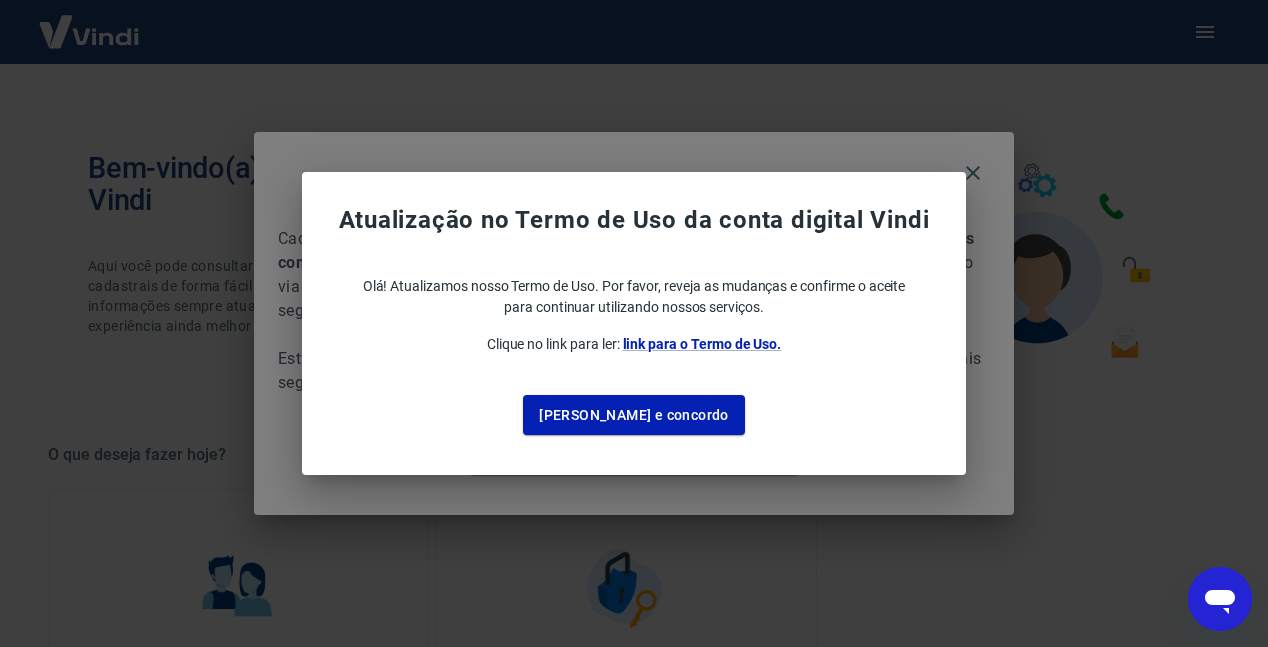 click on "Atualização no Termo de Uso da conta digital Vindi Olá! Atualizamos nosso Termo de Uso. Por favor, reveja as mudanças e confirme o aceite para continuar utilizando nossos serviços. Clique no link para ler:   link para o Termo de Uso. Li e concordo" at bounding box center (634, 323) 